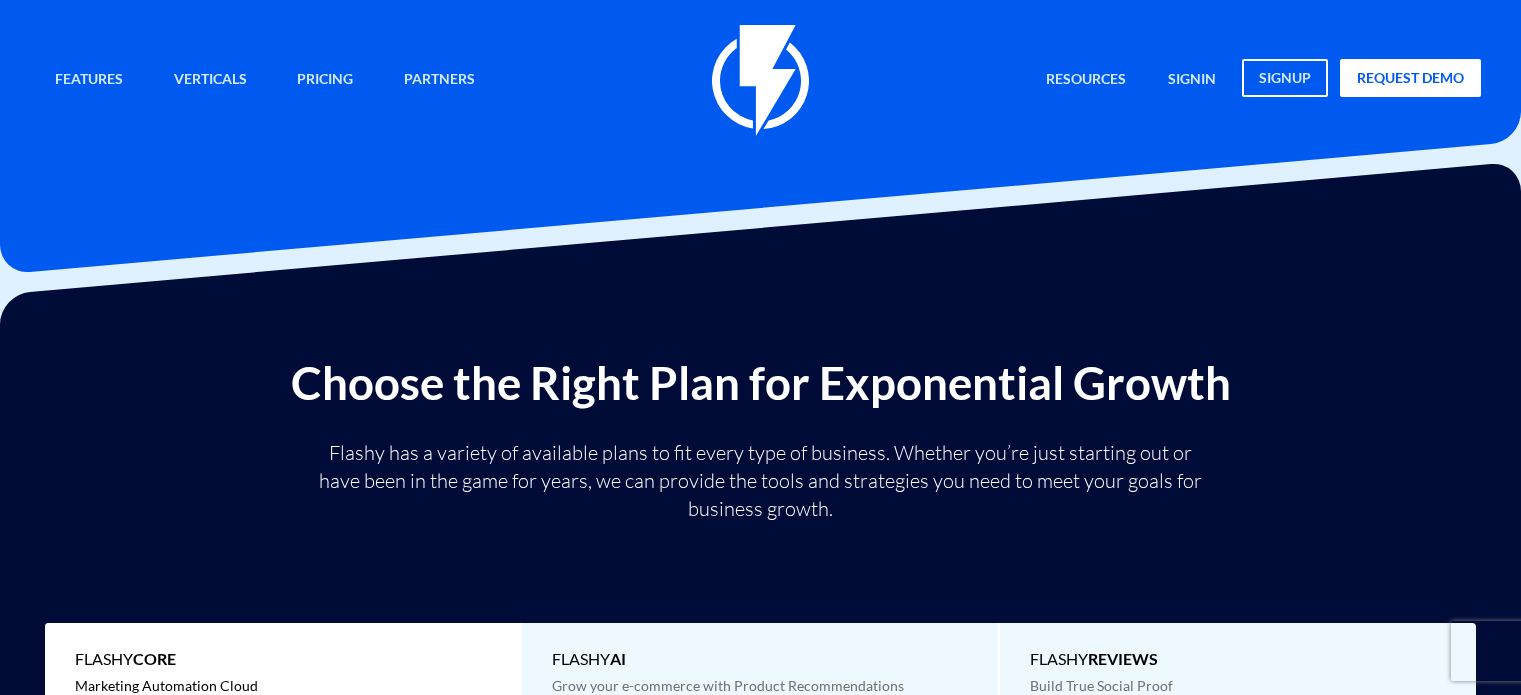 scroll, scrollTop: 77, scrollLeft: 0, axis: vertical 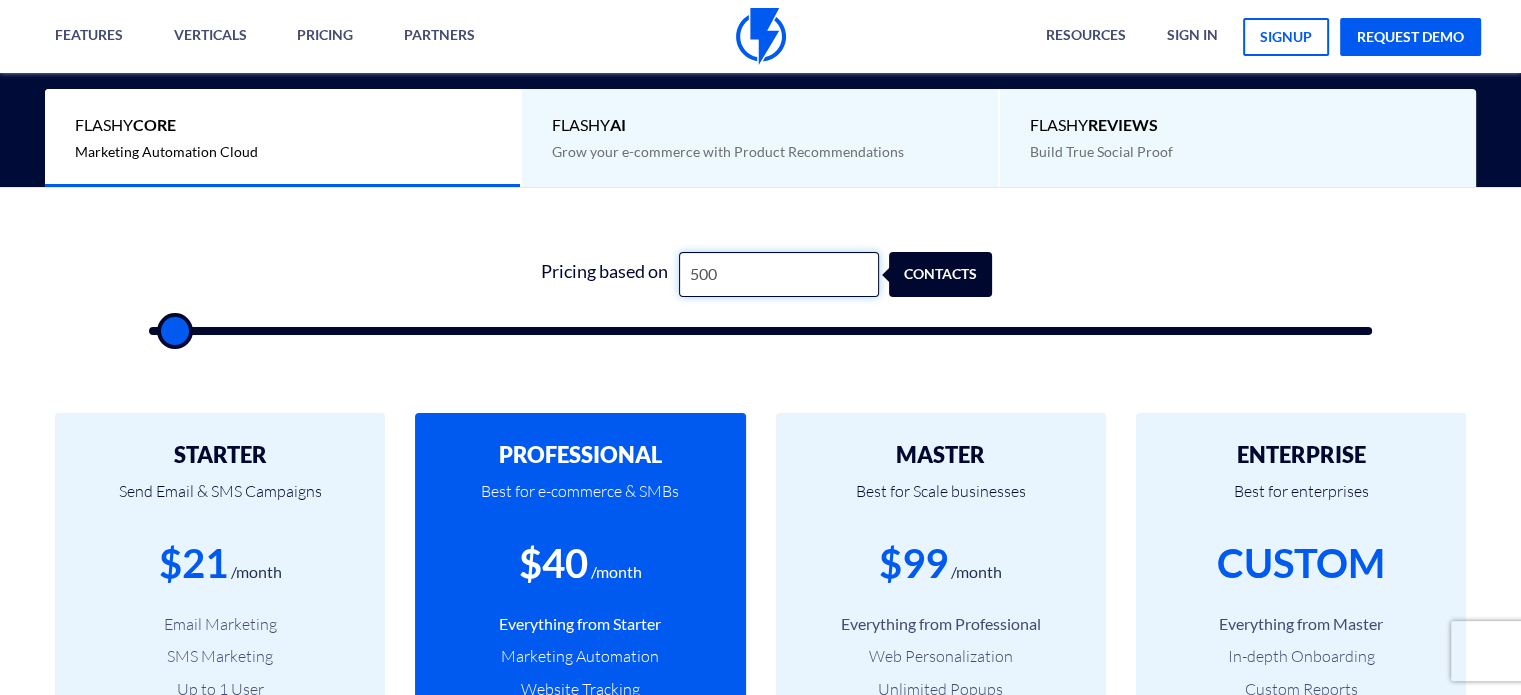 click on "500" at bounding box center (779, 274) 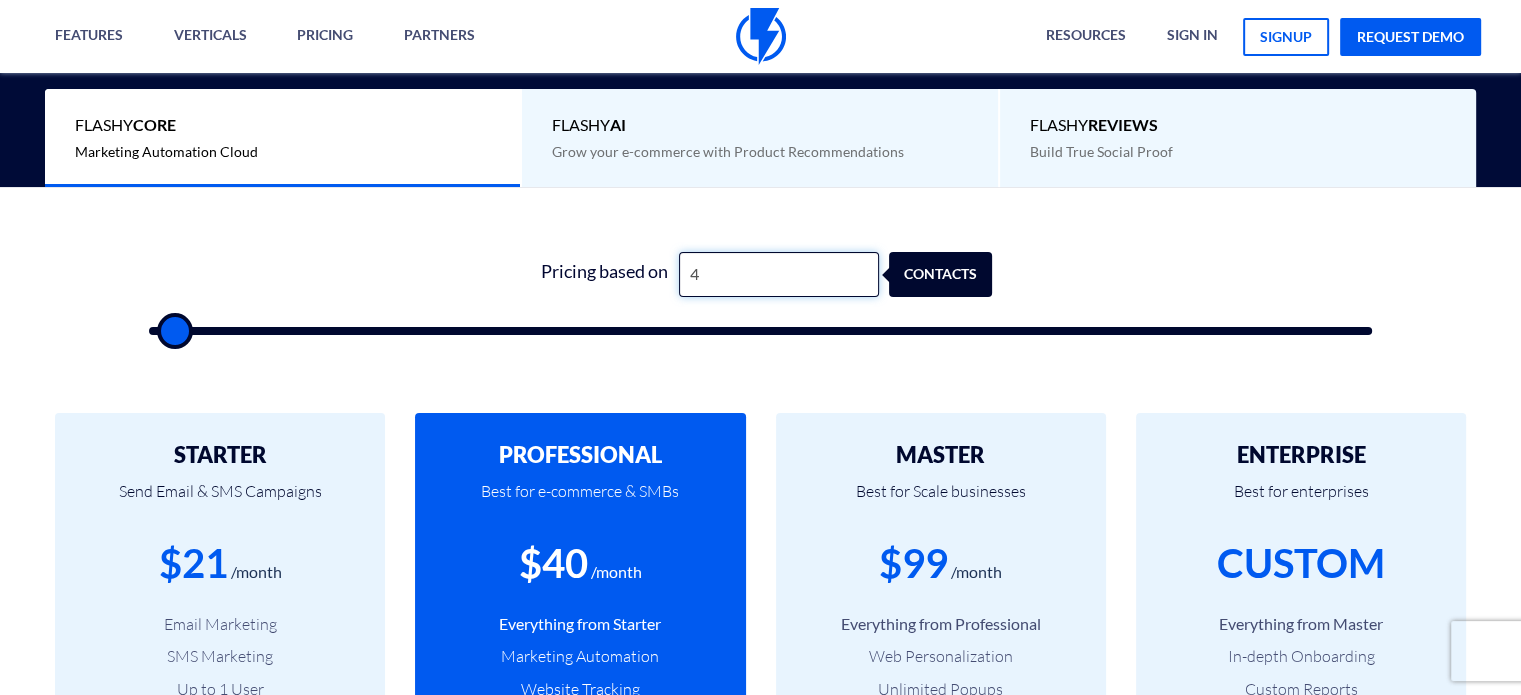 type 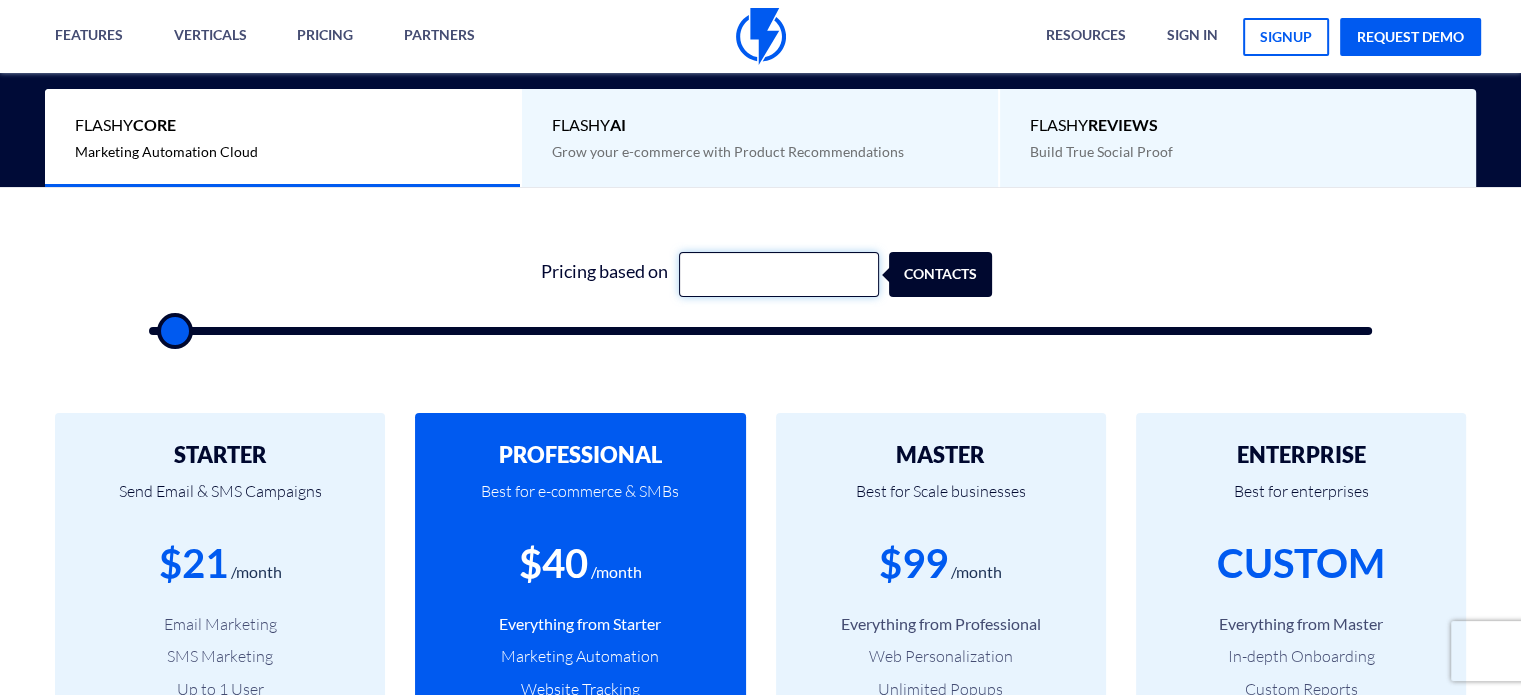 type on "5" 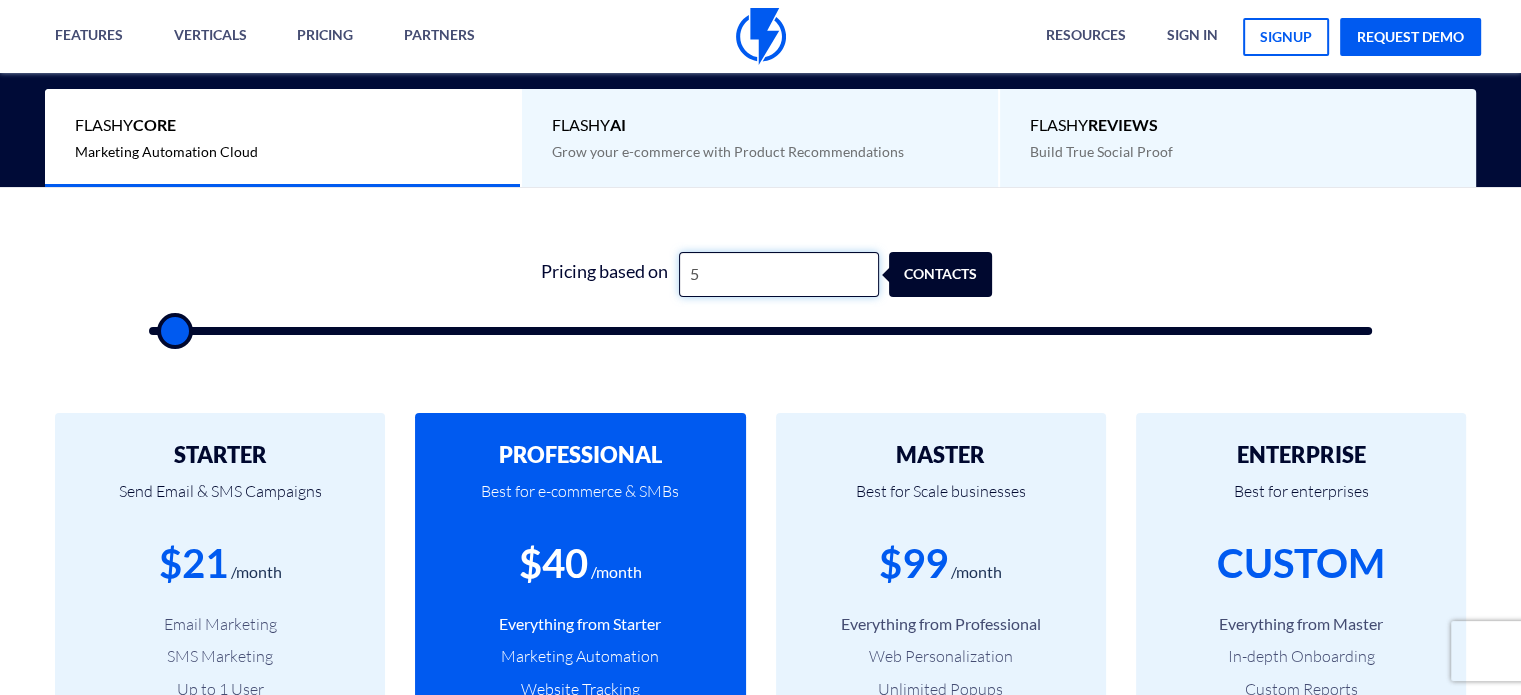 type on "52" 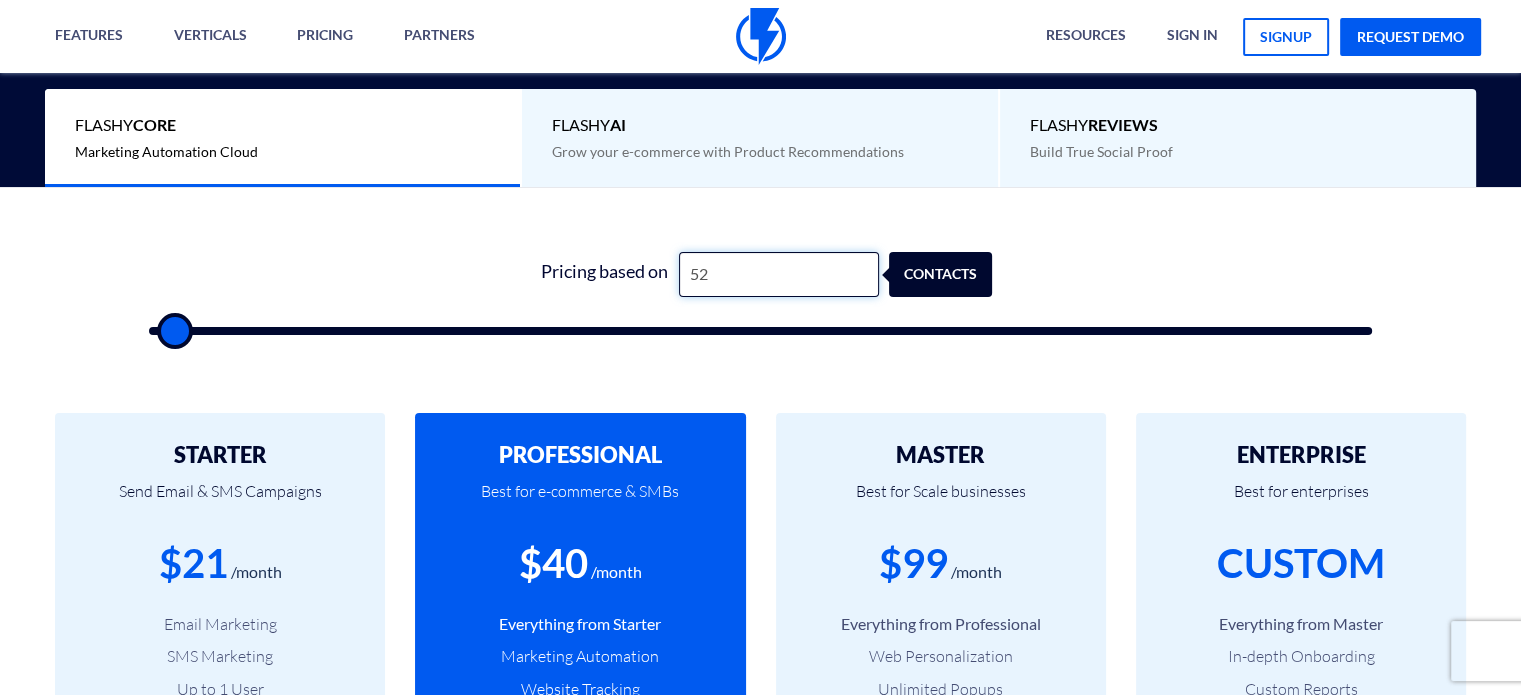 type on "520" 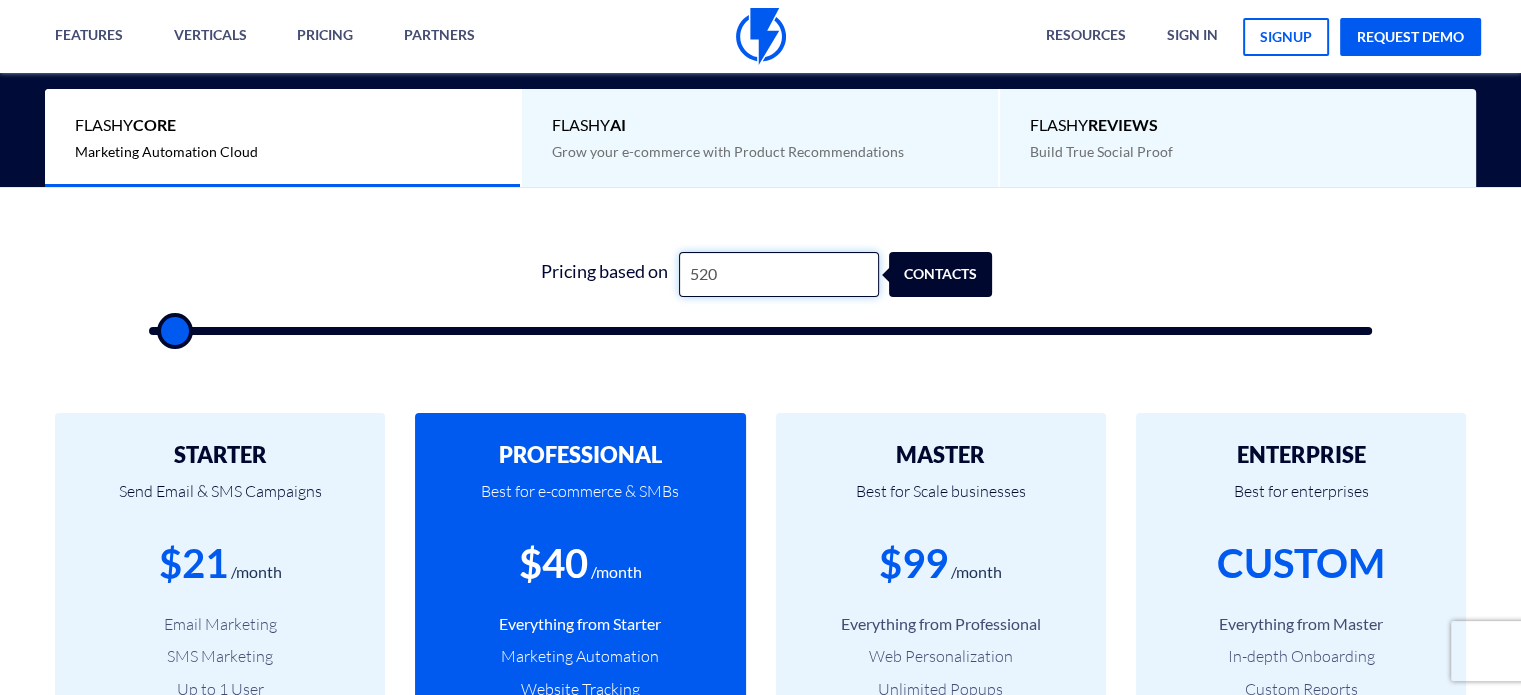type on "5,200" 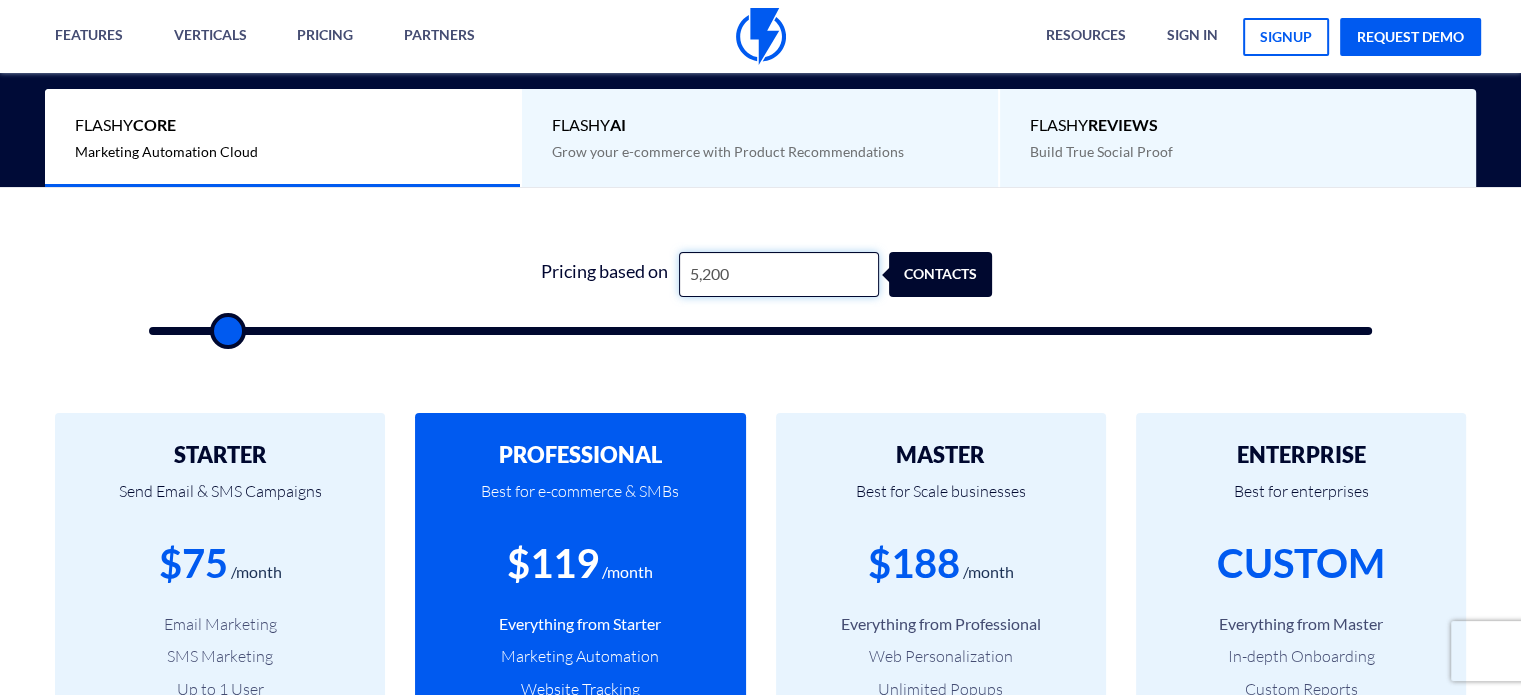 type on "52,000" 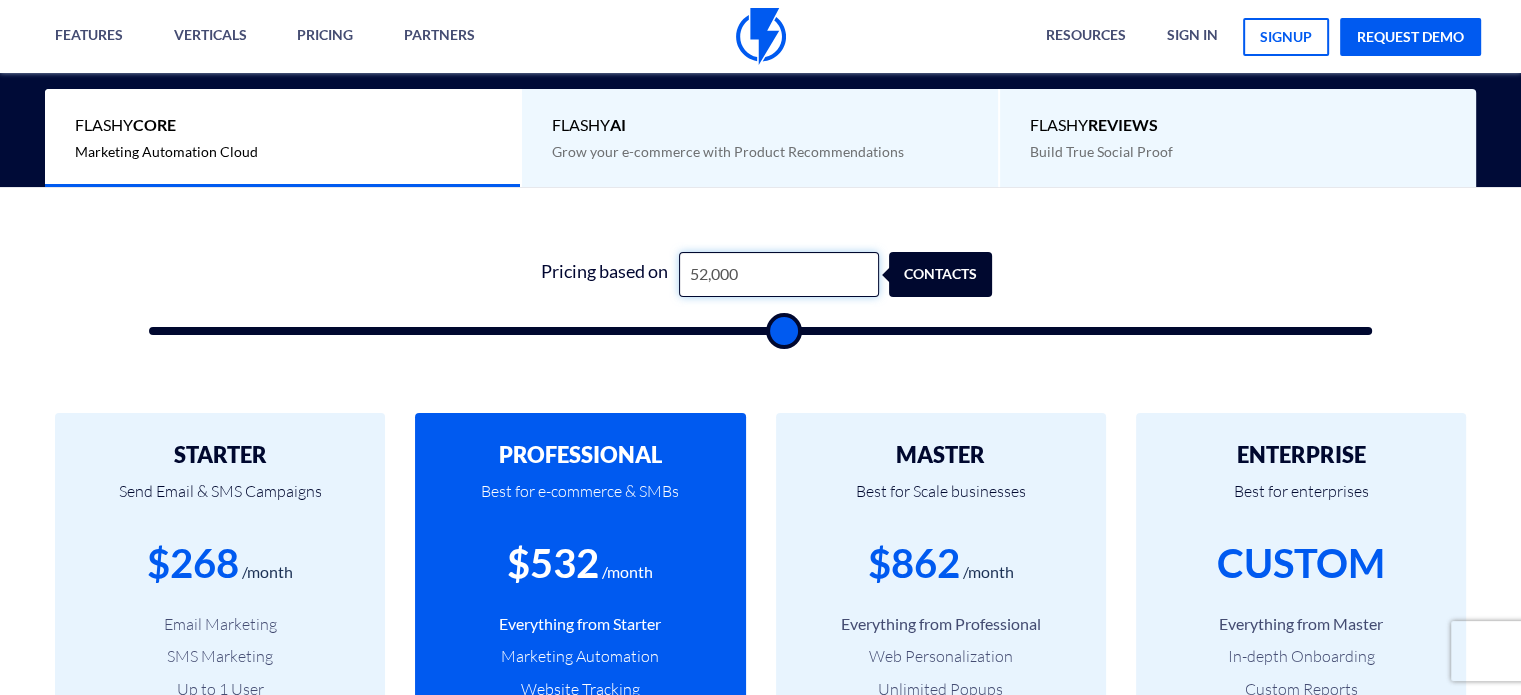 drag, startPoint x: 803, startPoint y: 271, endPoint x: 648, endPoint y: 325, distance: 164.13713 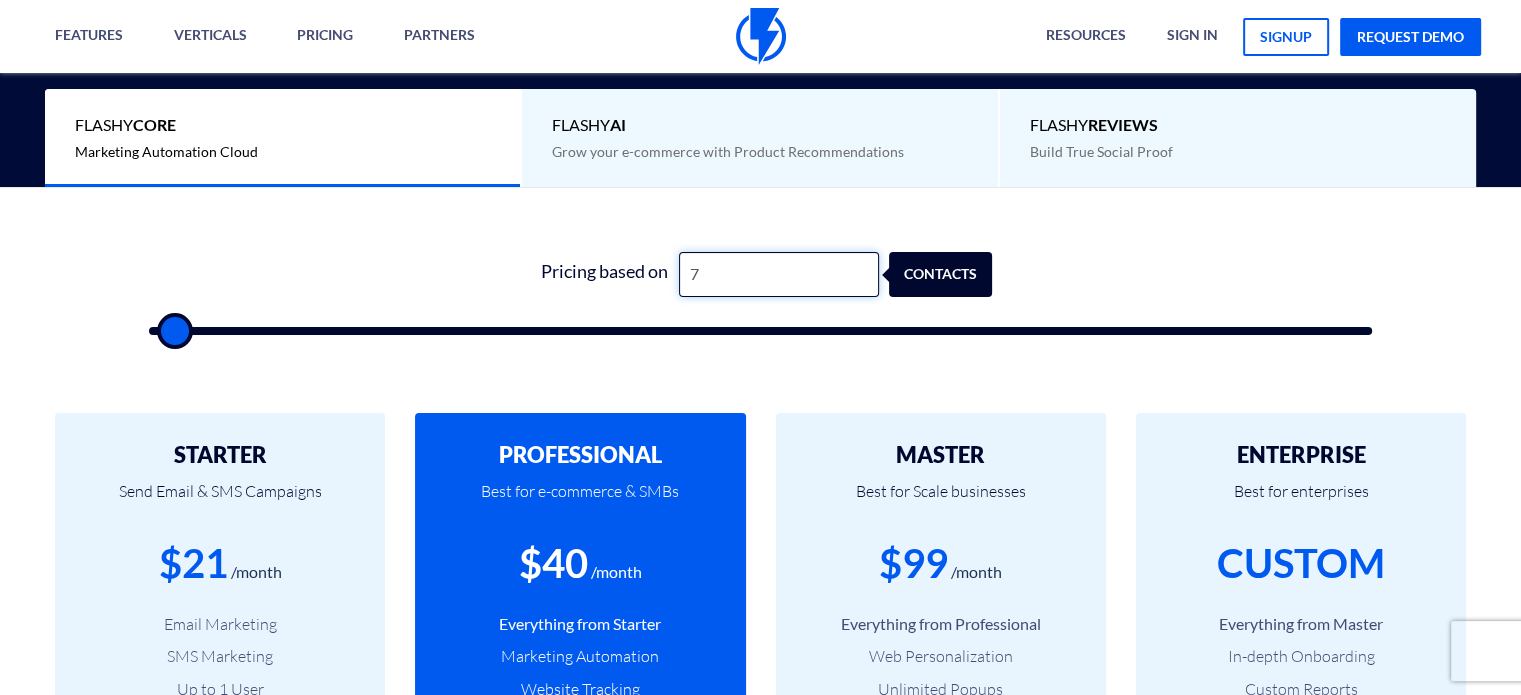 type on "70" 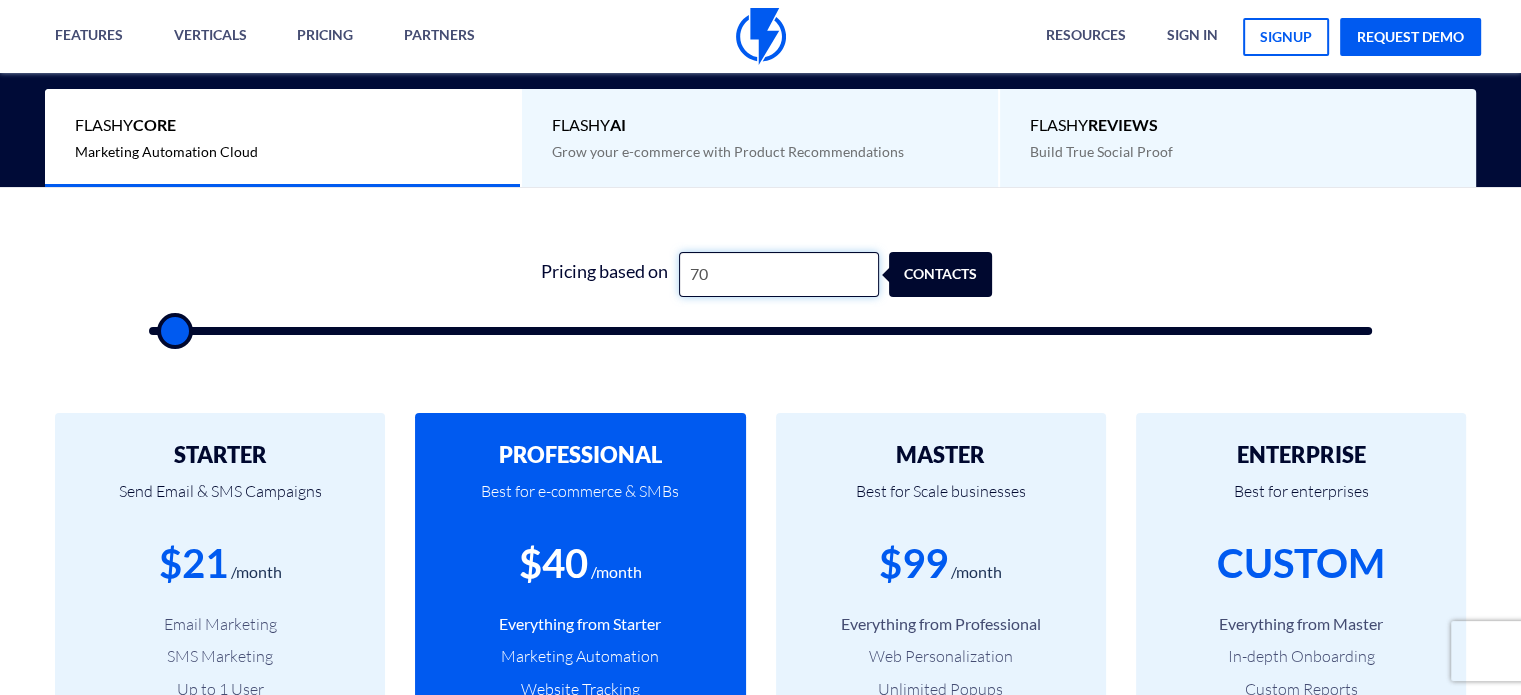 type on "700" 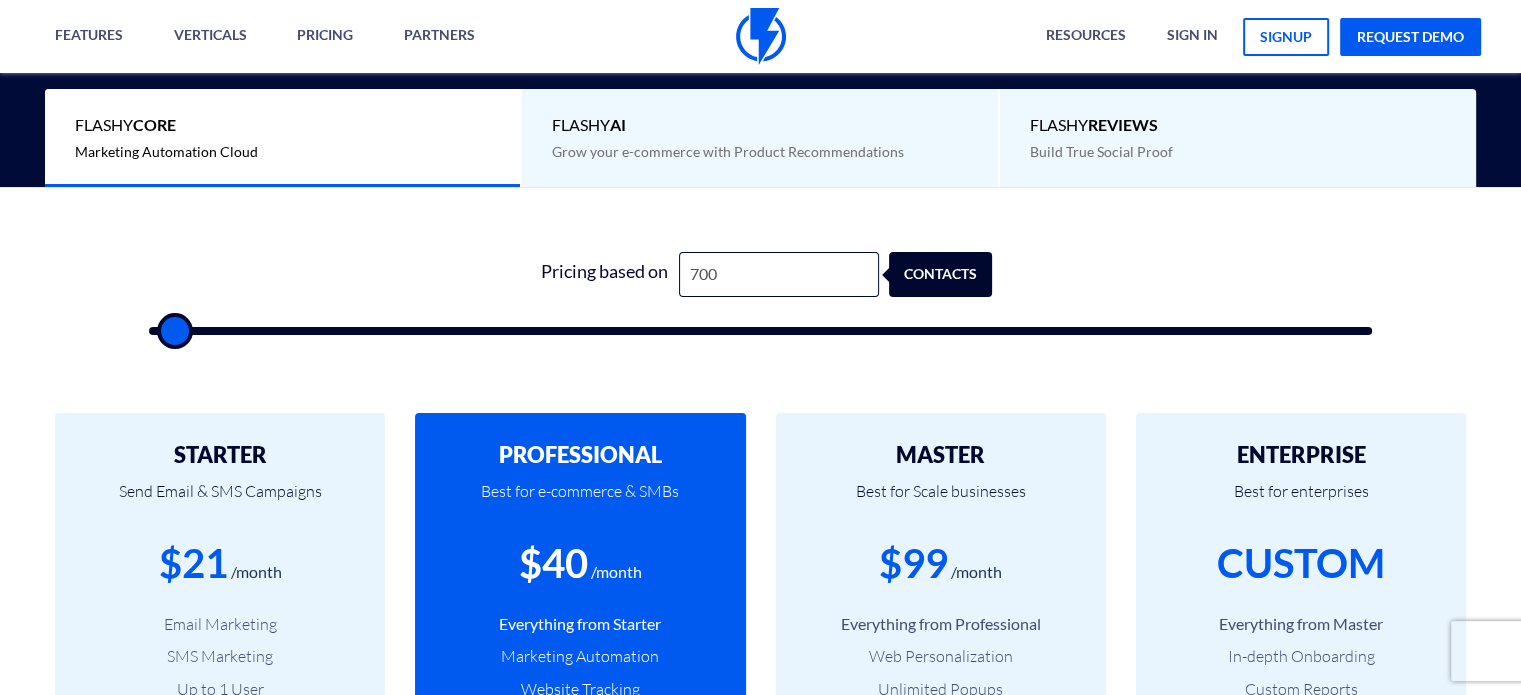 click on "Pricing based on
[NUMBER]
contacts" at bounding box center [760, 293] 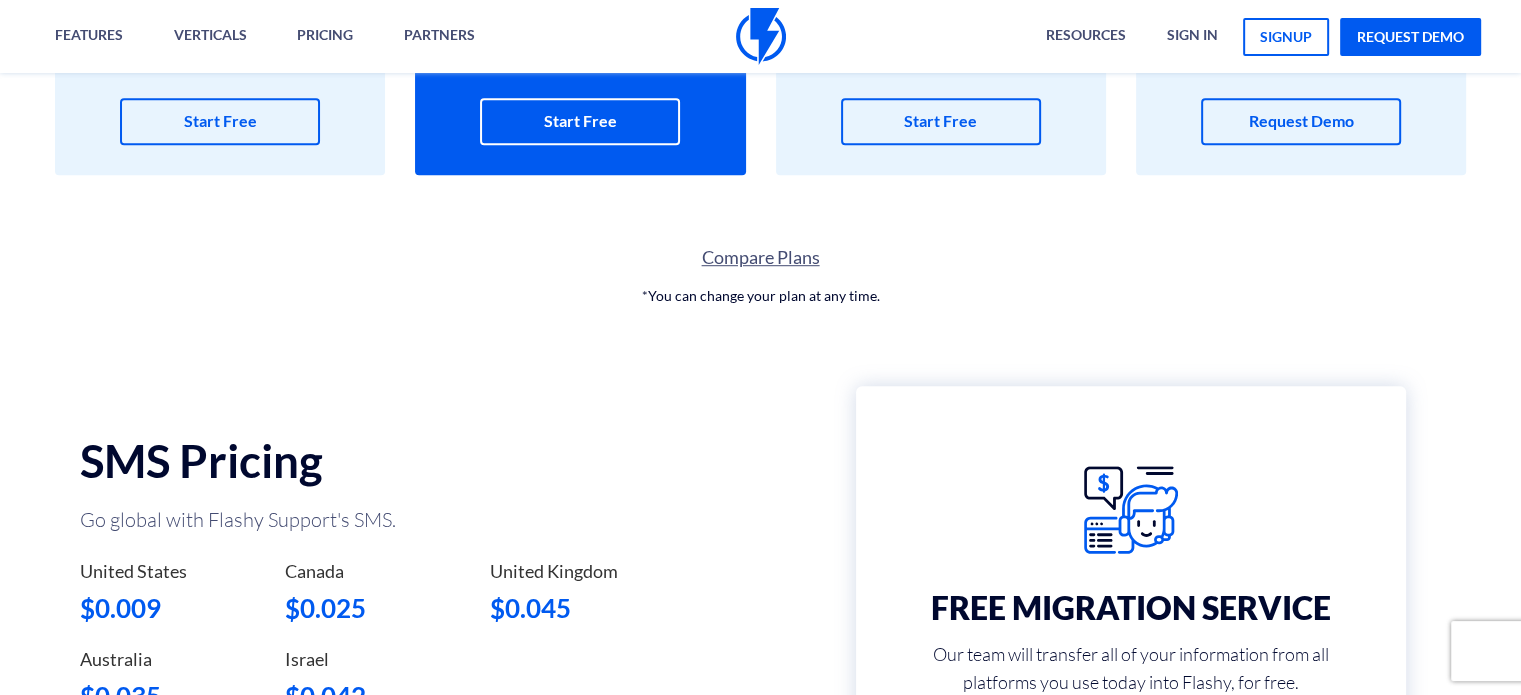 scroll, scrollTop: 667, scrollLeft: 0, axis: vertical 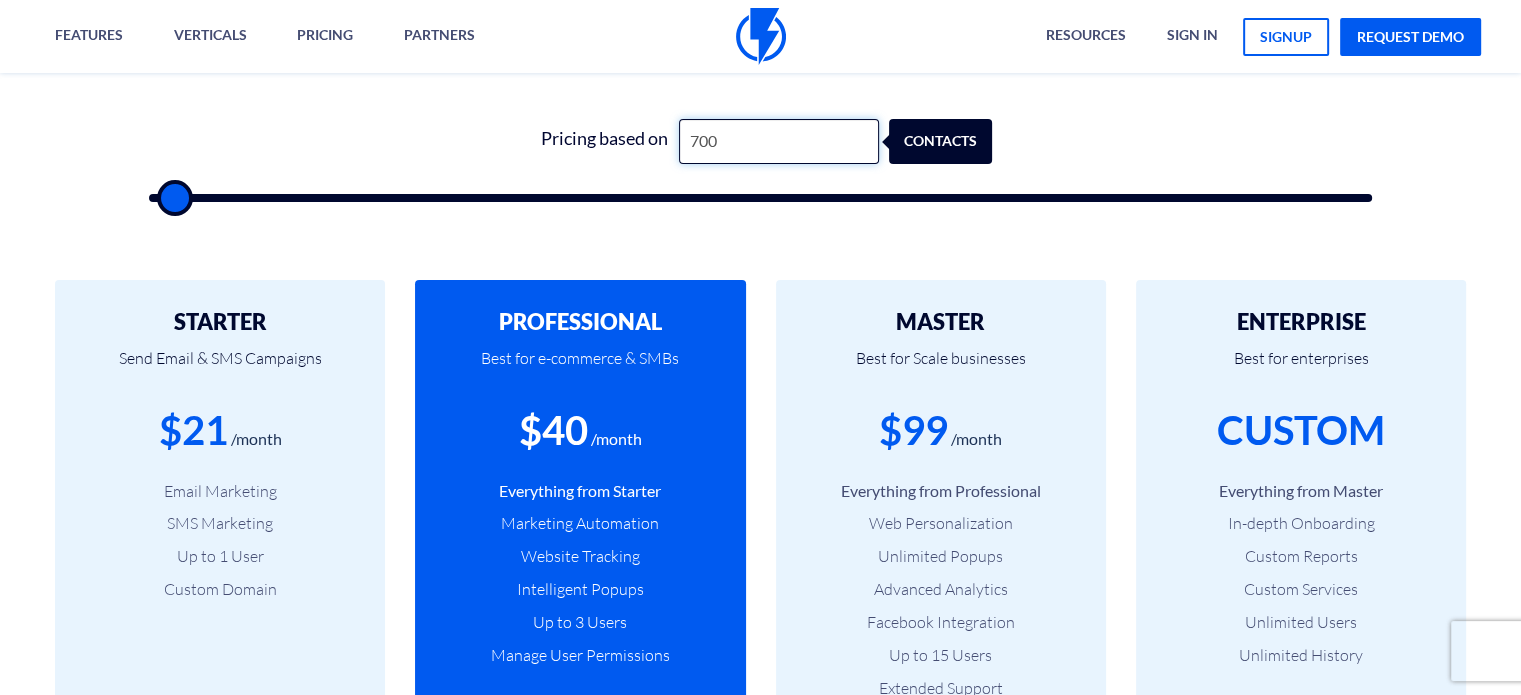 click on "700" at bounding box center [779, 141] 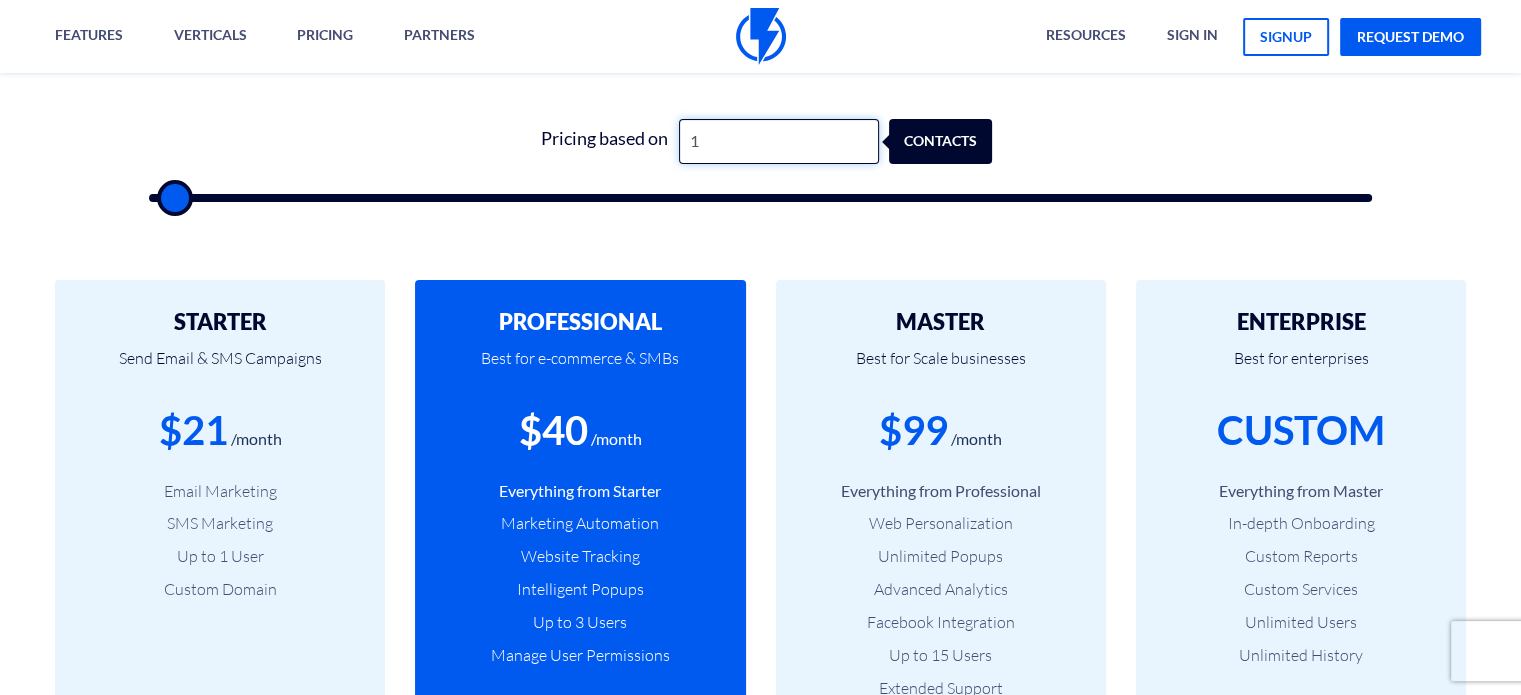 type on "15" 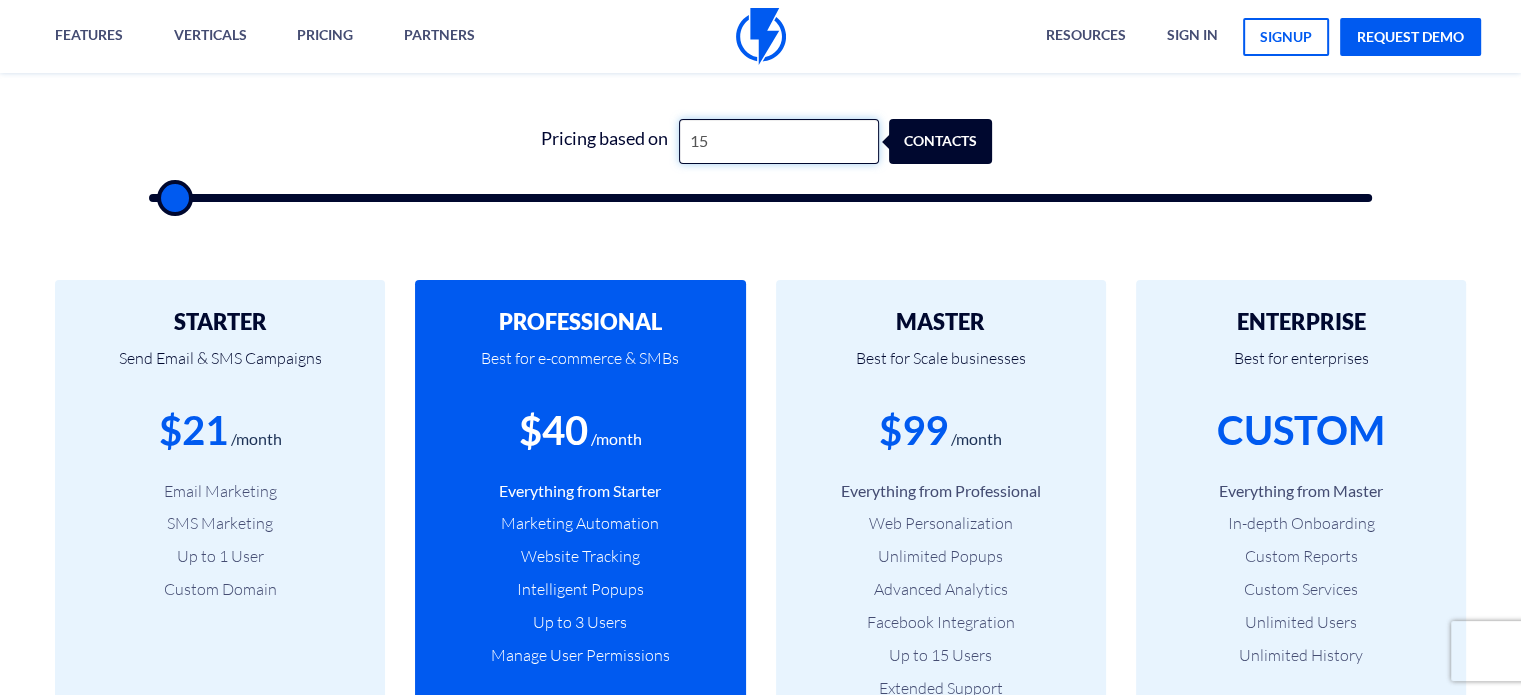 type on "150" 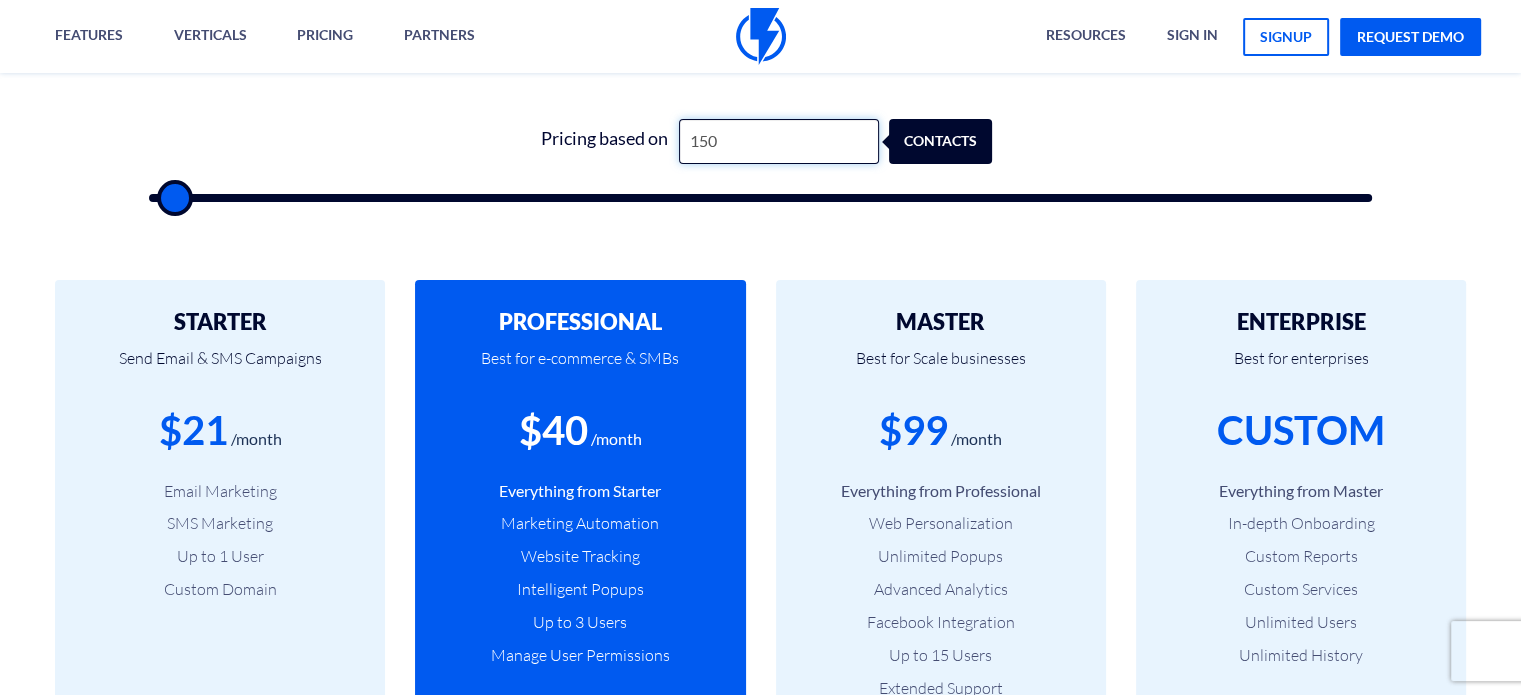 type on "1,500" 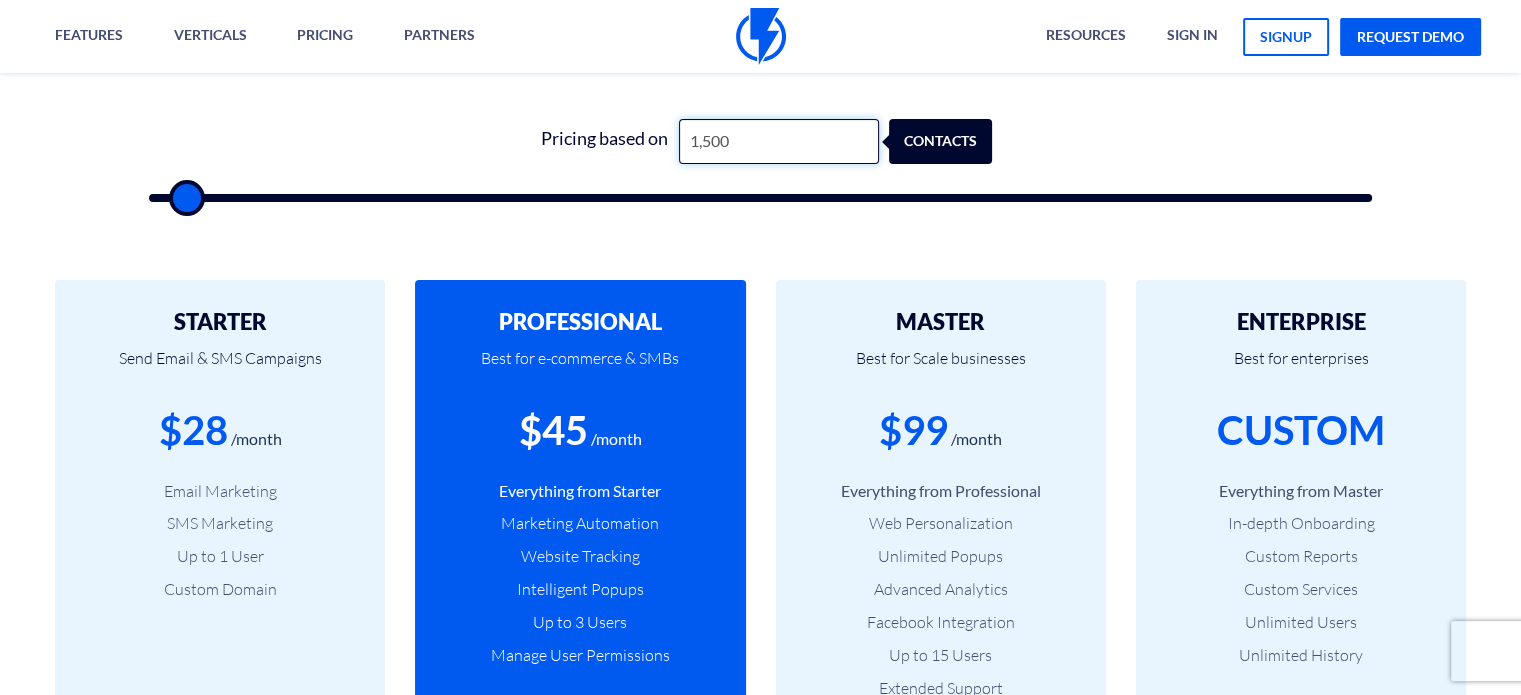 type on "150" 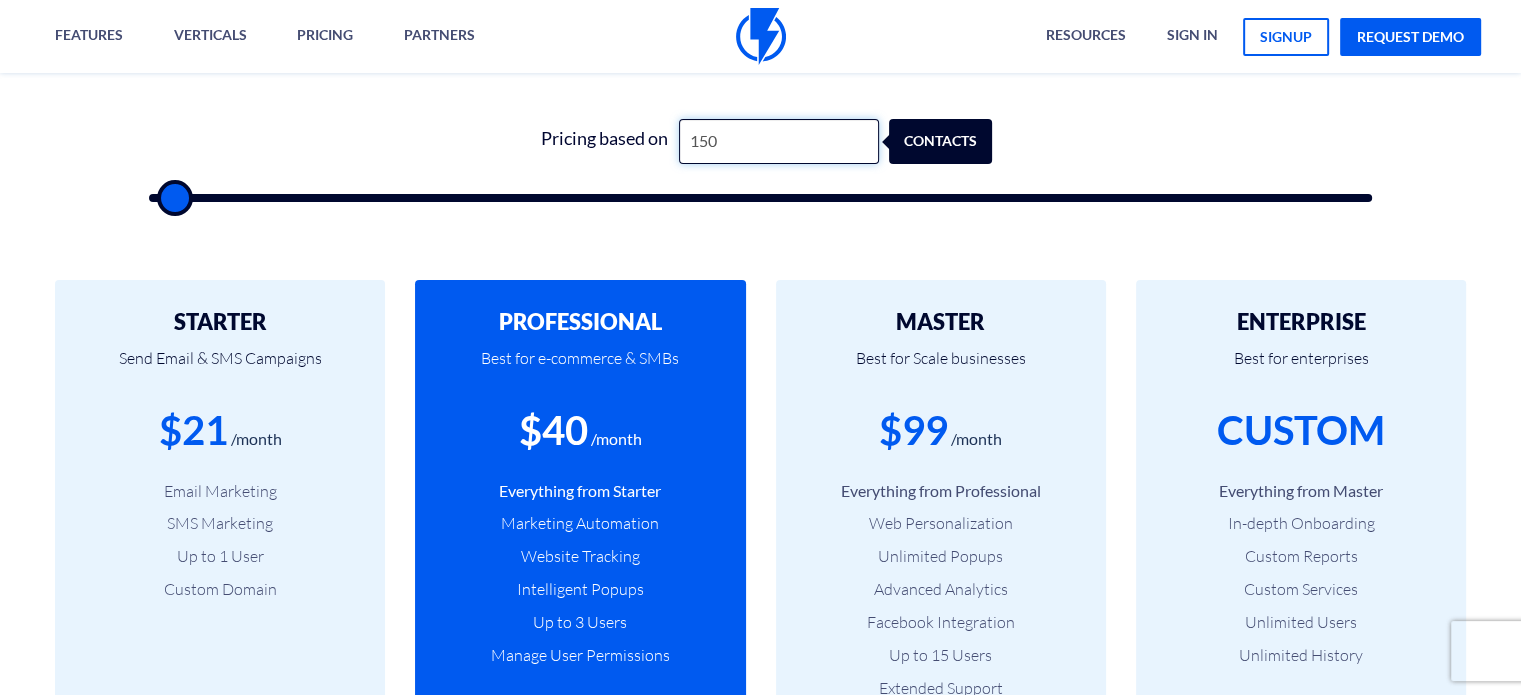type on "15" 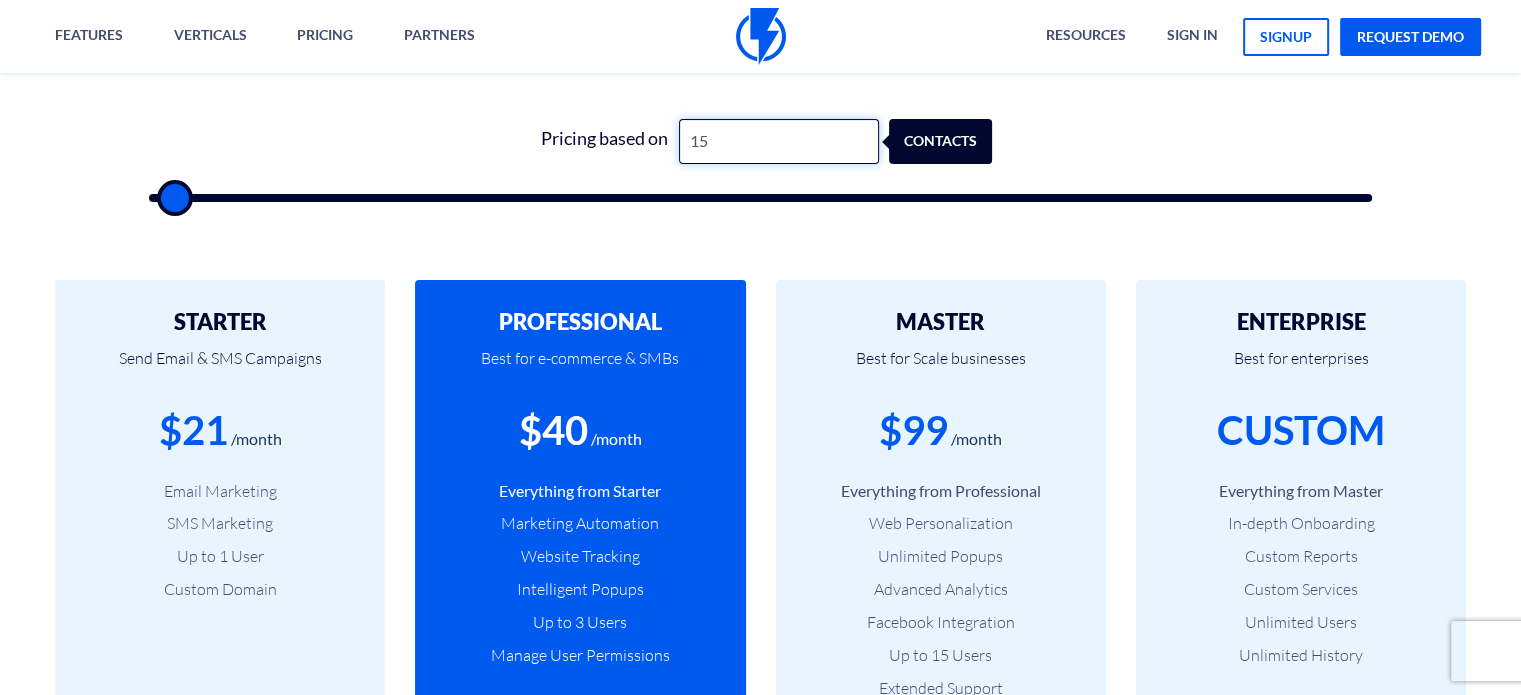 type on "1" 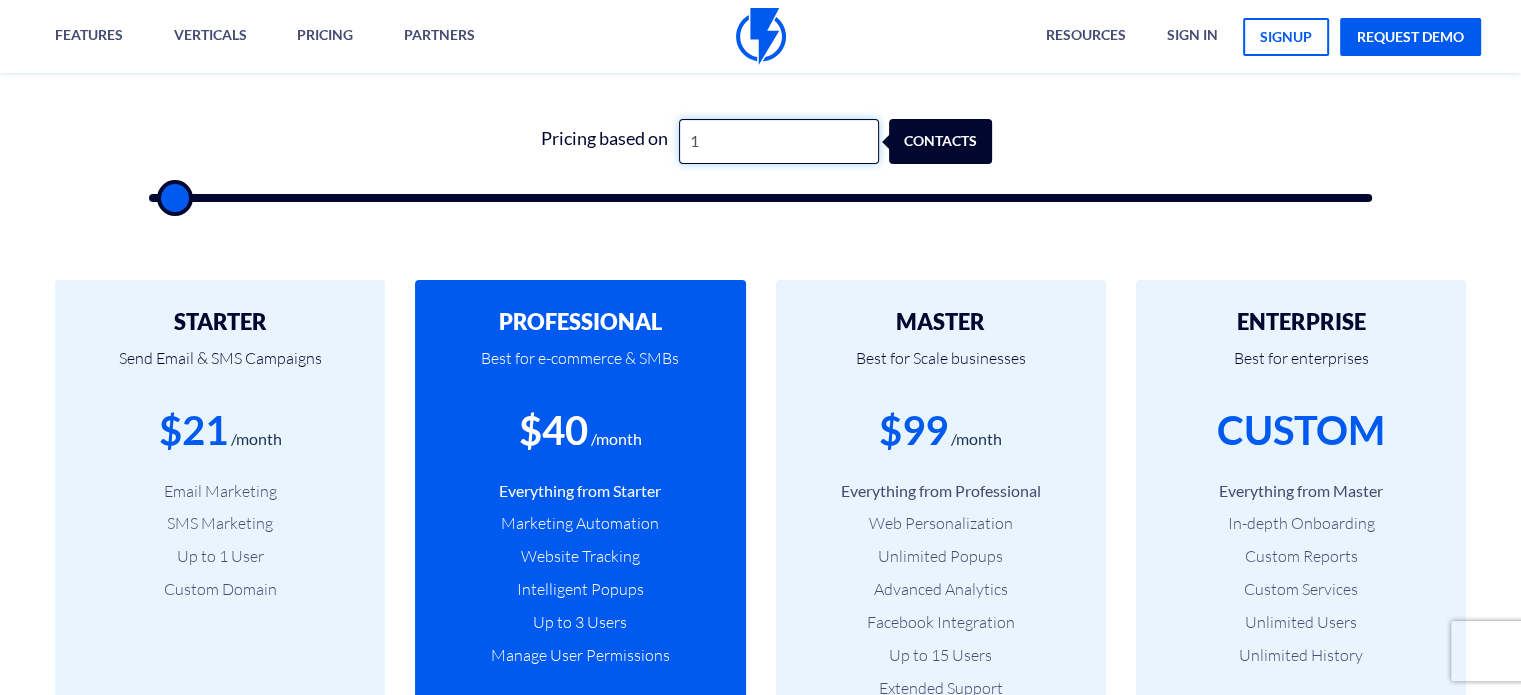 type 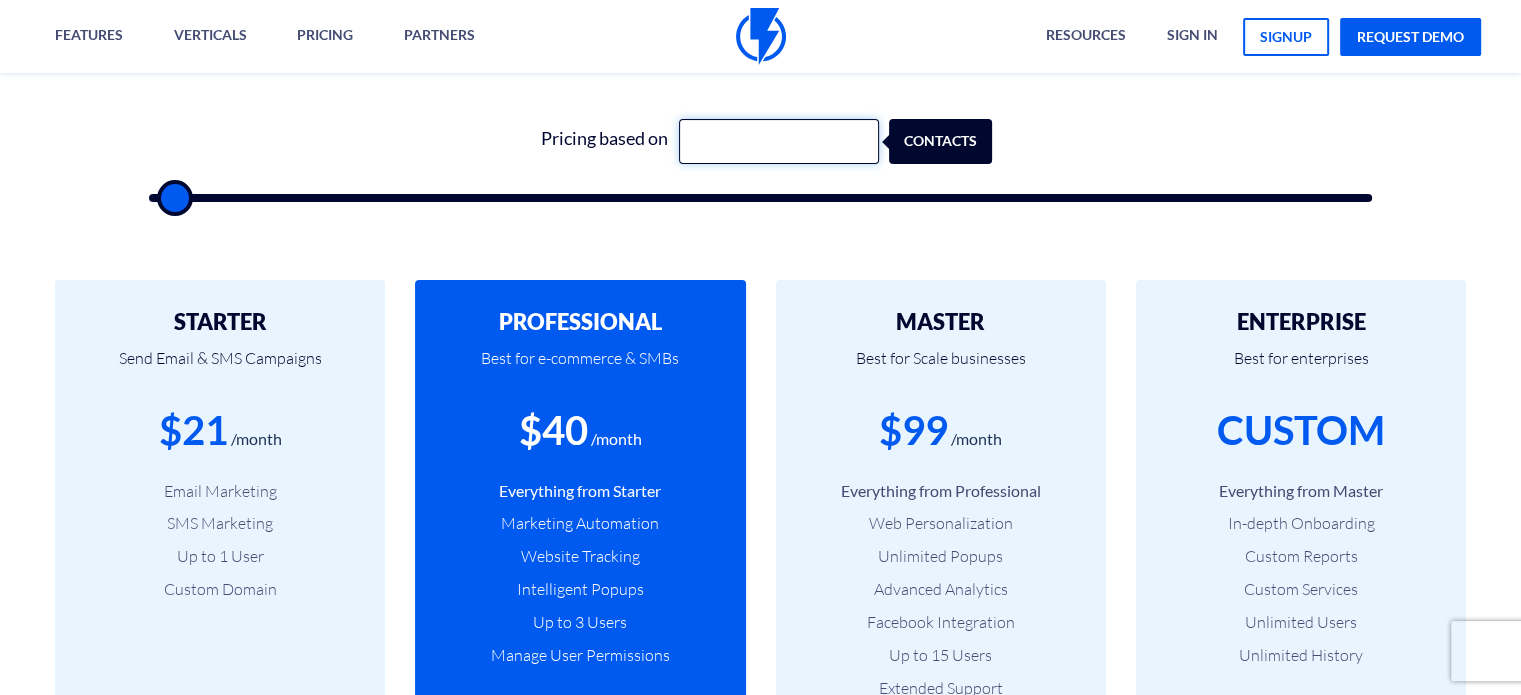 type on "2" 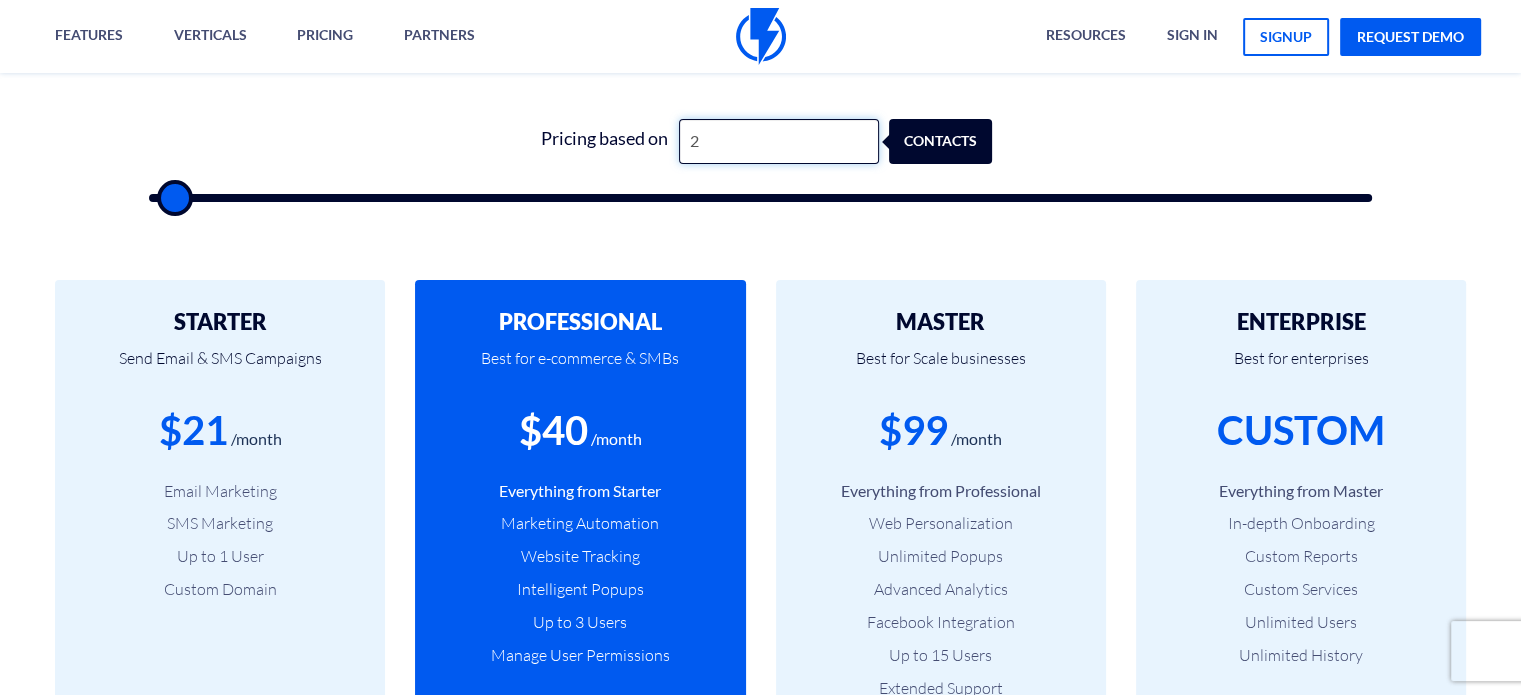 type on "20" 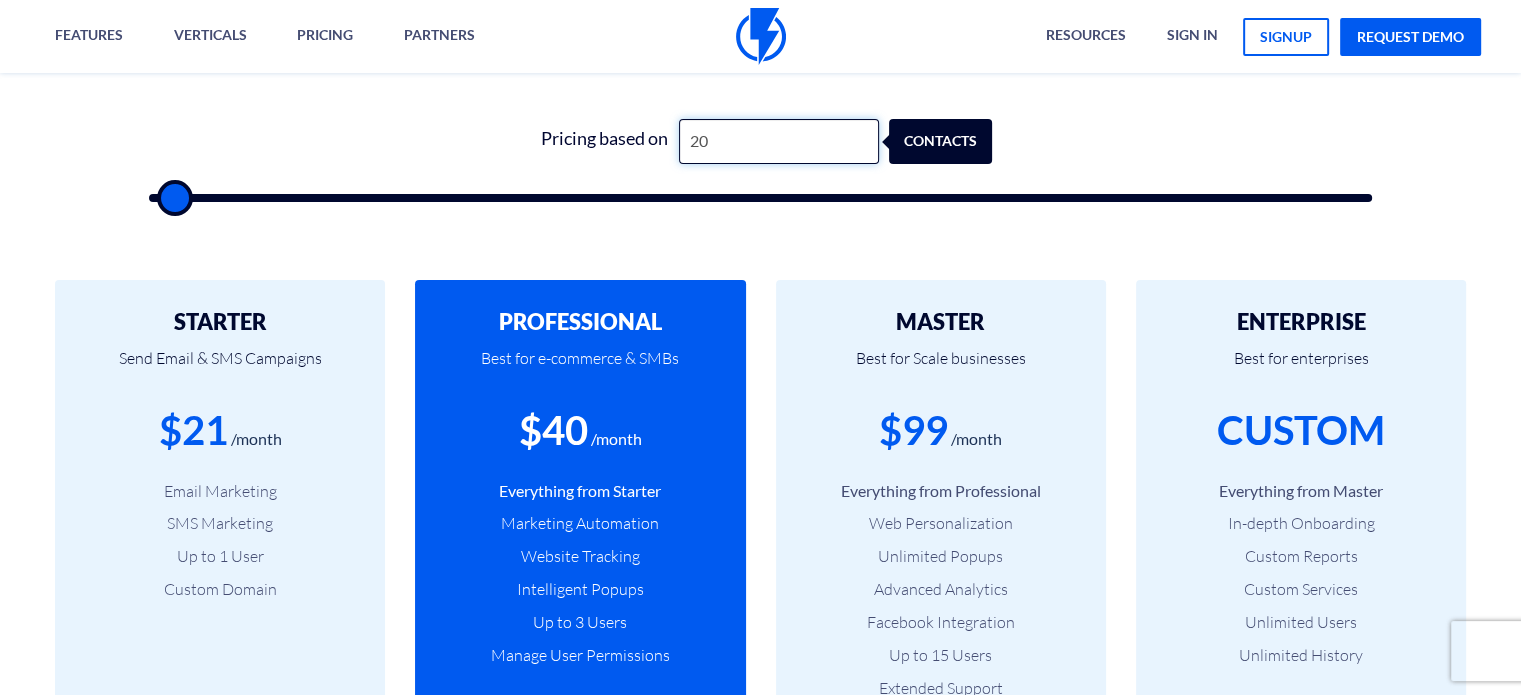type on "200" 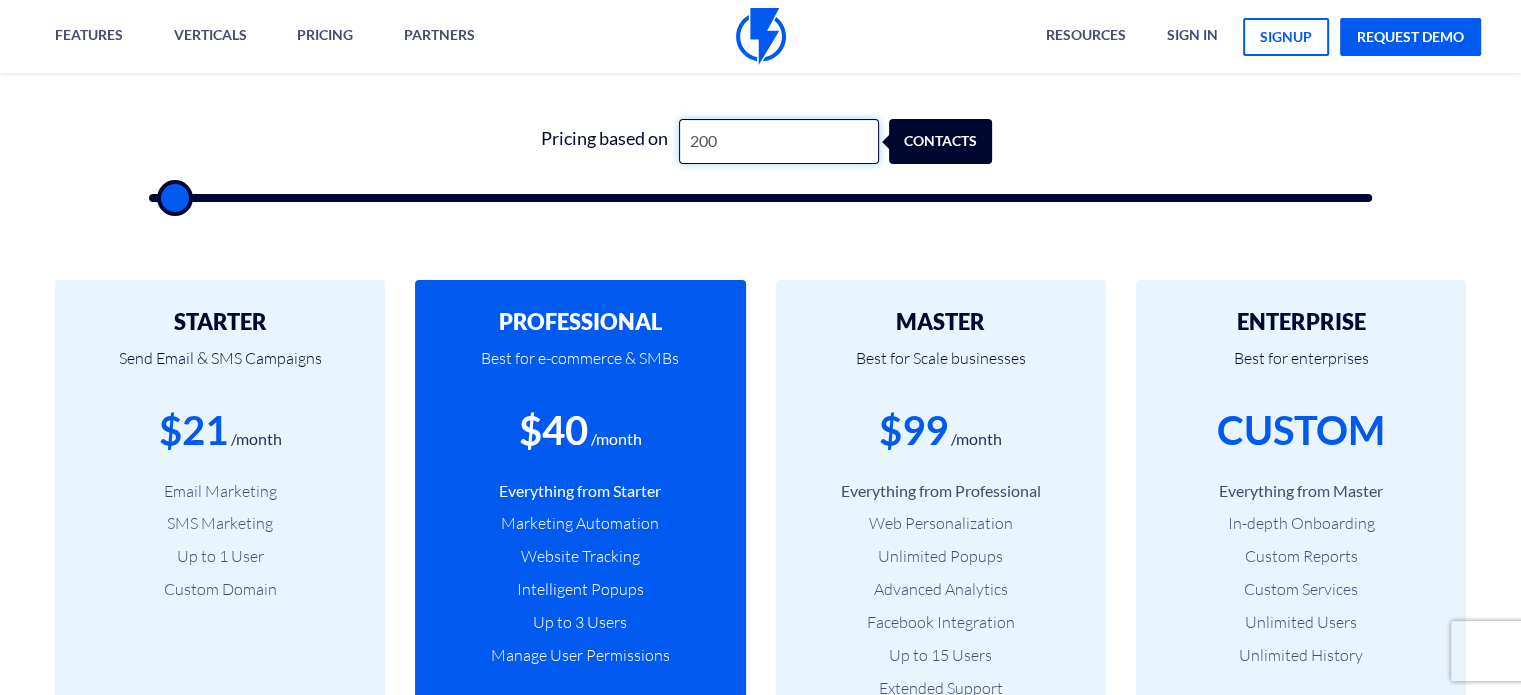 type on "2,000" 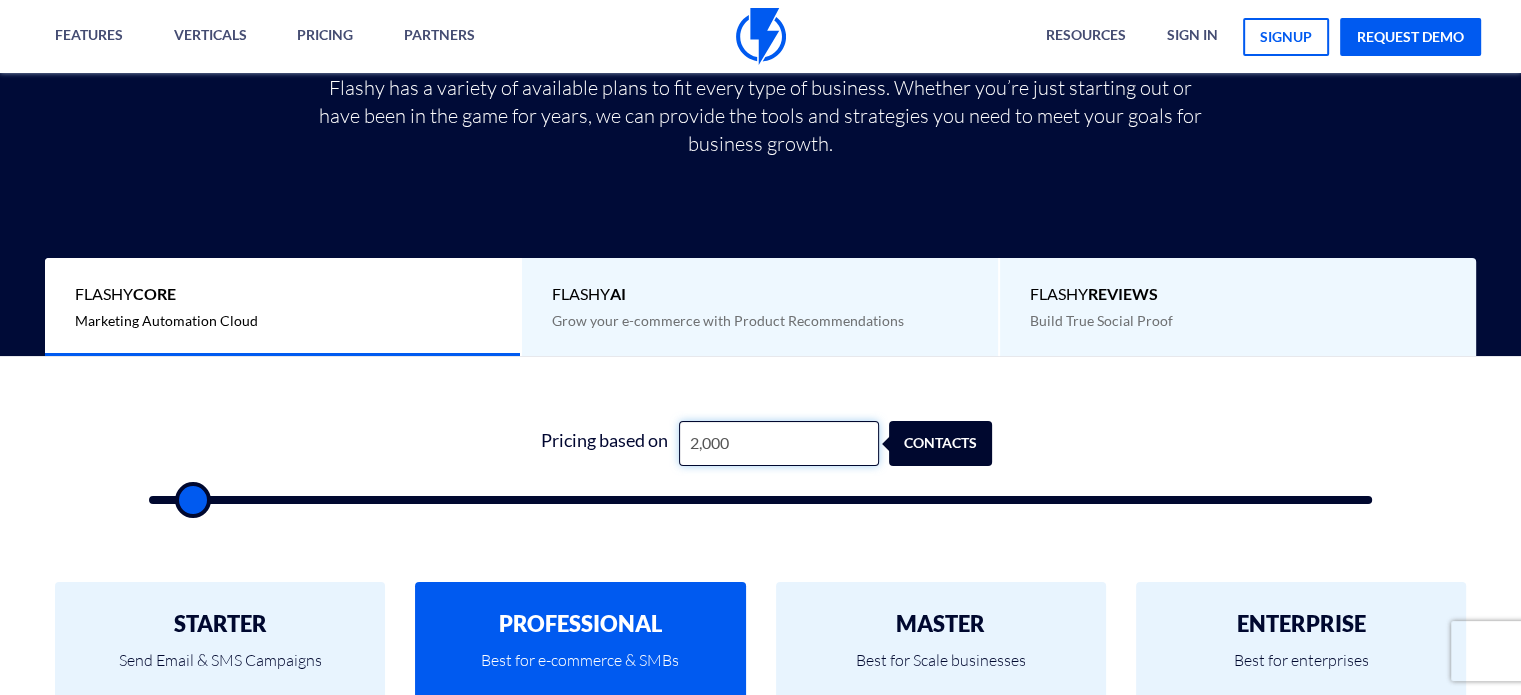 scroll, scrollTop: 400, scrollLeft: 0, axis: vertical 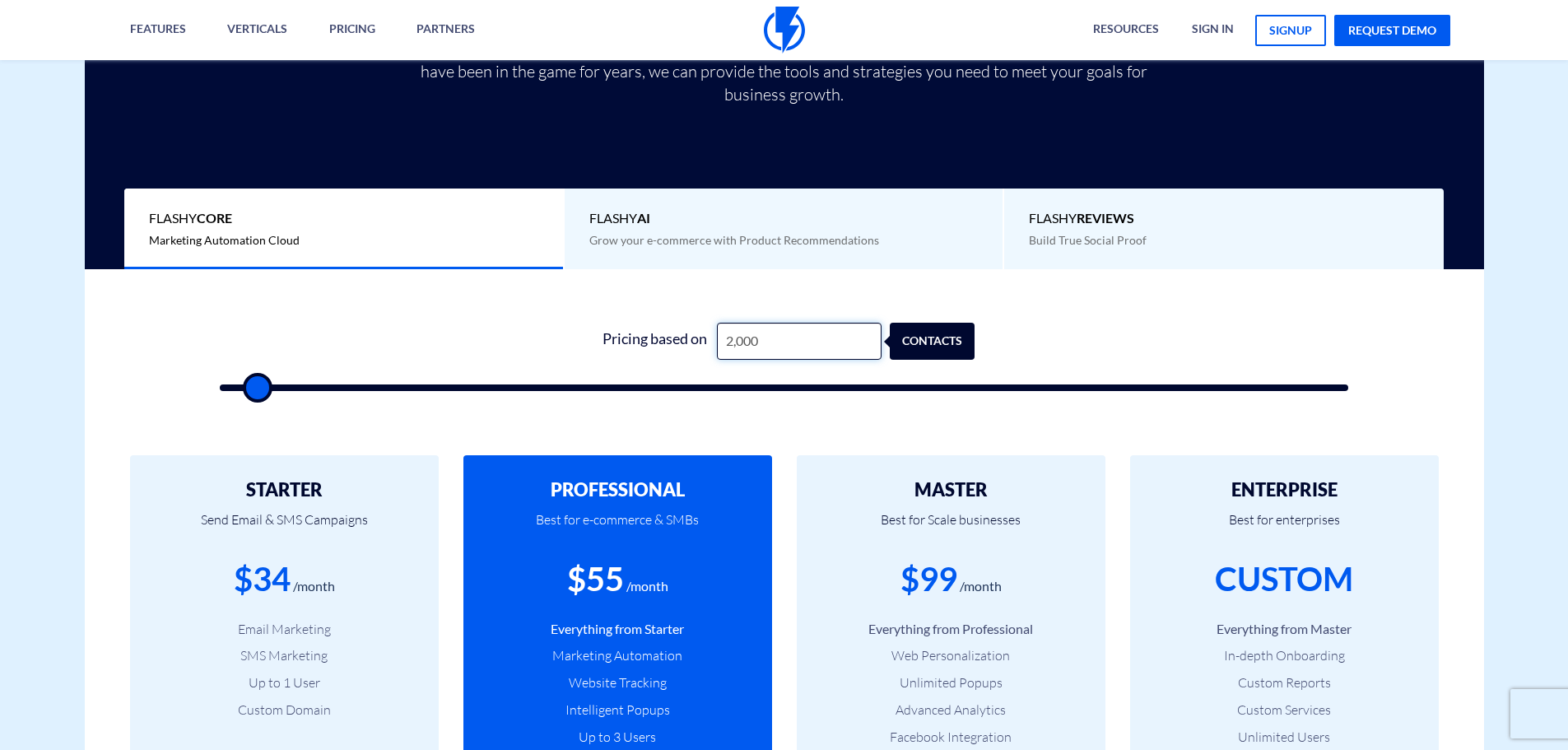 click on "2,000" at bounding box center [799, 341] 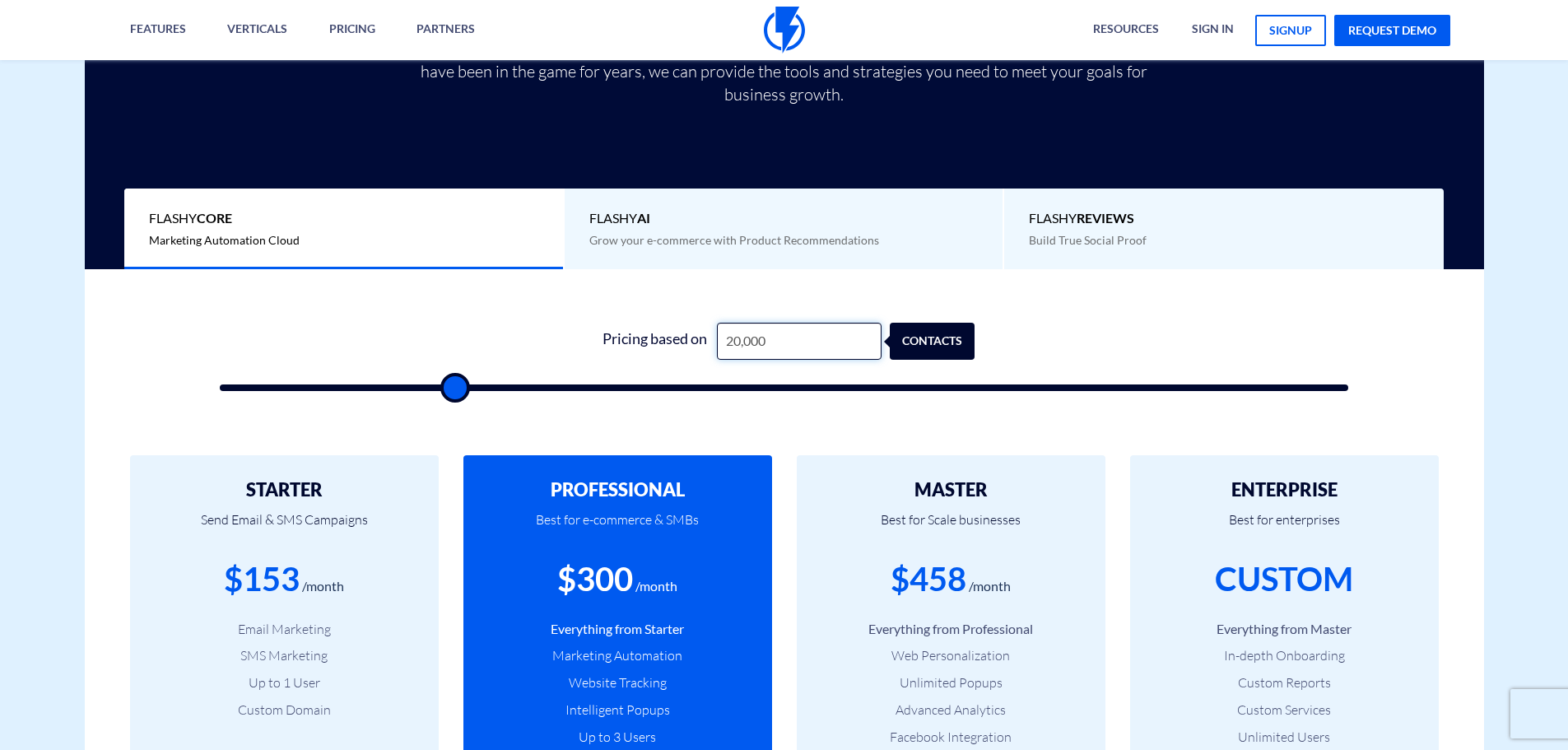 click on "20,000" at bounding box center [799, 341] 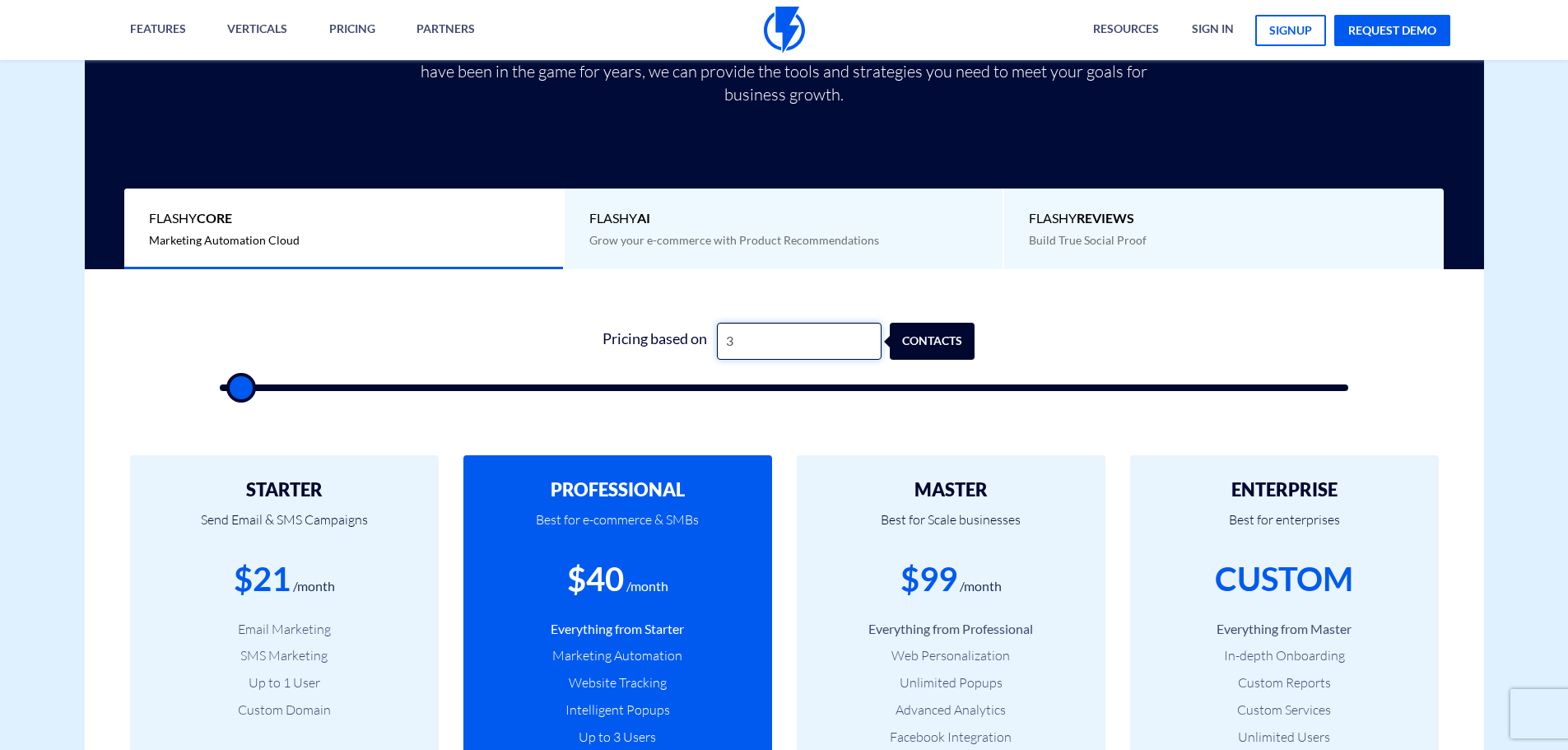 type on "30" 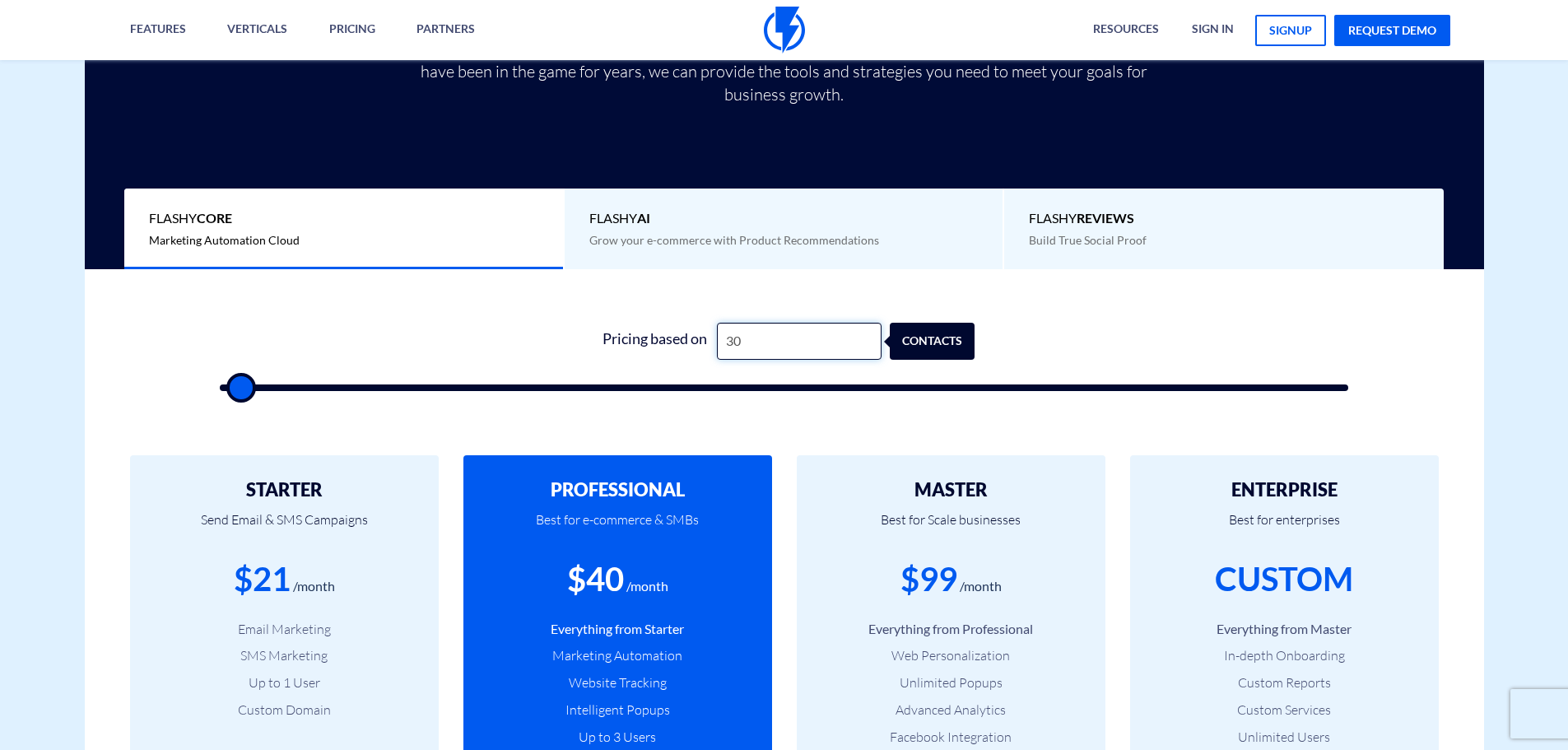 type on "300" 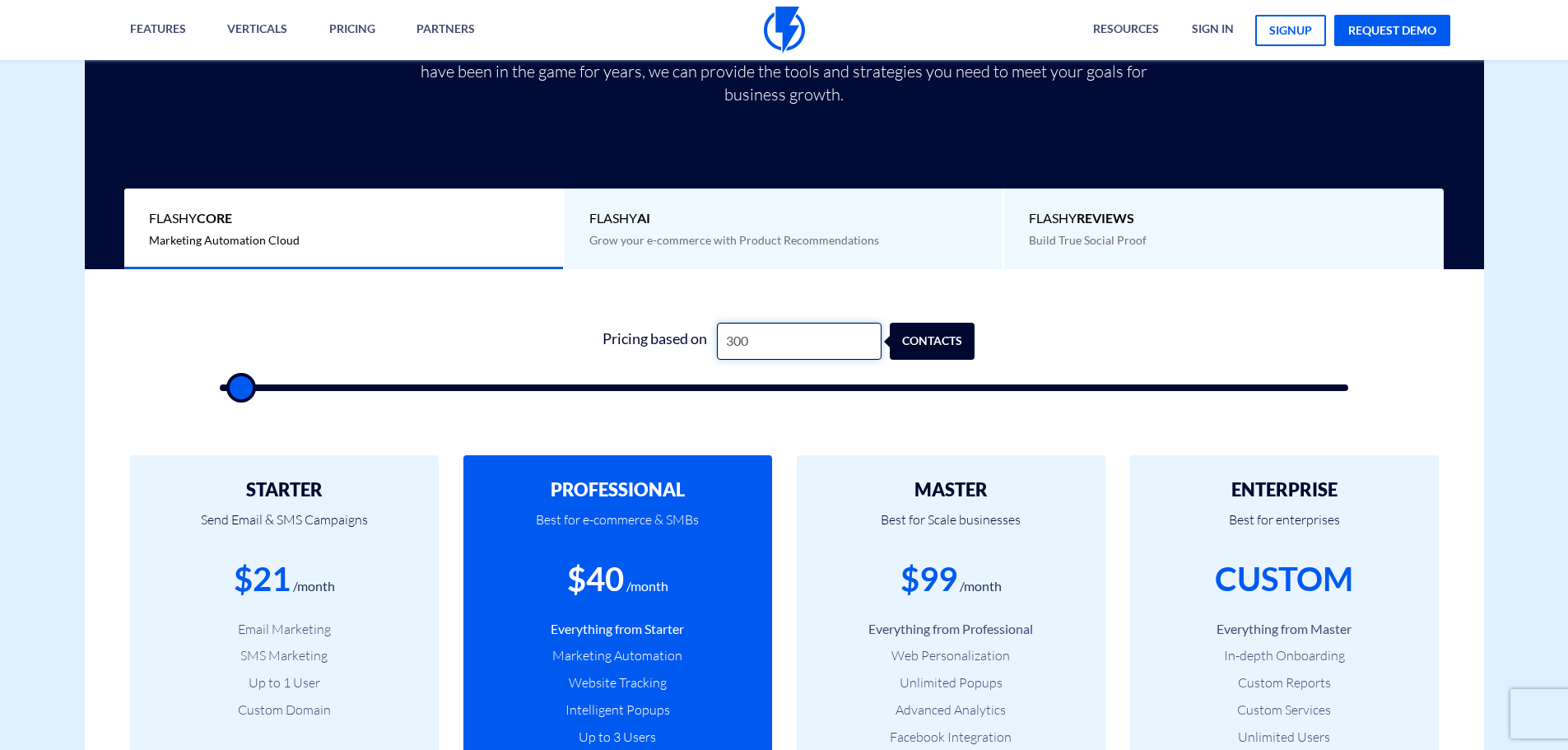 type on "3,000" 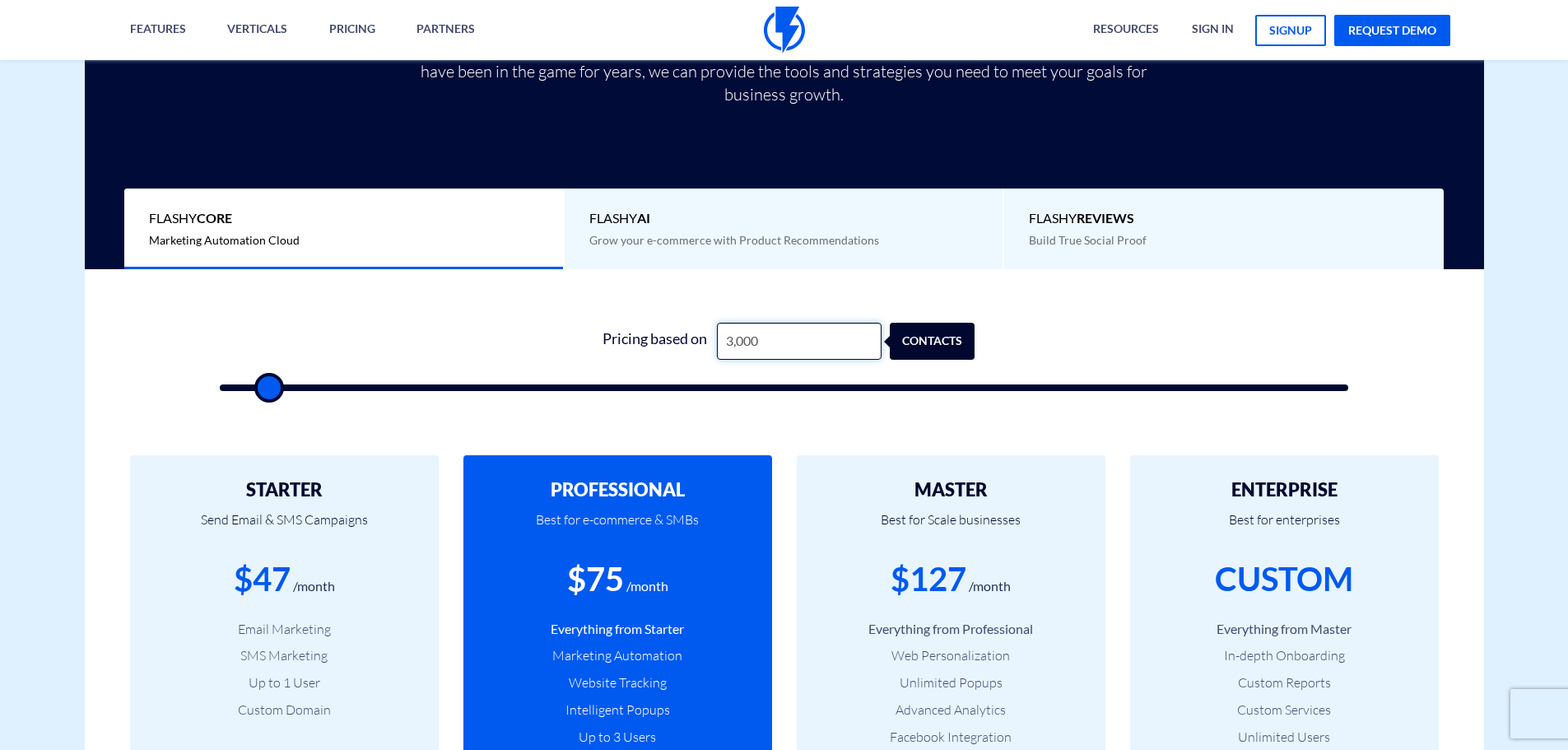 type on "30,000" 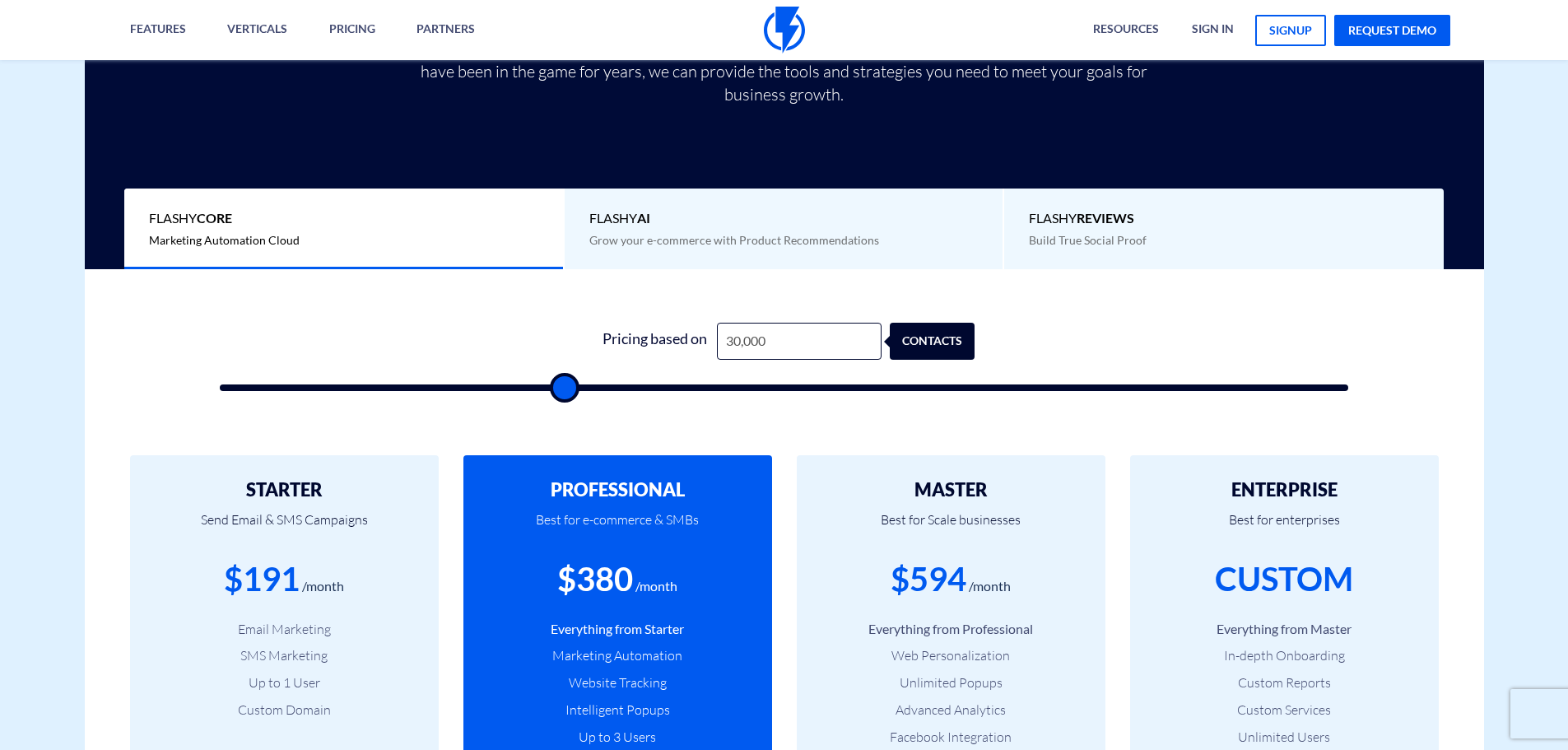 click on "Pricing based on
[NUMBER]
contacts" at bounding box center [784, 356] 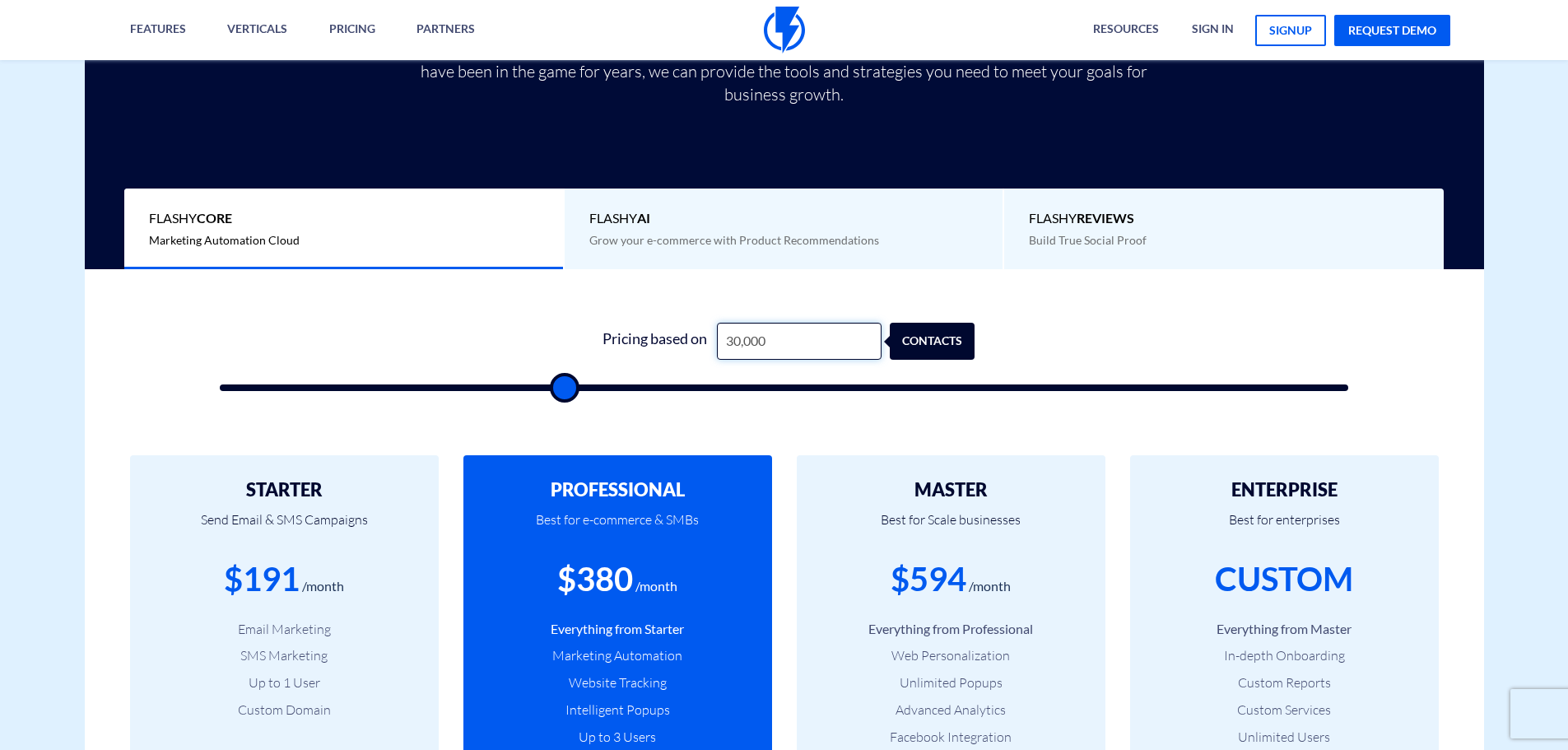 click on "30,000" at bounding box center [799, 341] 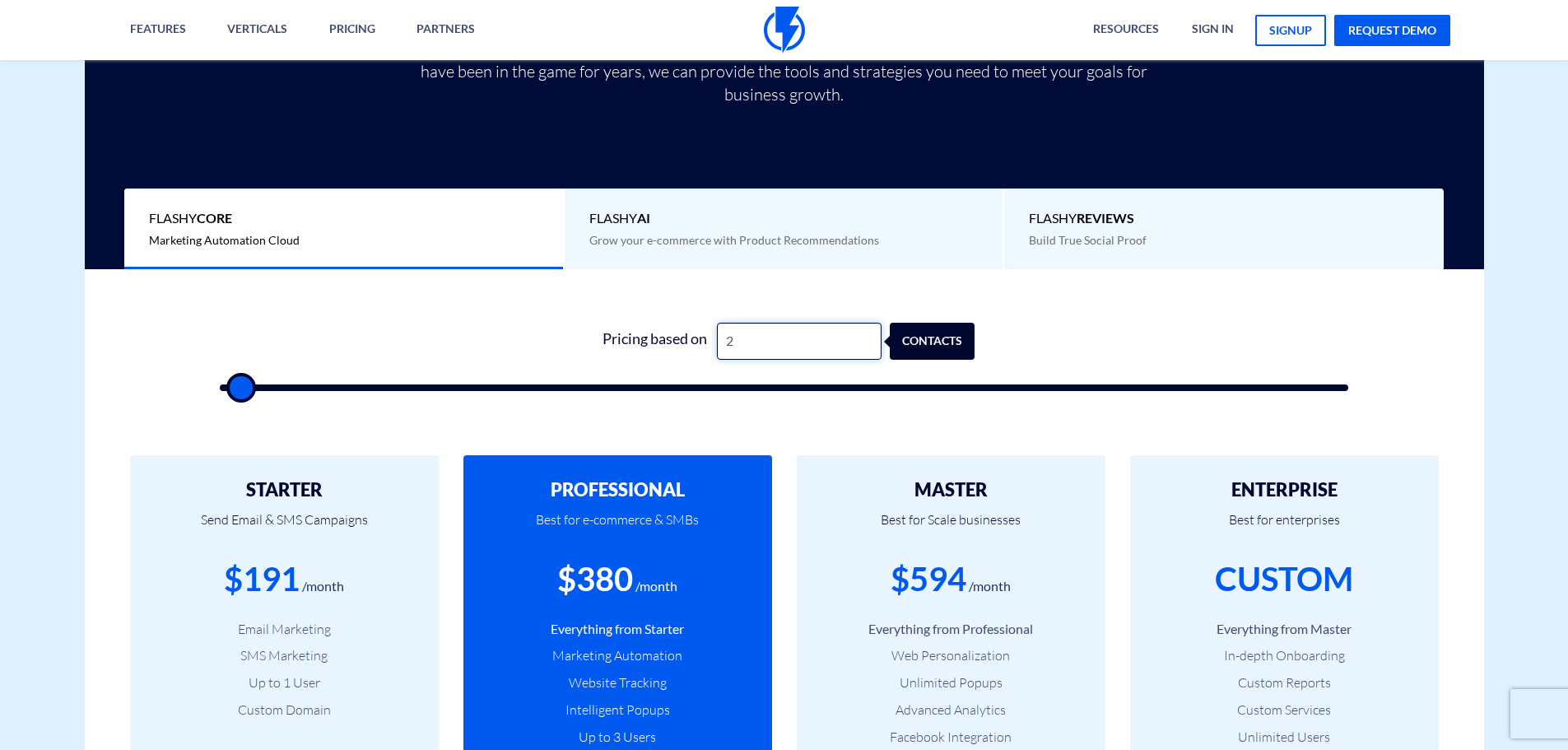 type on "20" 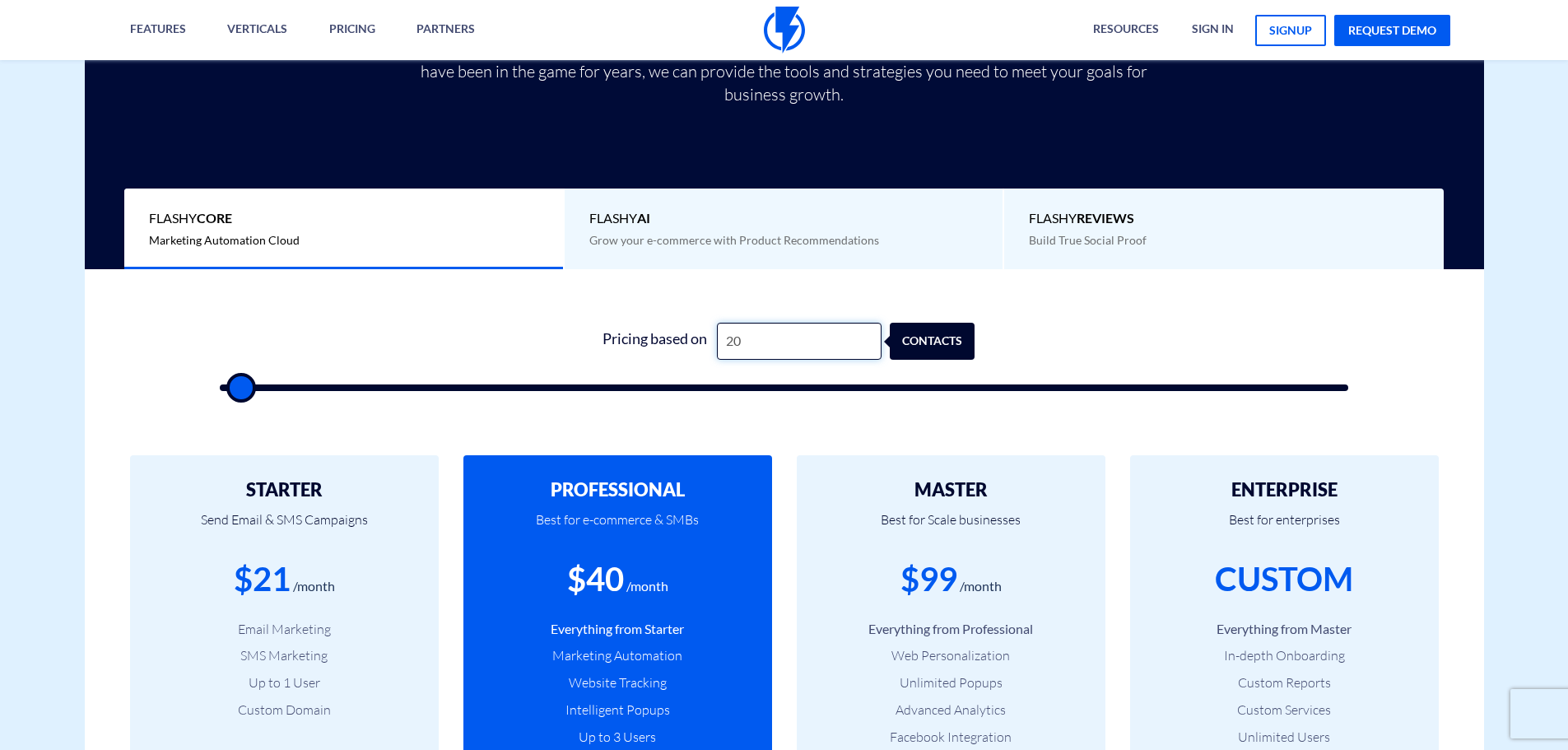 type on "200" 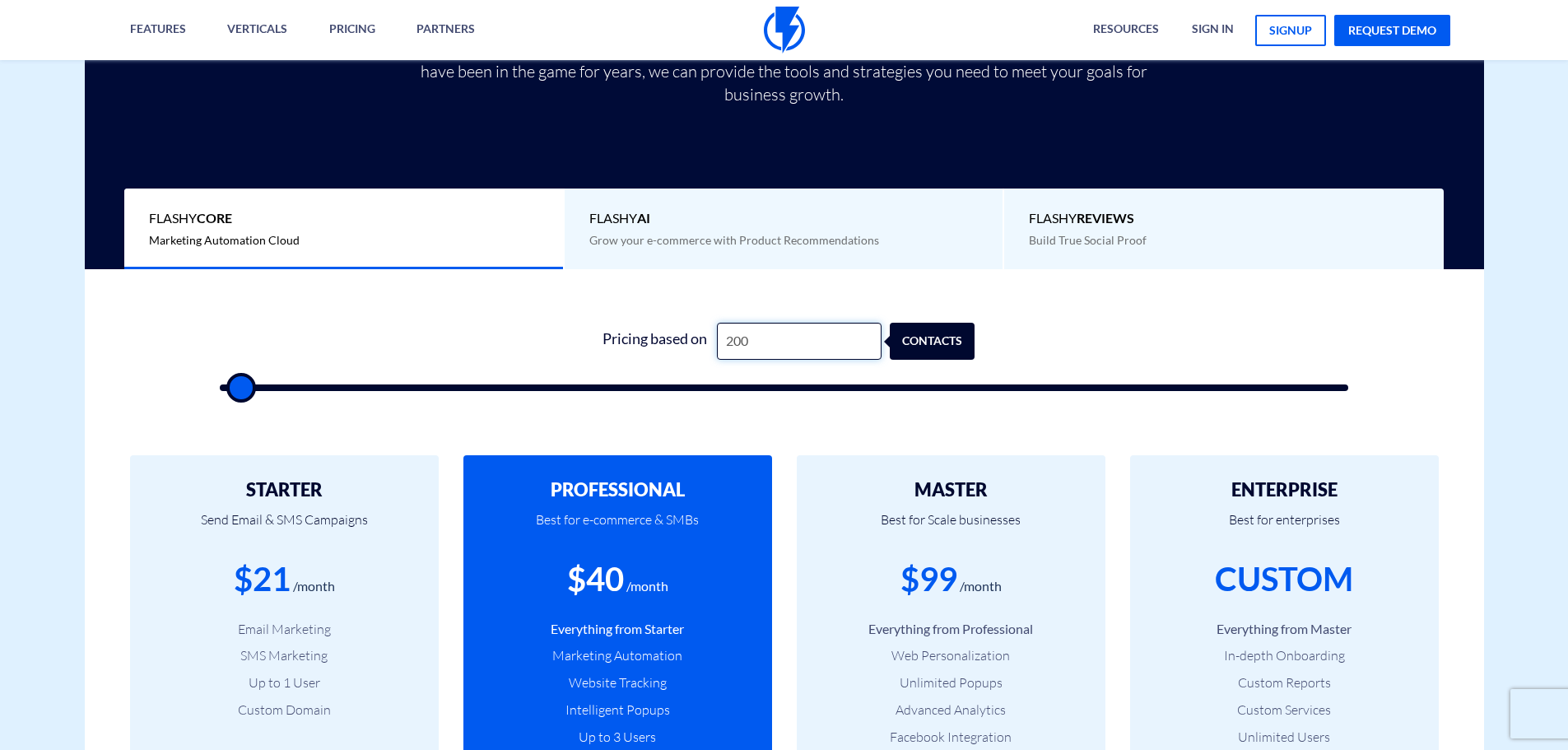type on "2,000" 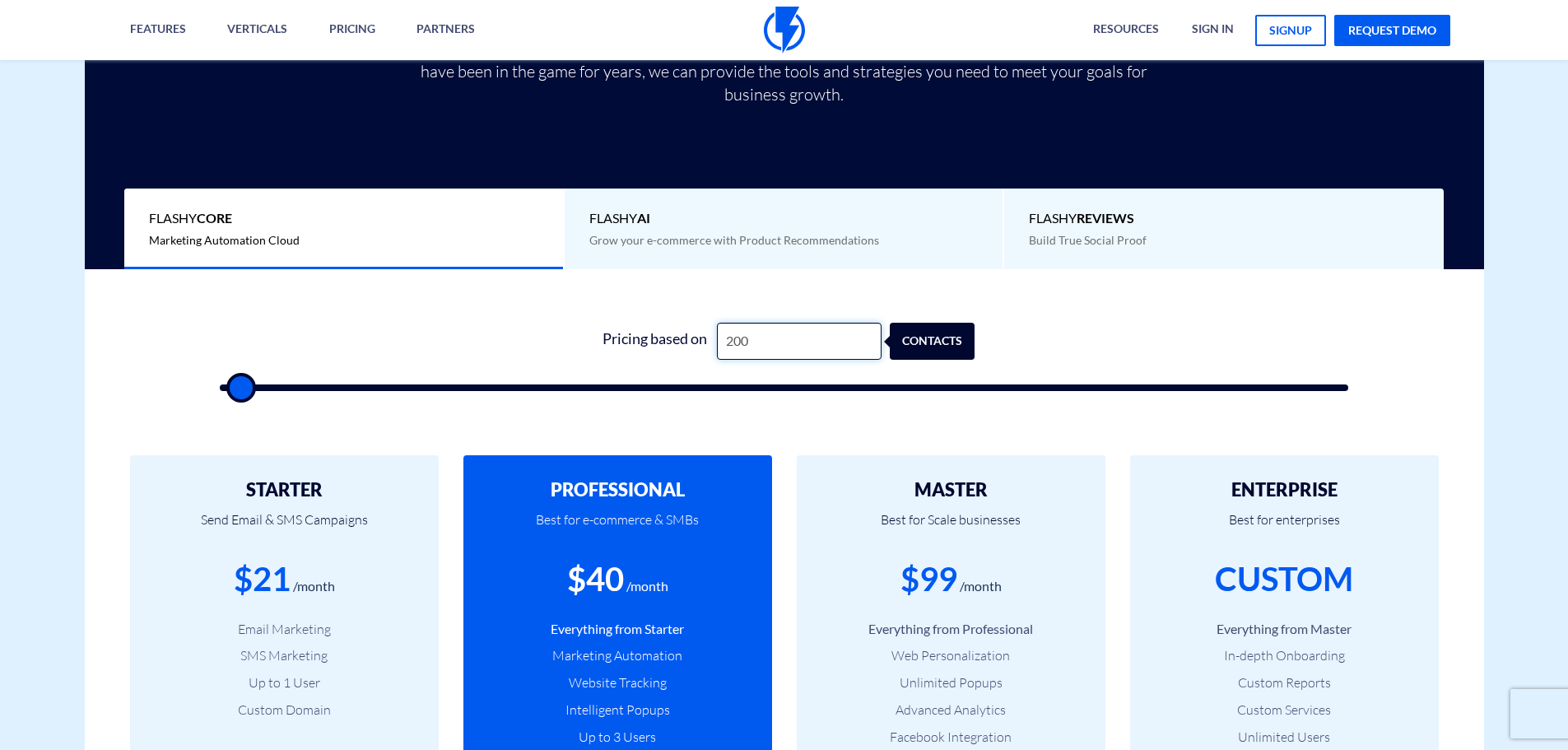 type on "2000" 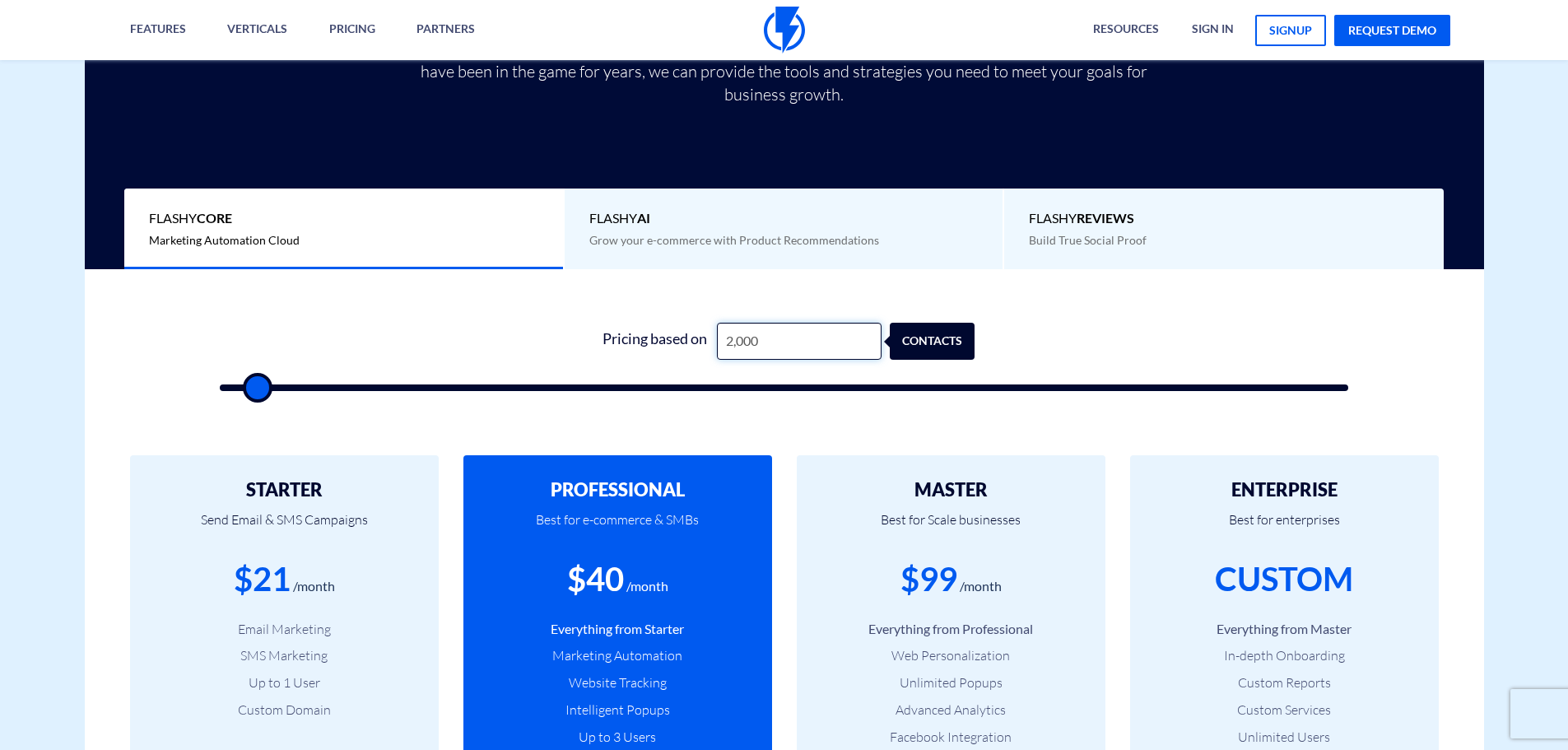 type on "20,000" 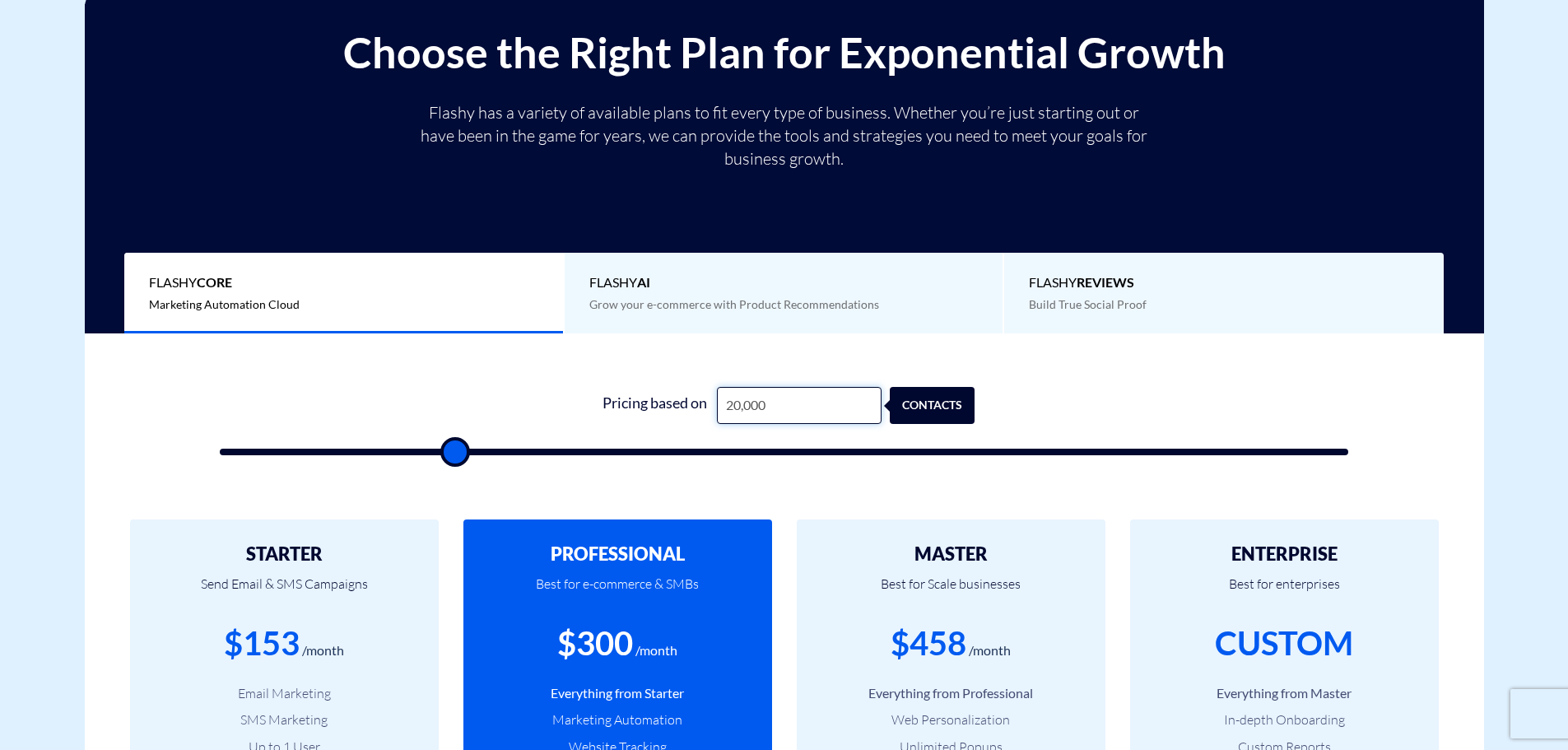 scroll, scrollTop: 221, scrollLeft: 0, axis: vertical 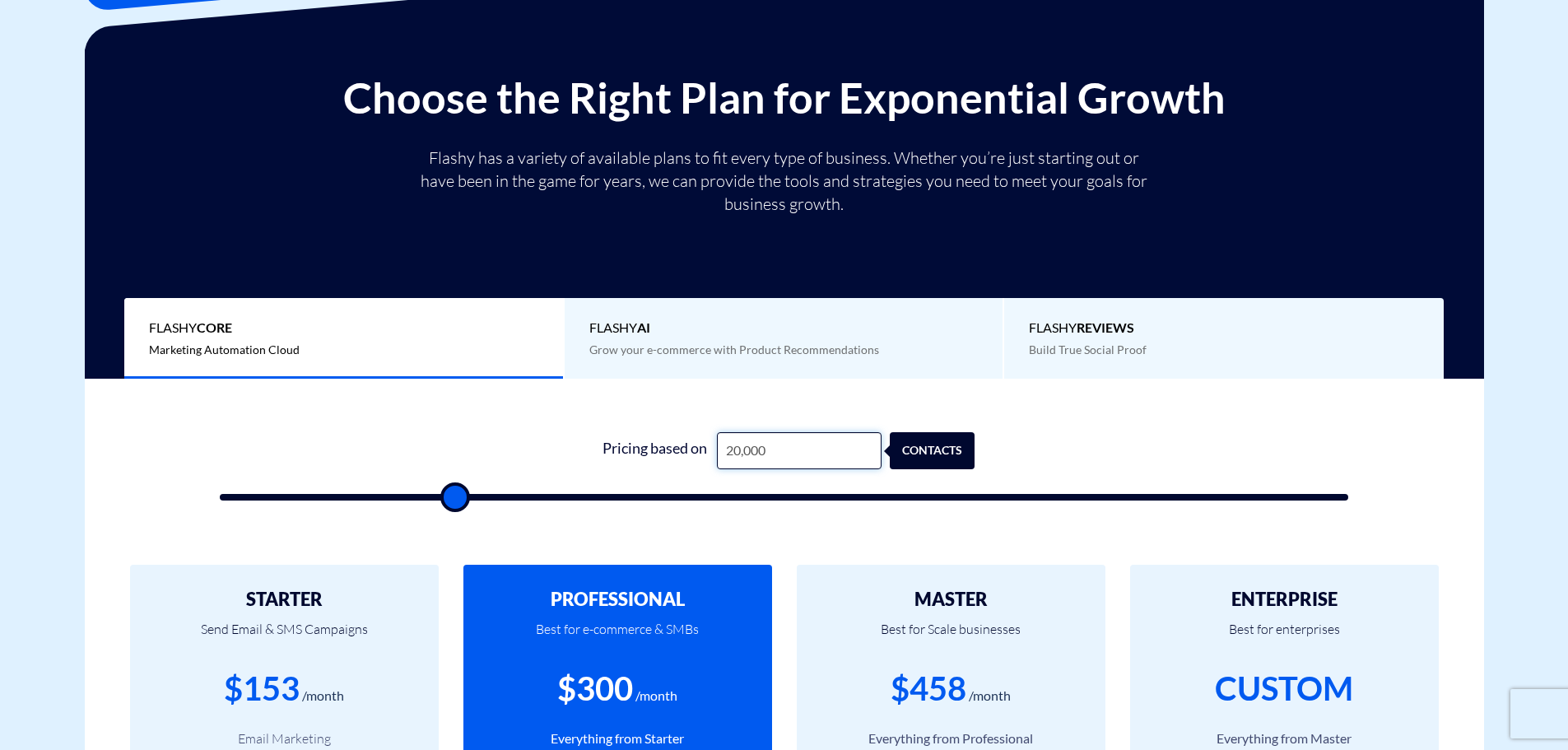 drag, startPoint x: 795, startPoint y: 461, endPoint x: 663, endPoint y: 461, distance: 132 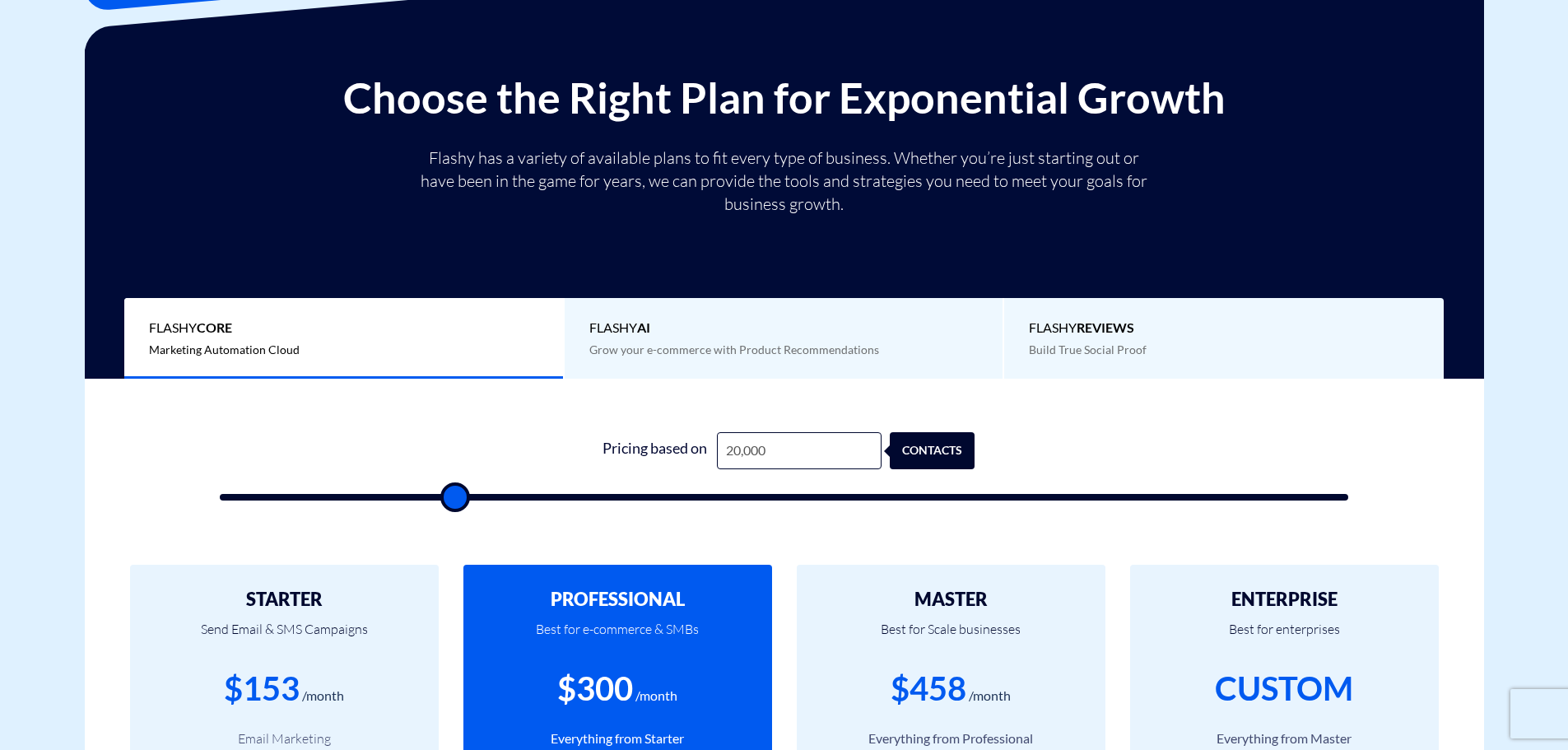 click on "Pricing based on" at bounding box center (655, 450) 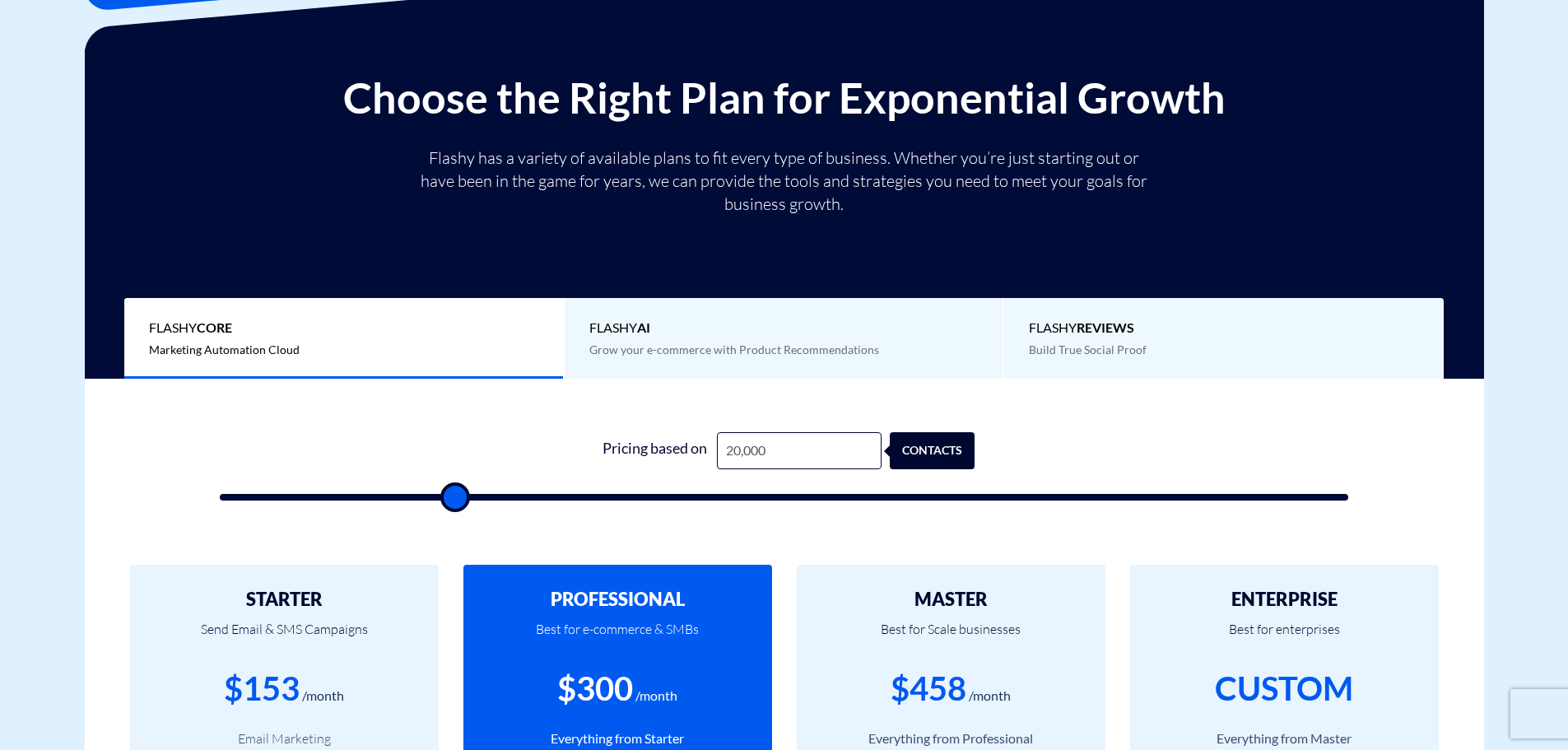 type on "20500" 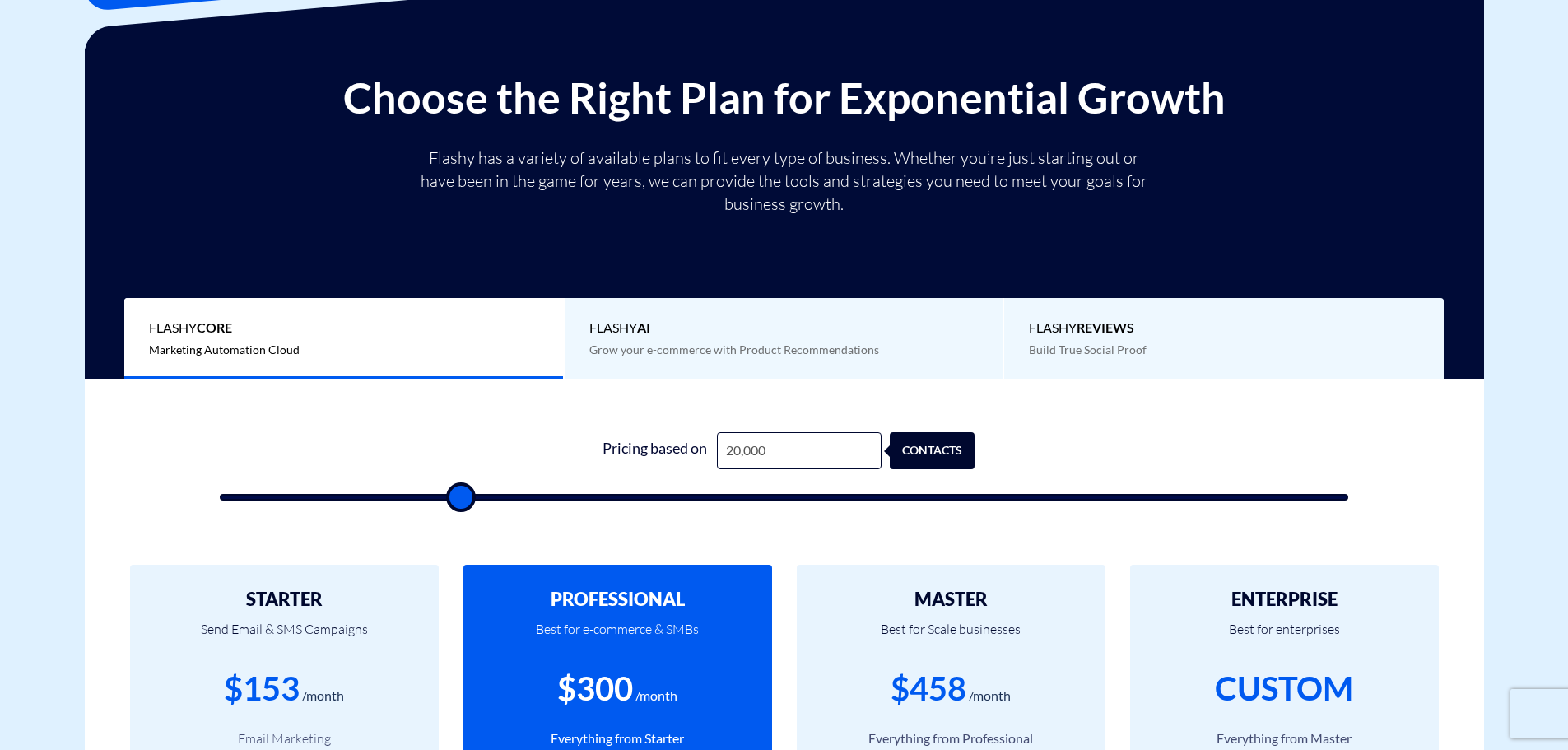 type on "21,000" 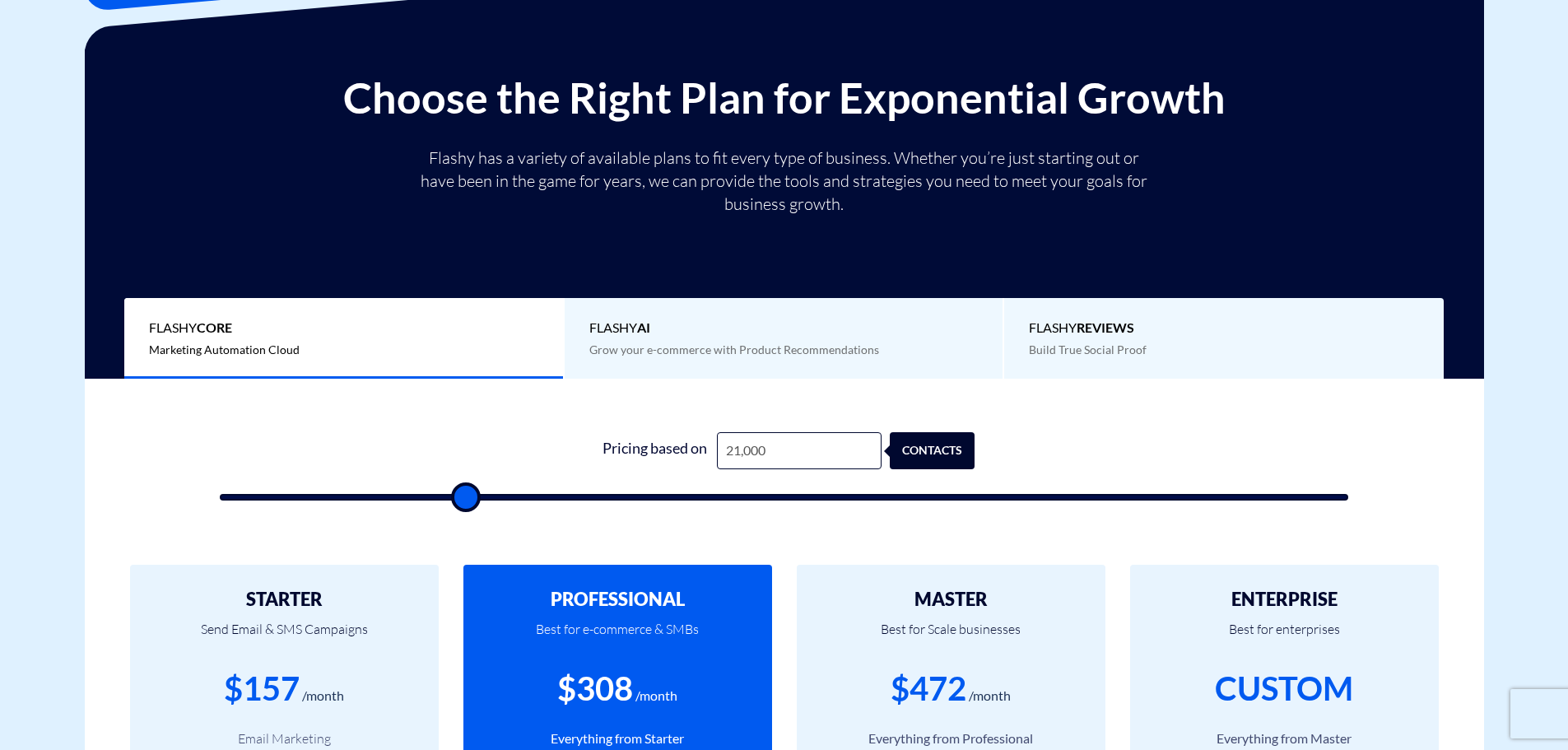type on "21,500" 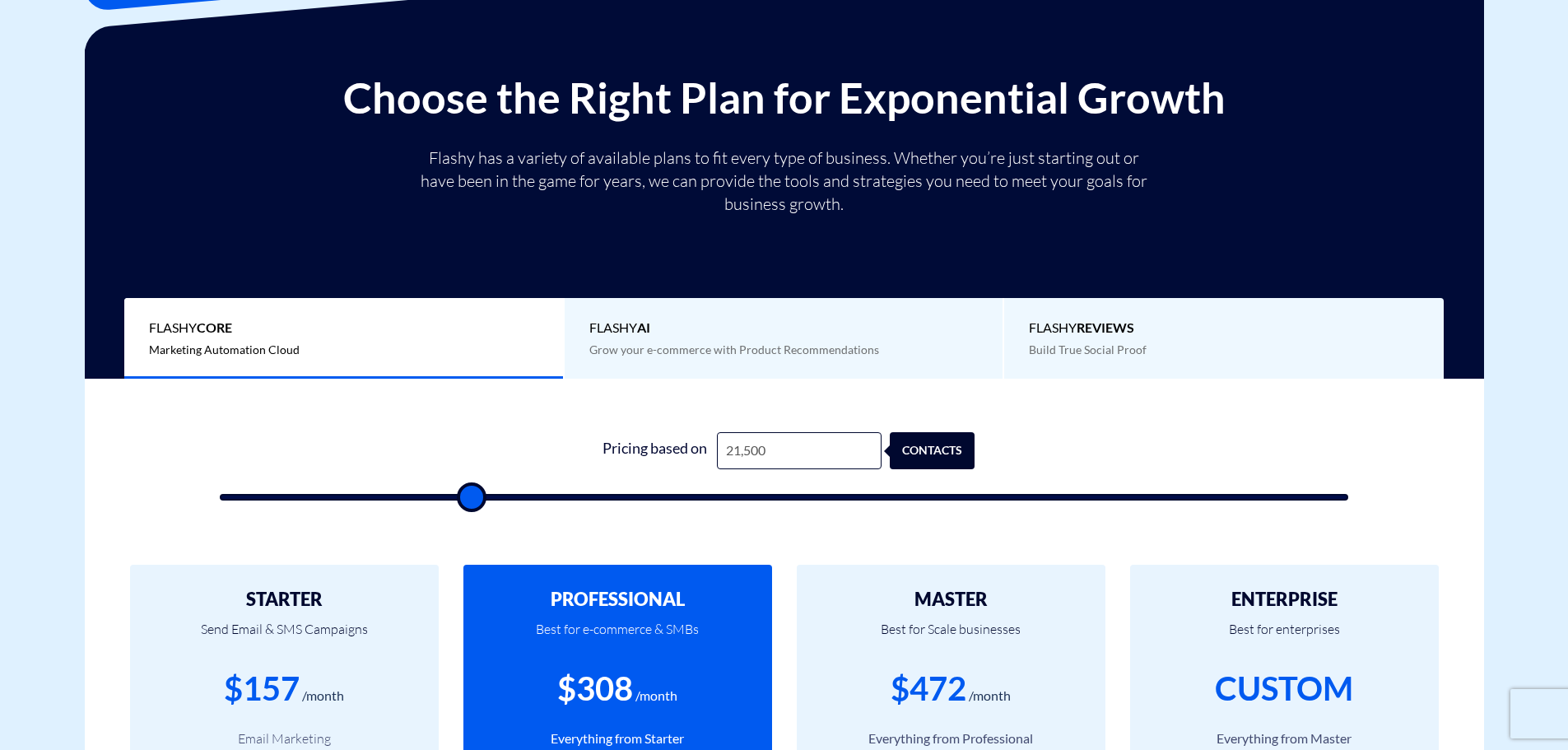 type on "22,500" 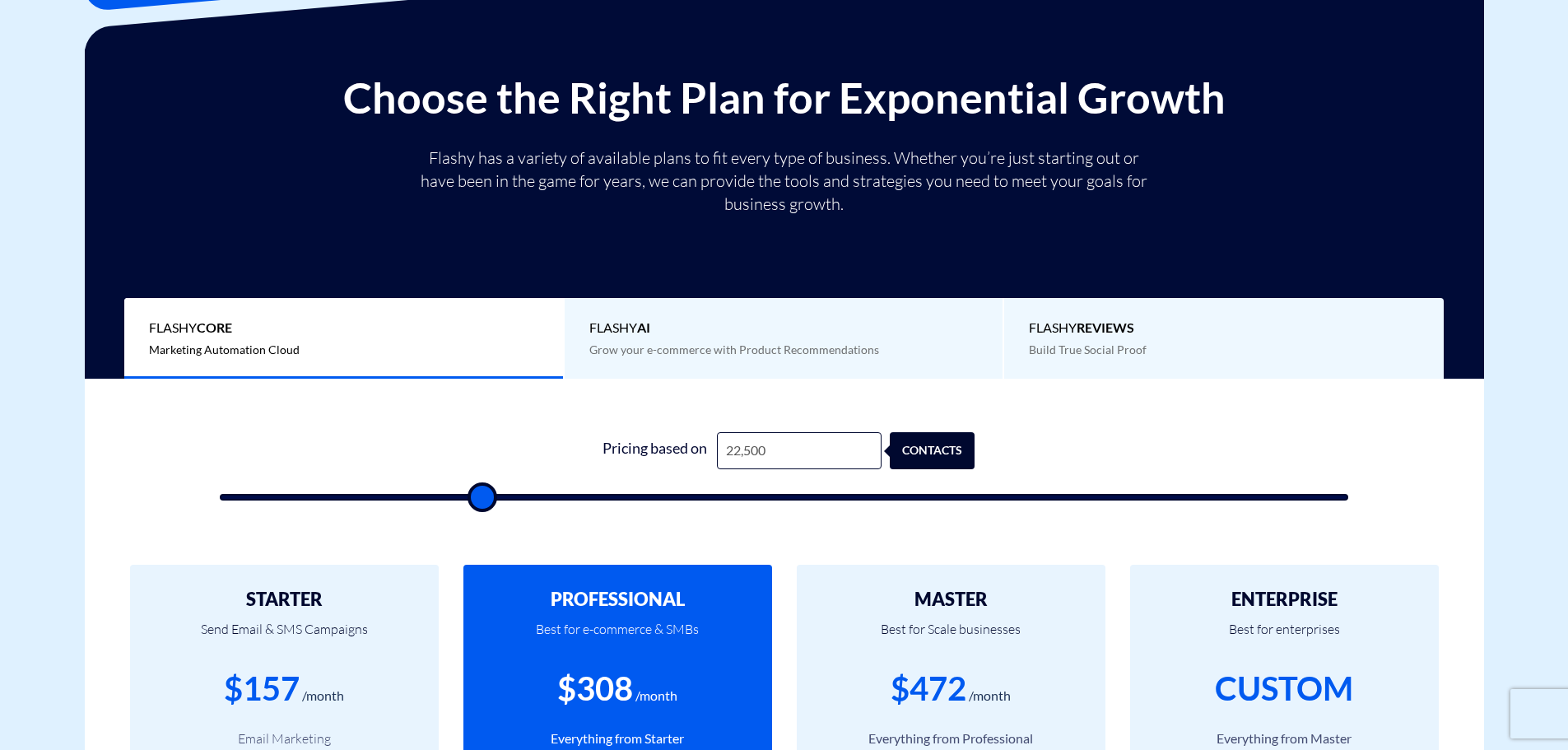 type on "23,000" 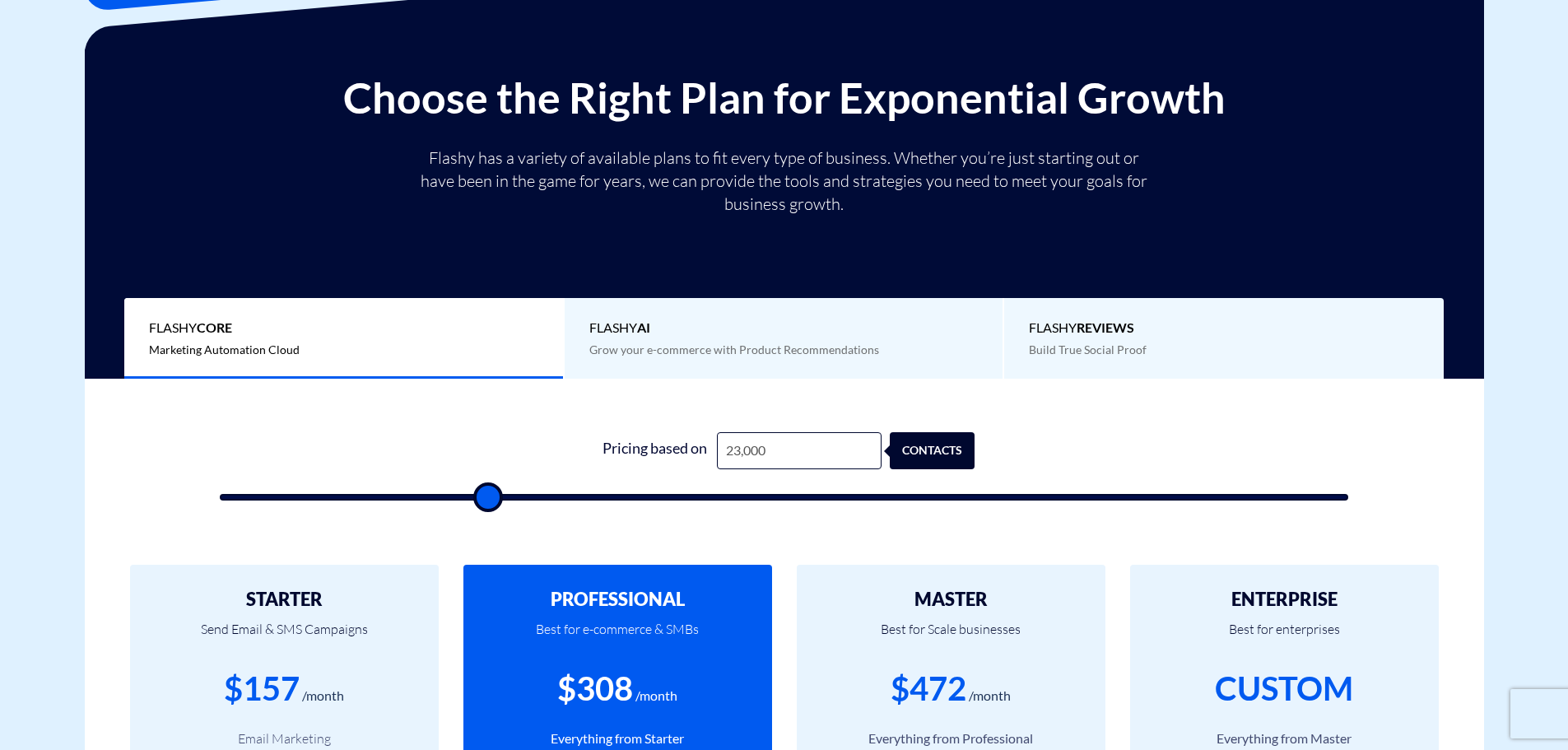 type on "24,000" 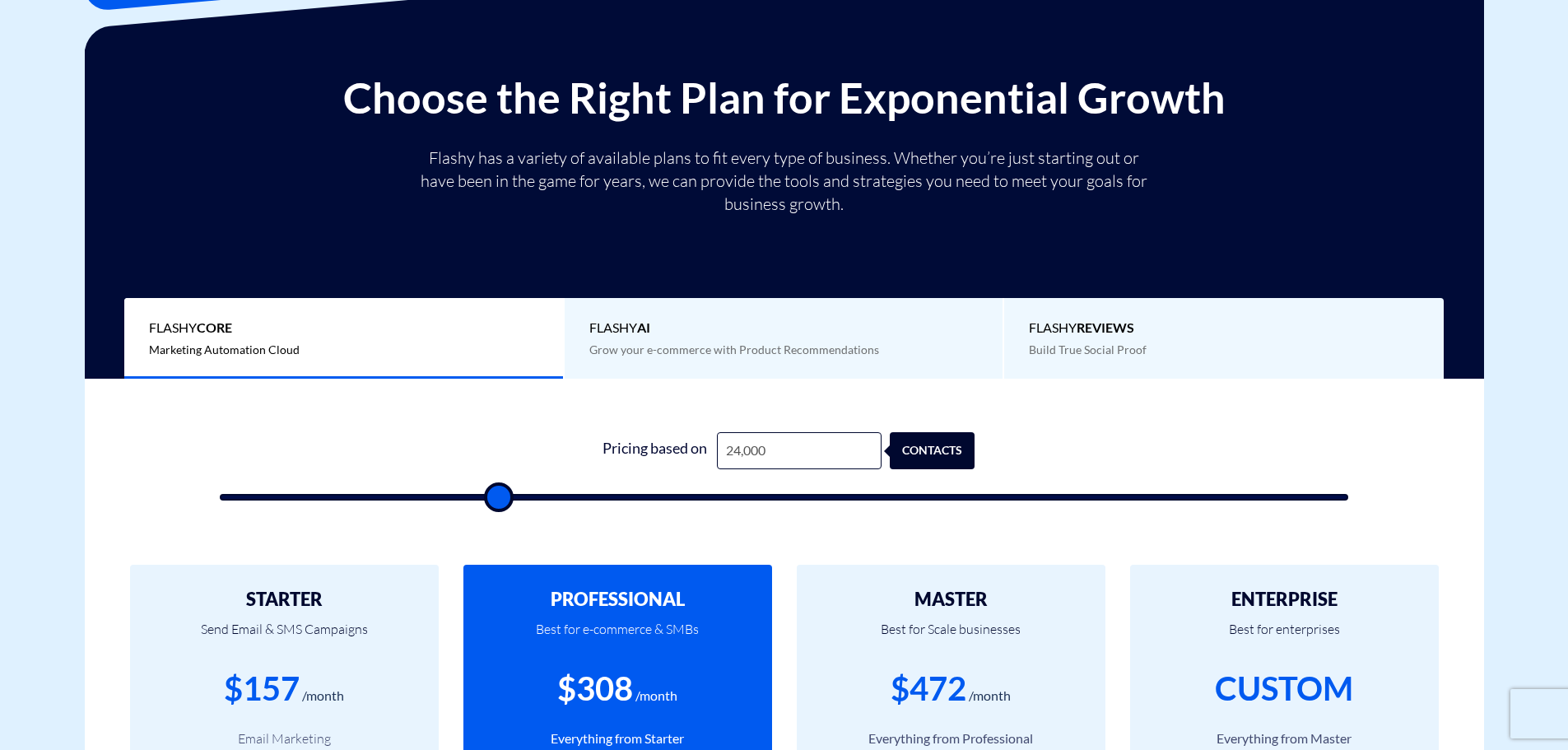 type on "24,500" 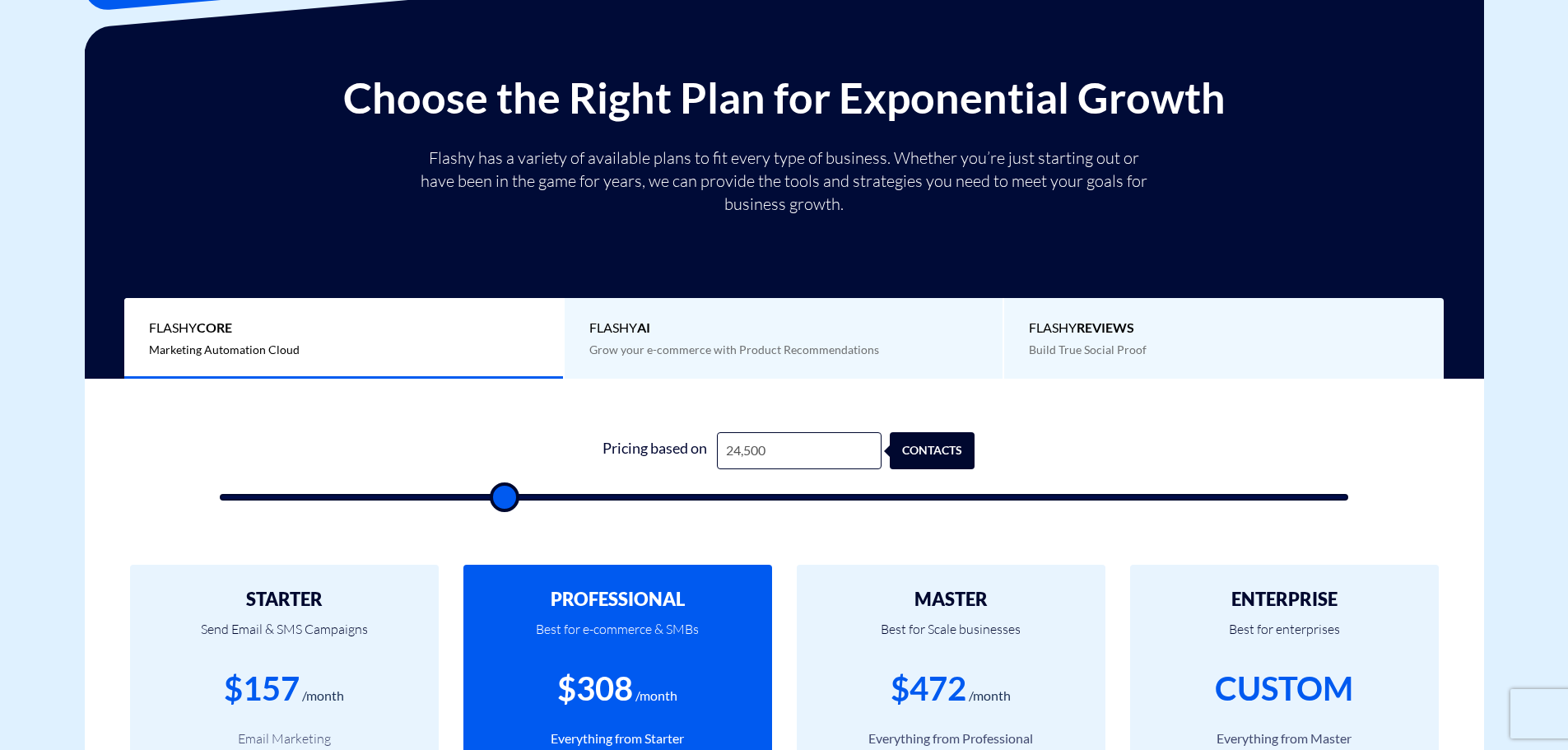 type on "25,000" 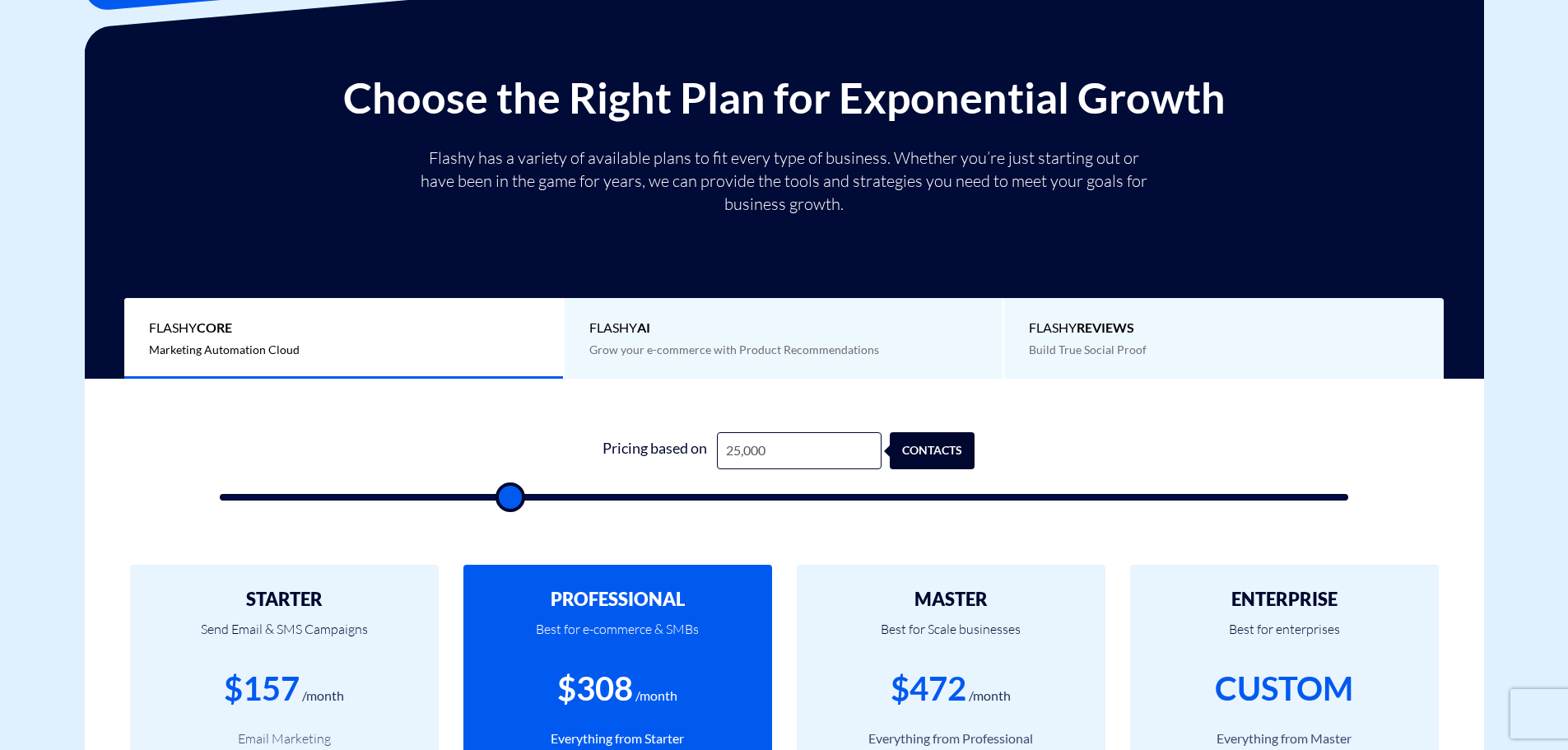type on "25,500" 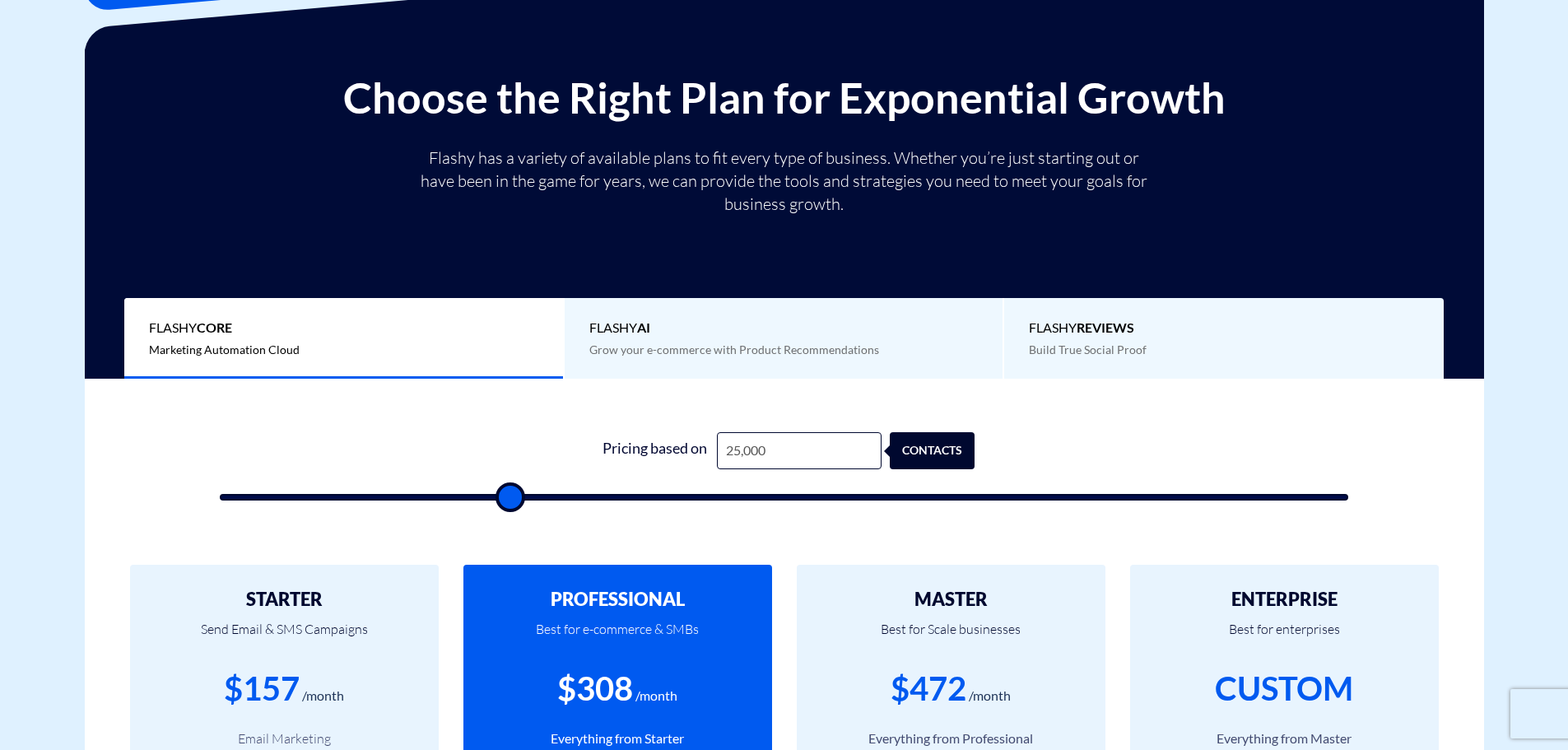 type on "25500" 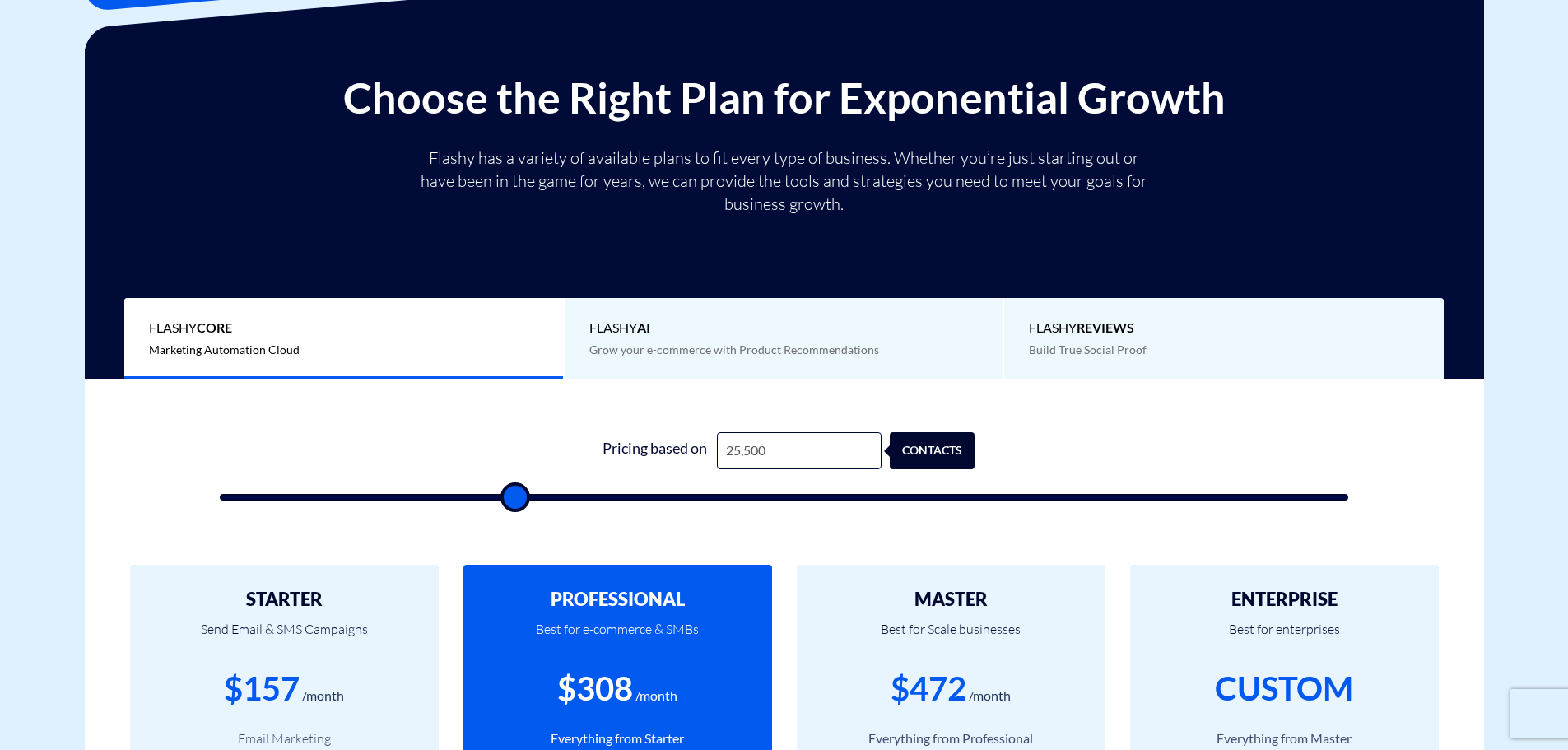 type on "26,000" 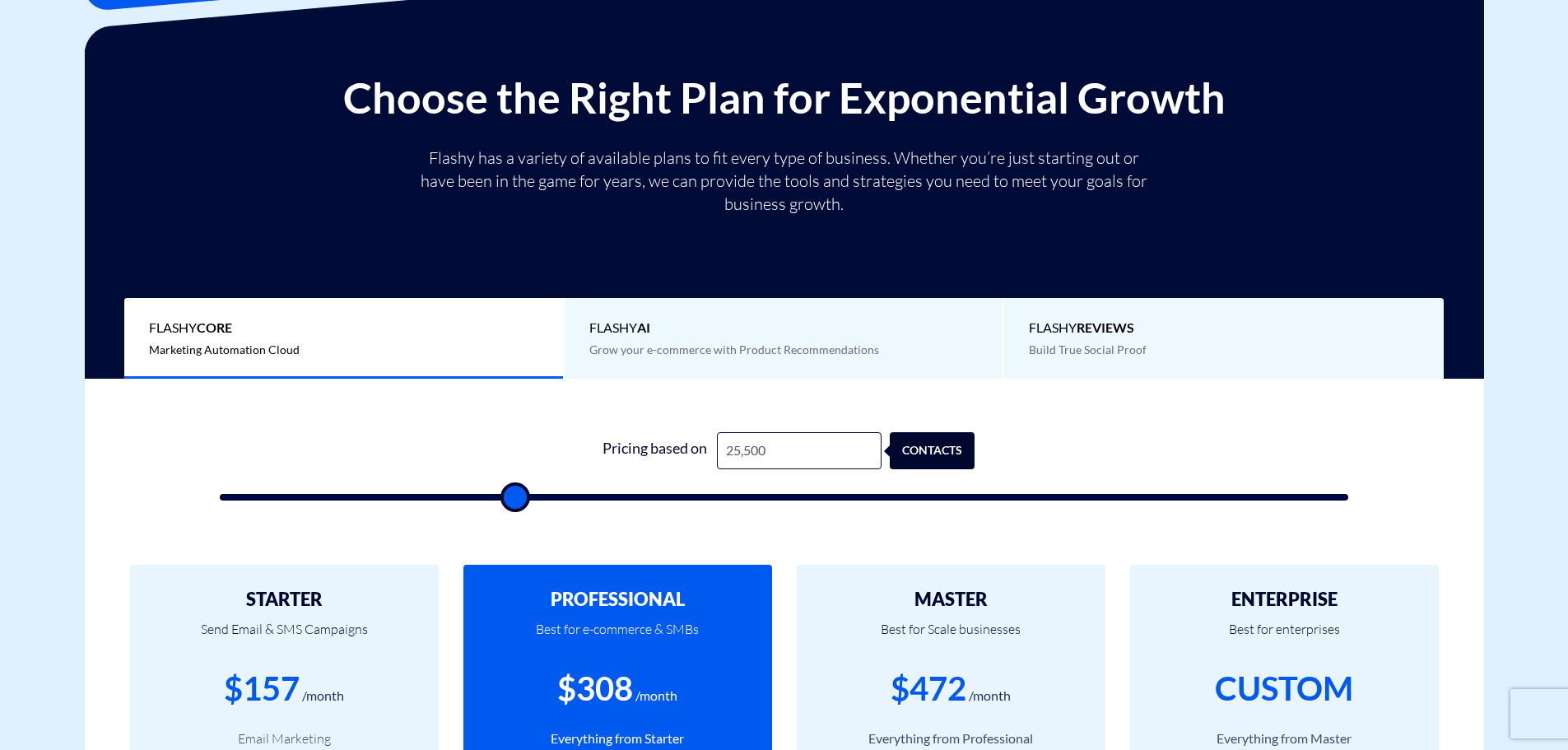 type on "26000" 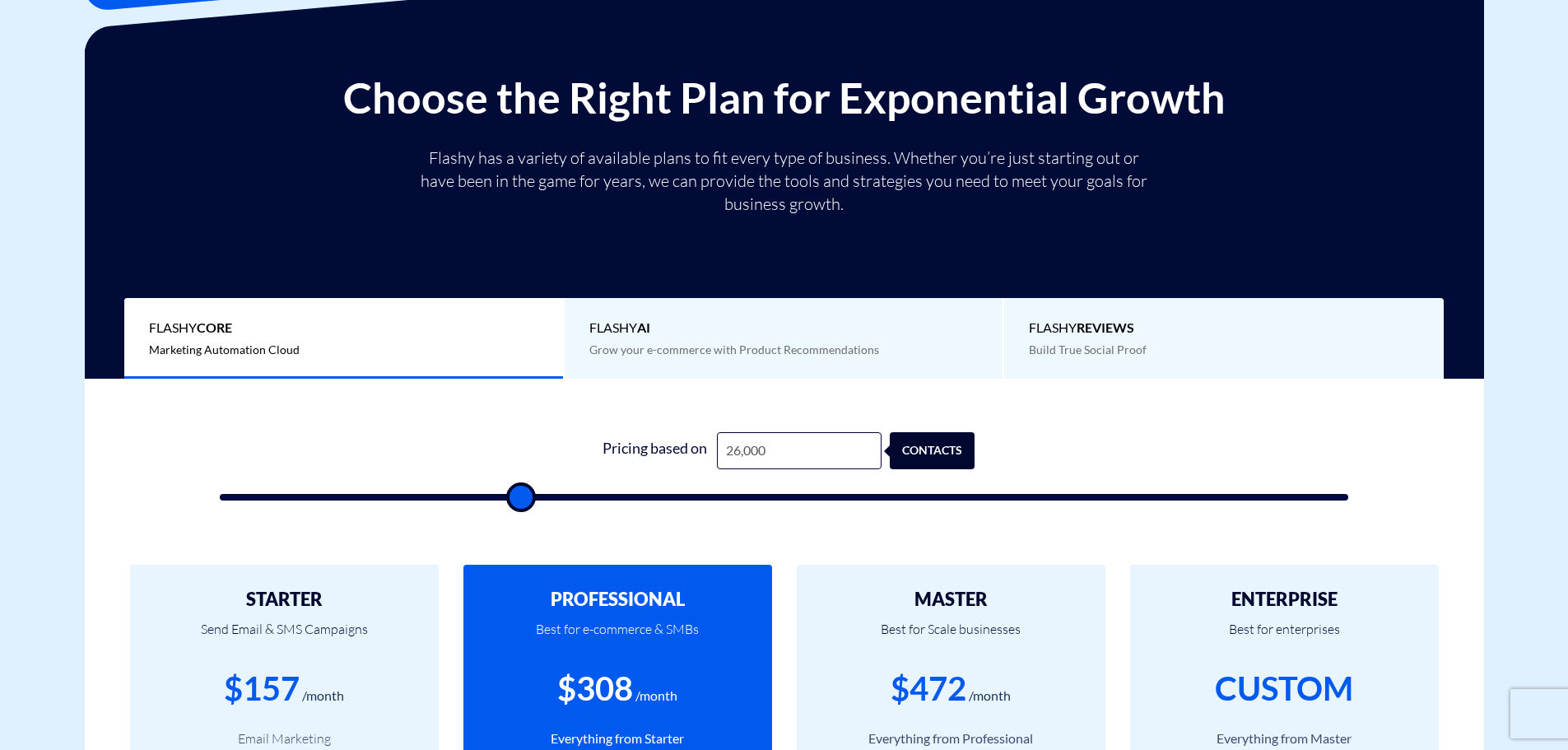 type on "26,500" 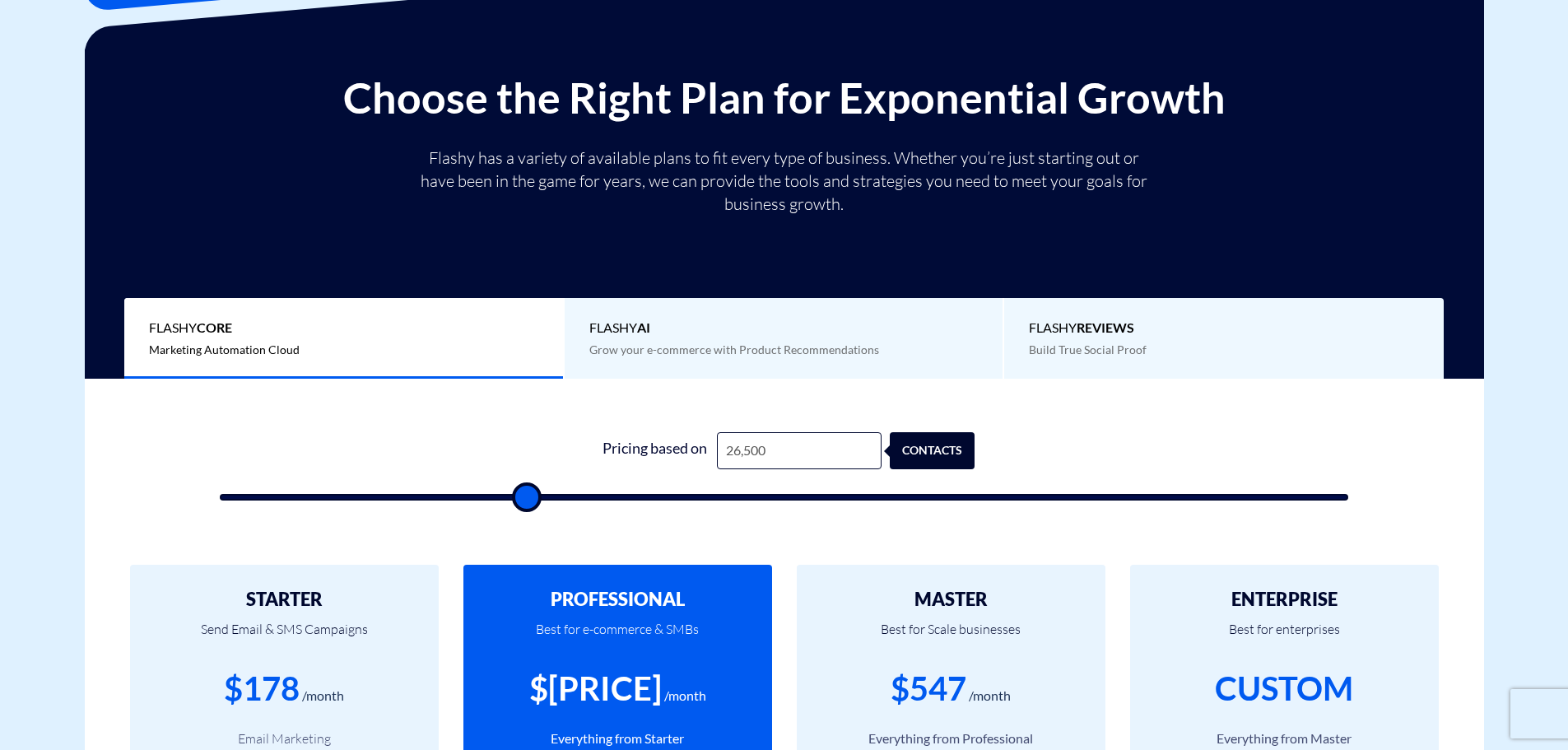 type on "27,000" 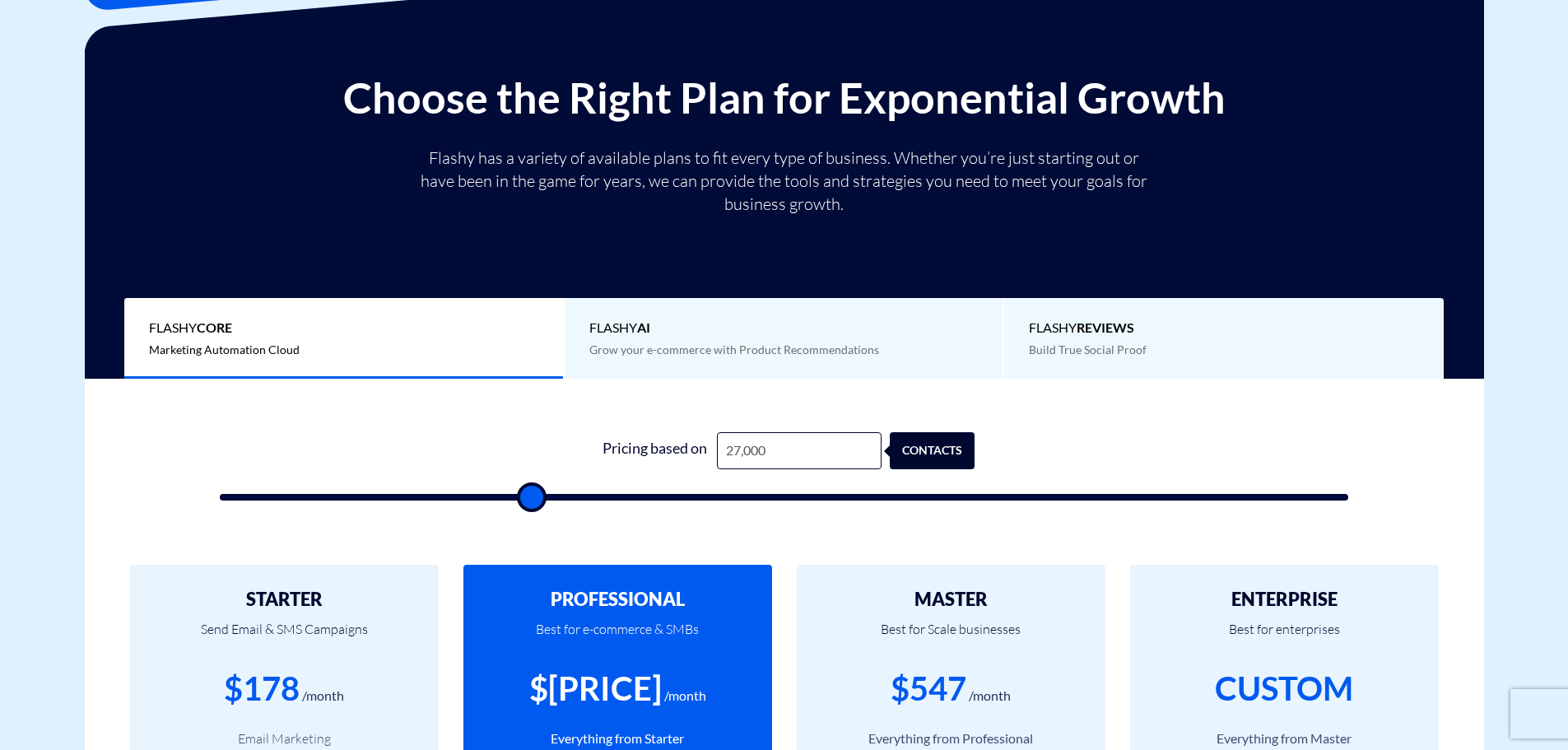 type on "27,500" 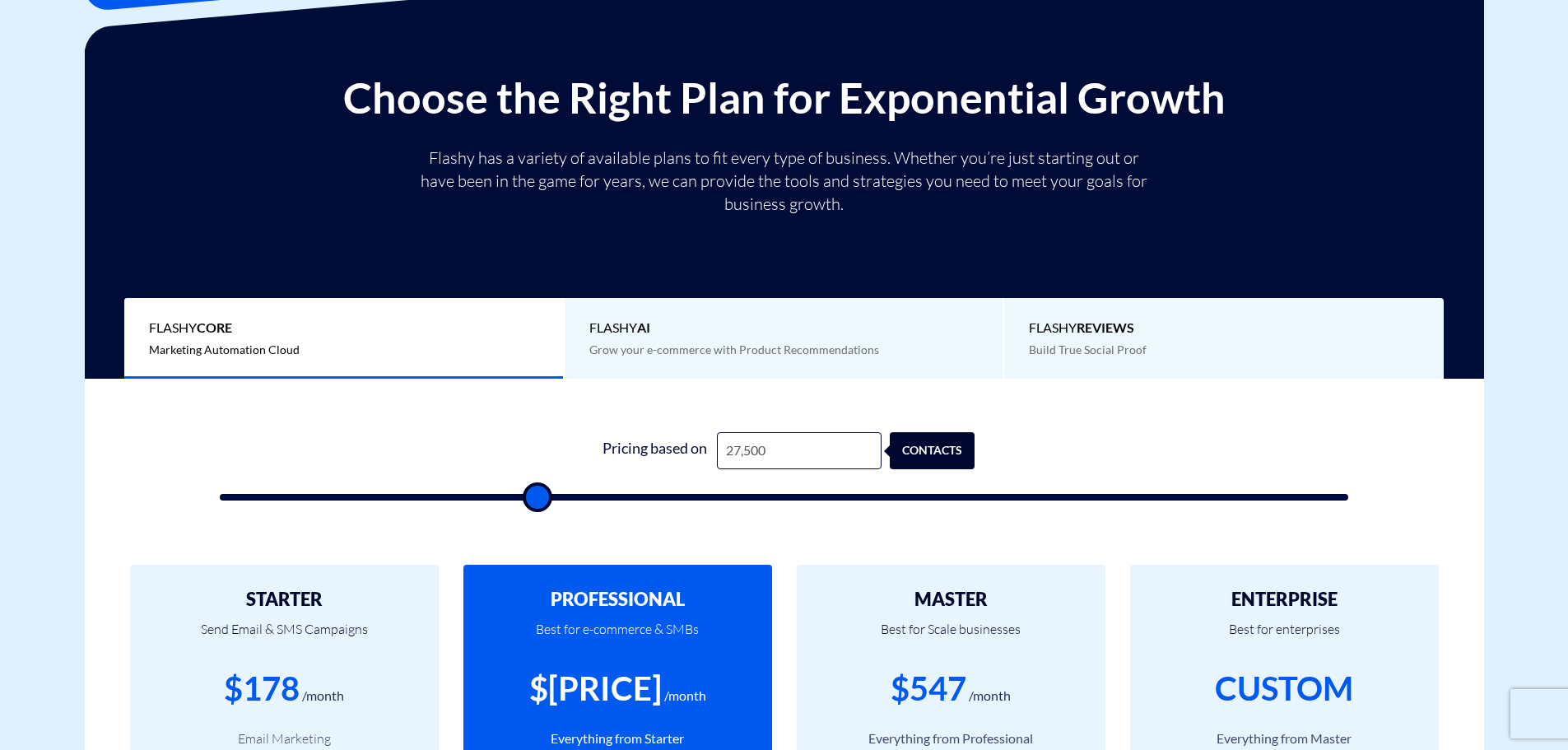 type on "28,000" 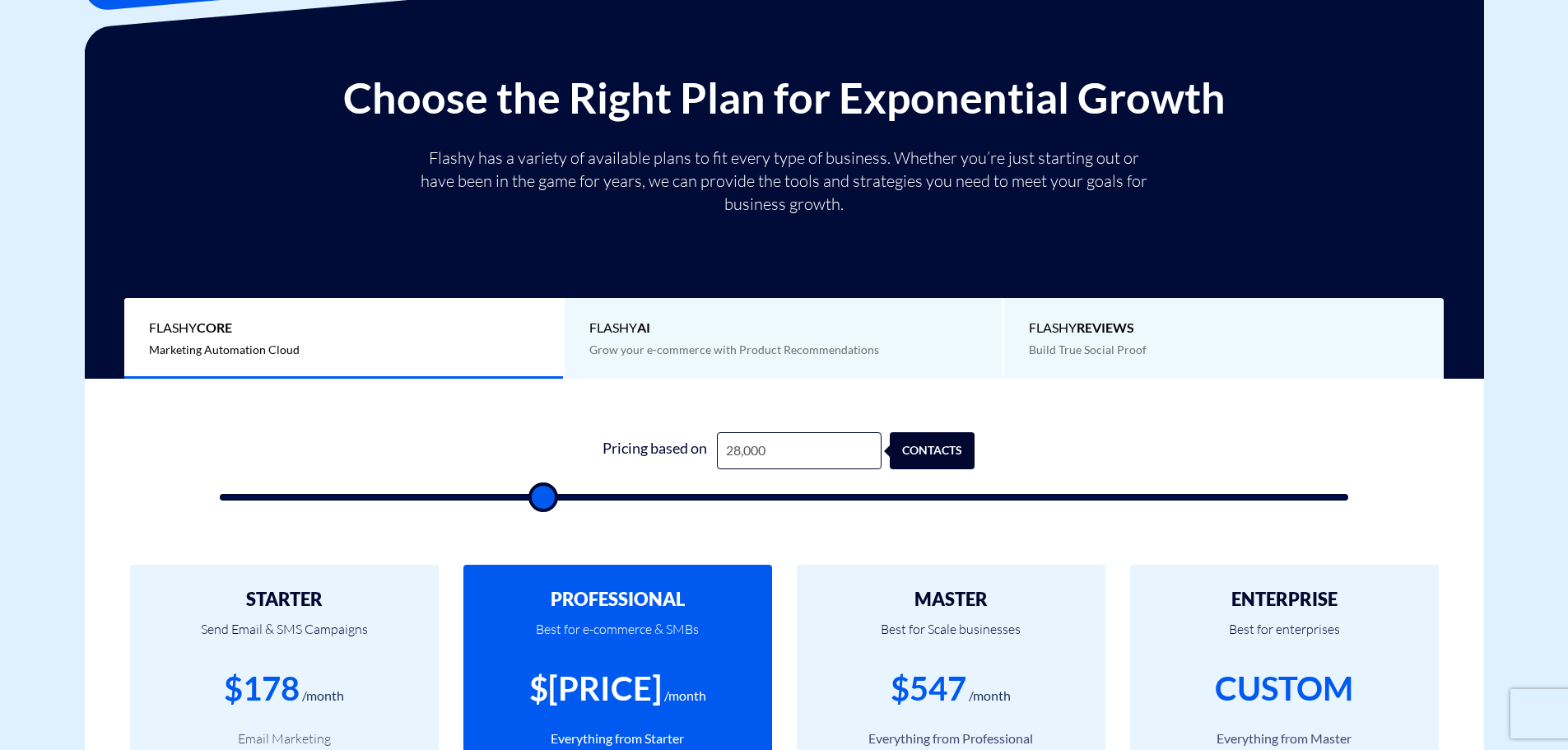type on "28,500" 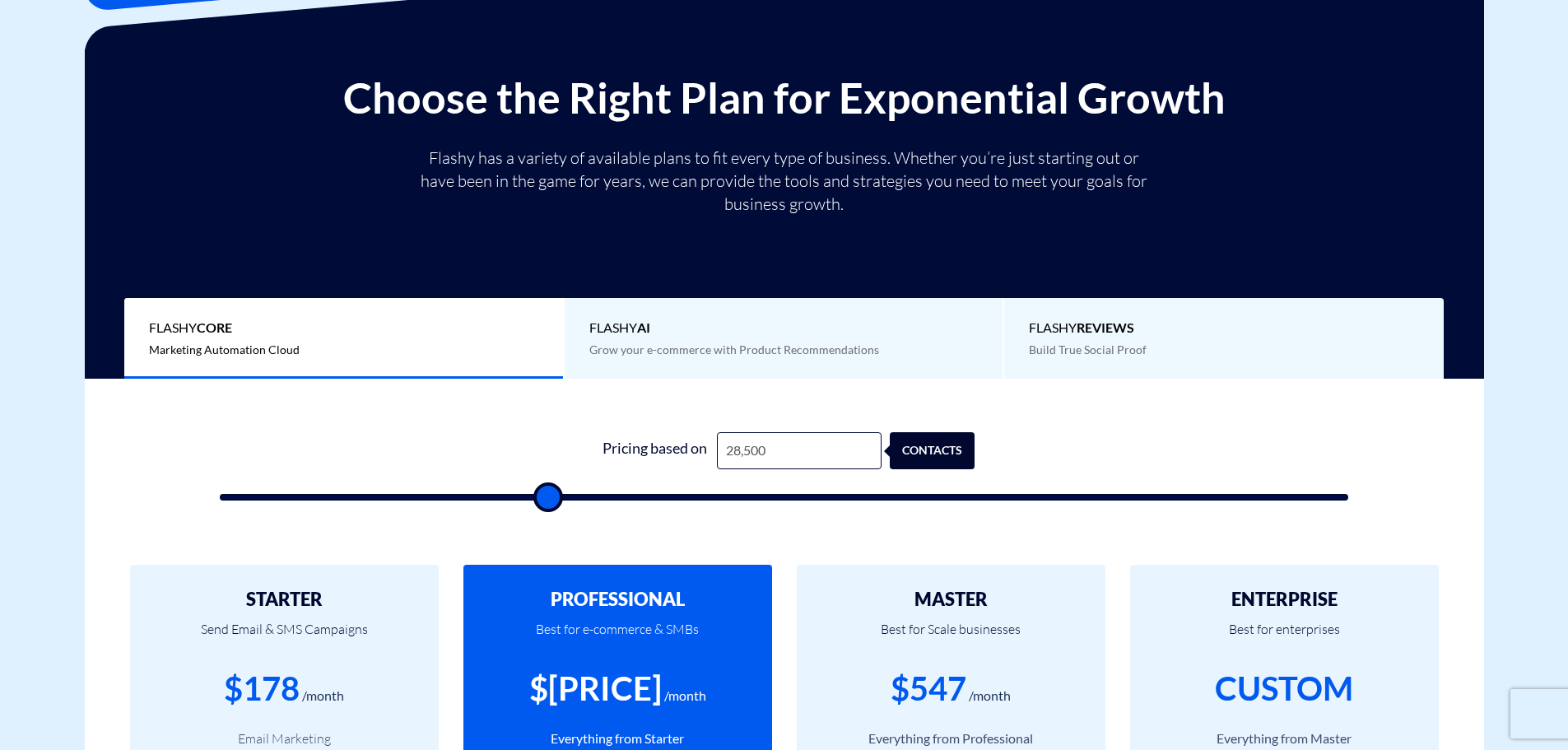 type on "29,000" 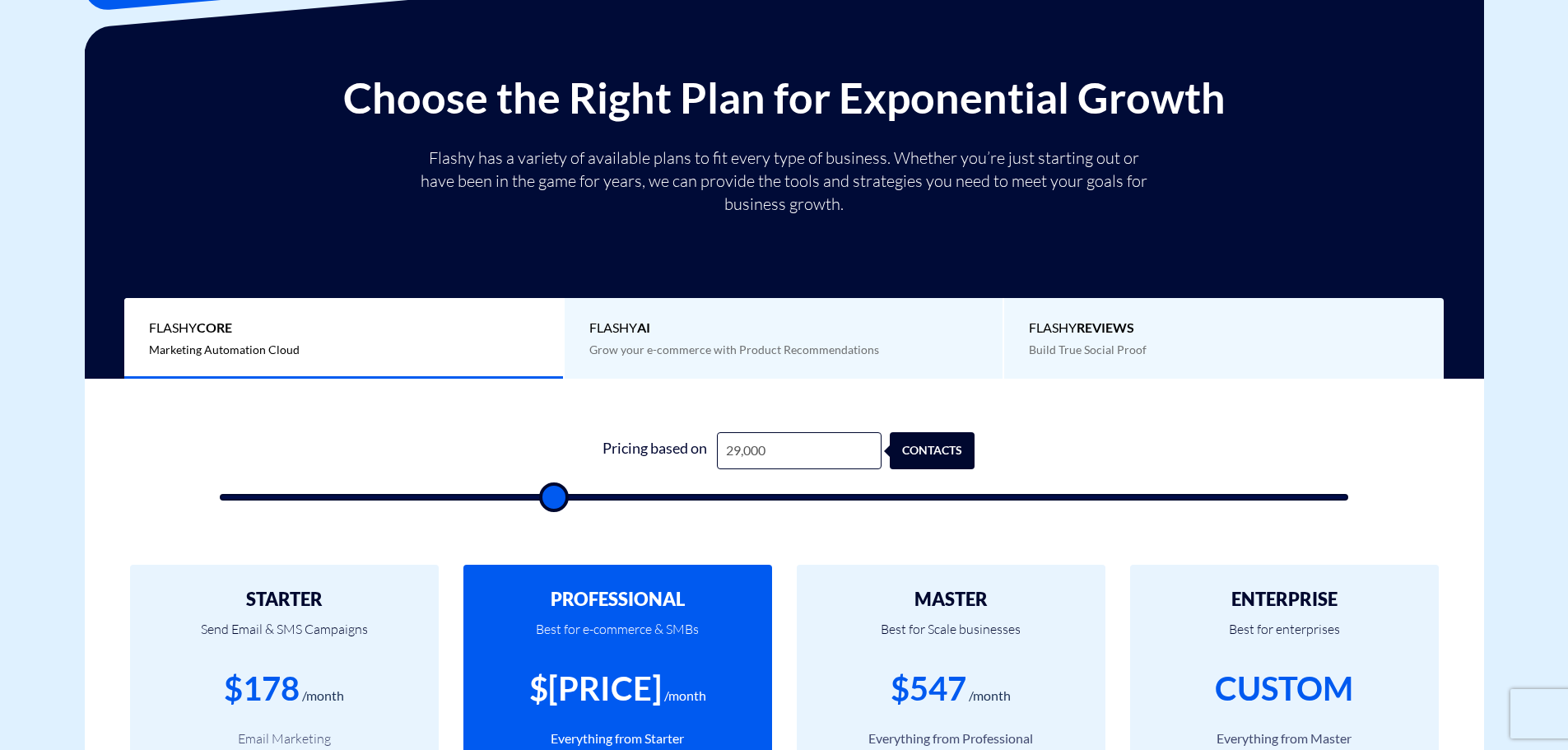 type on "29,500" 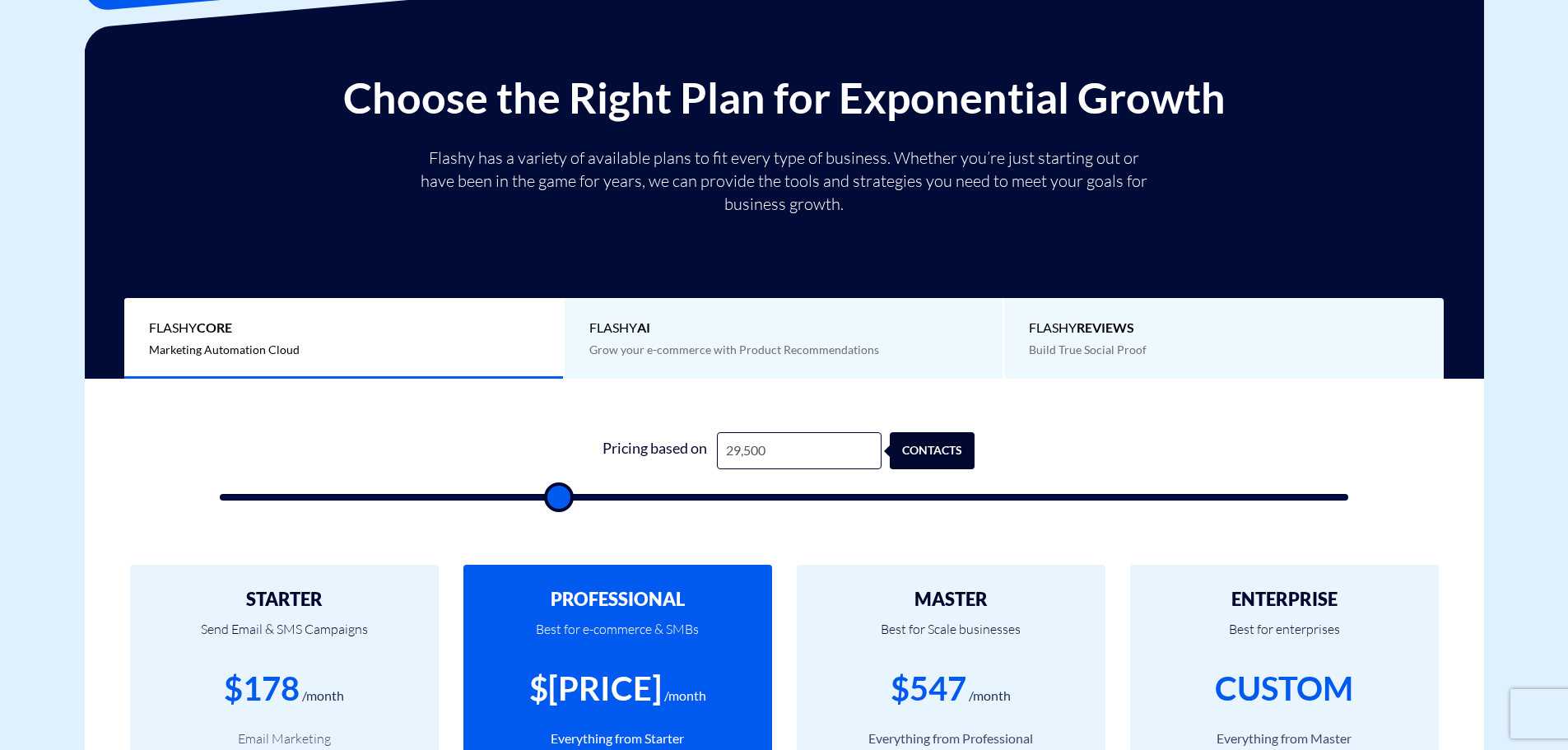 type on "30,000" 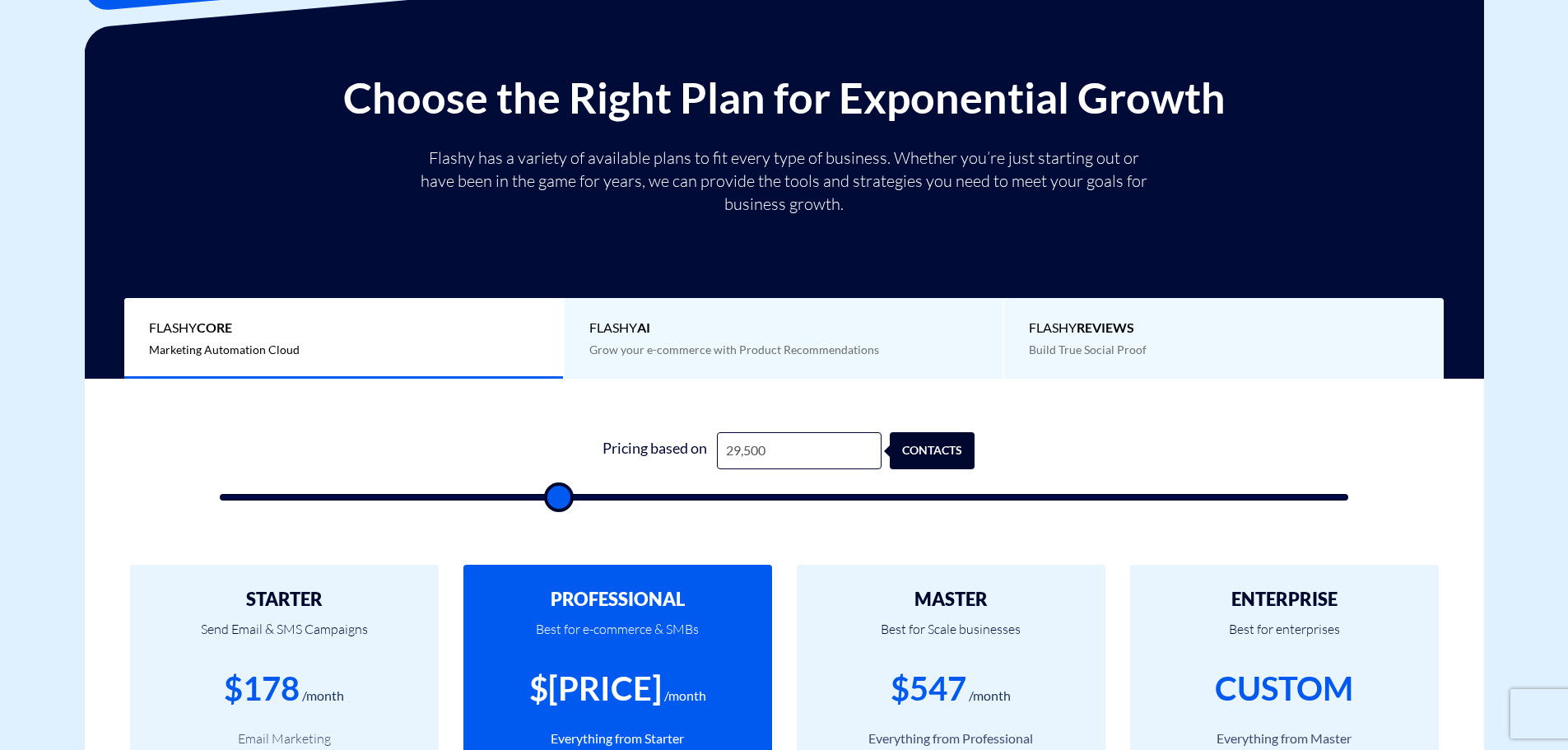 type on "30000" 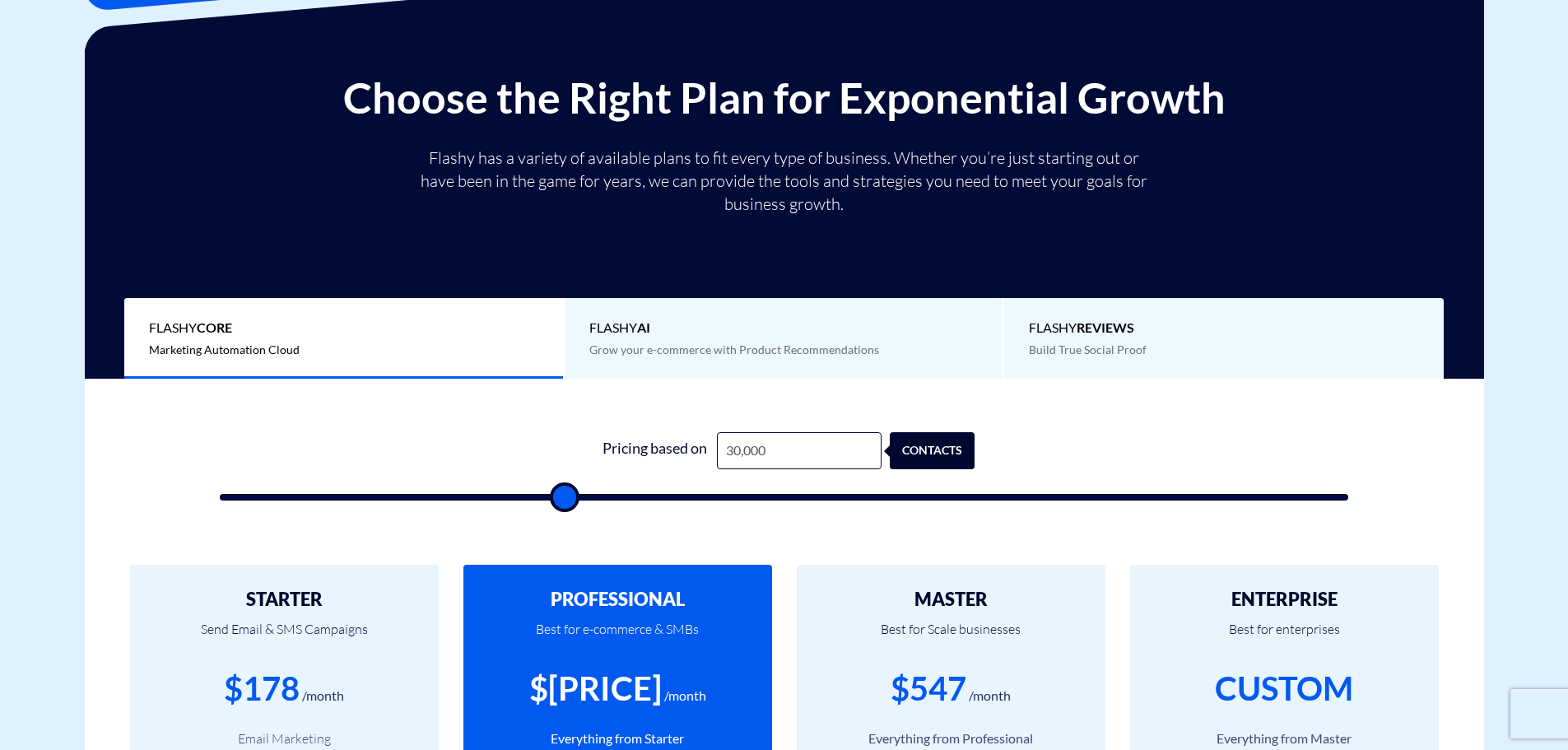 type on "30,500" 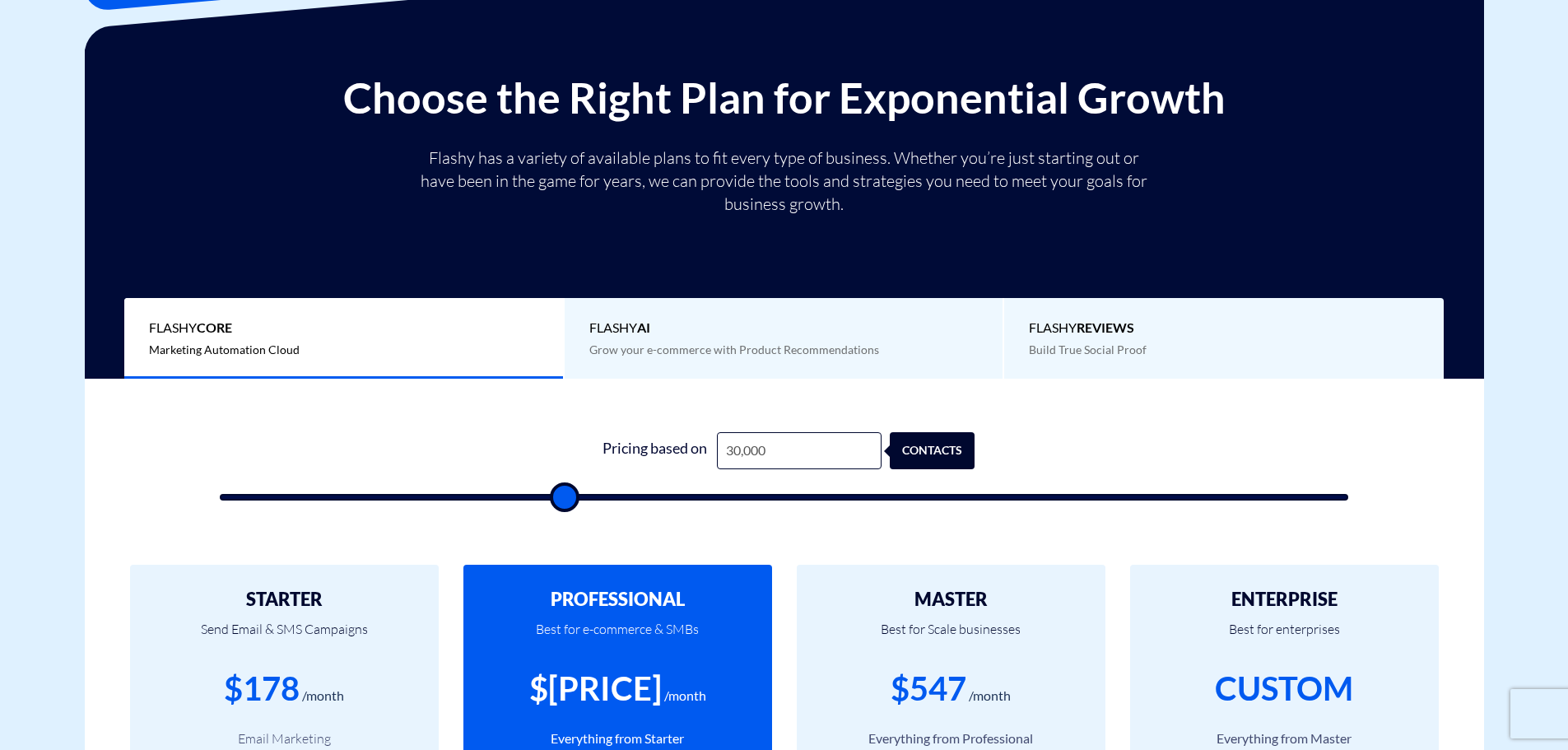 type on "30500" 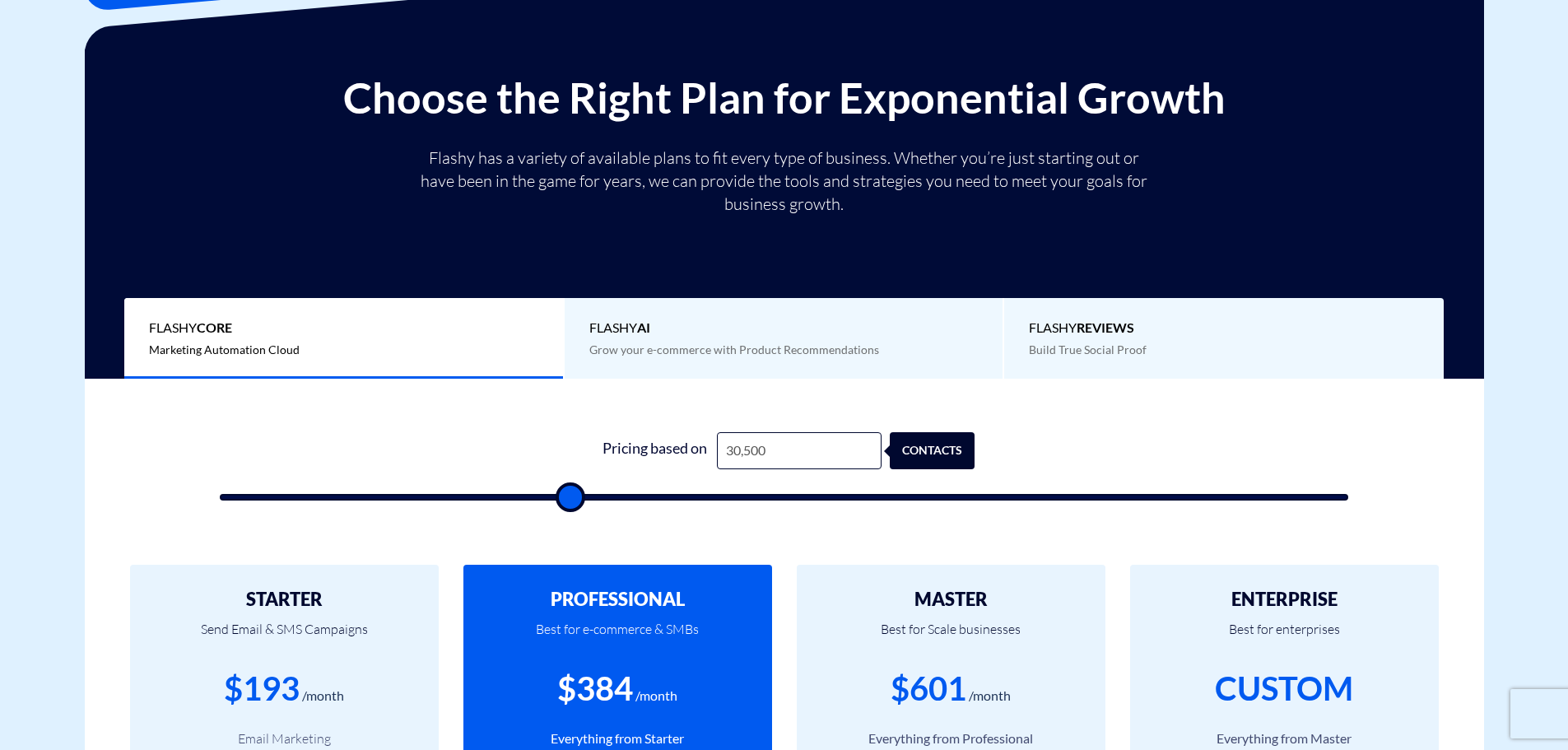 type on "31,000" 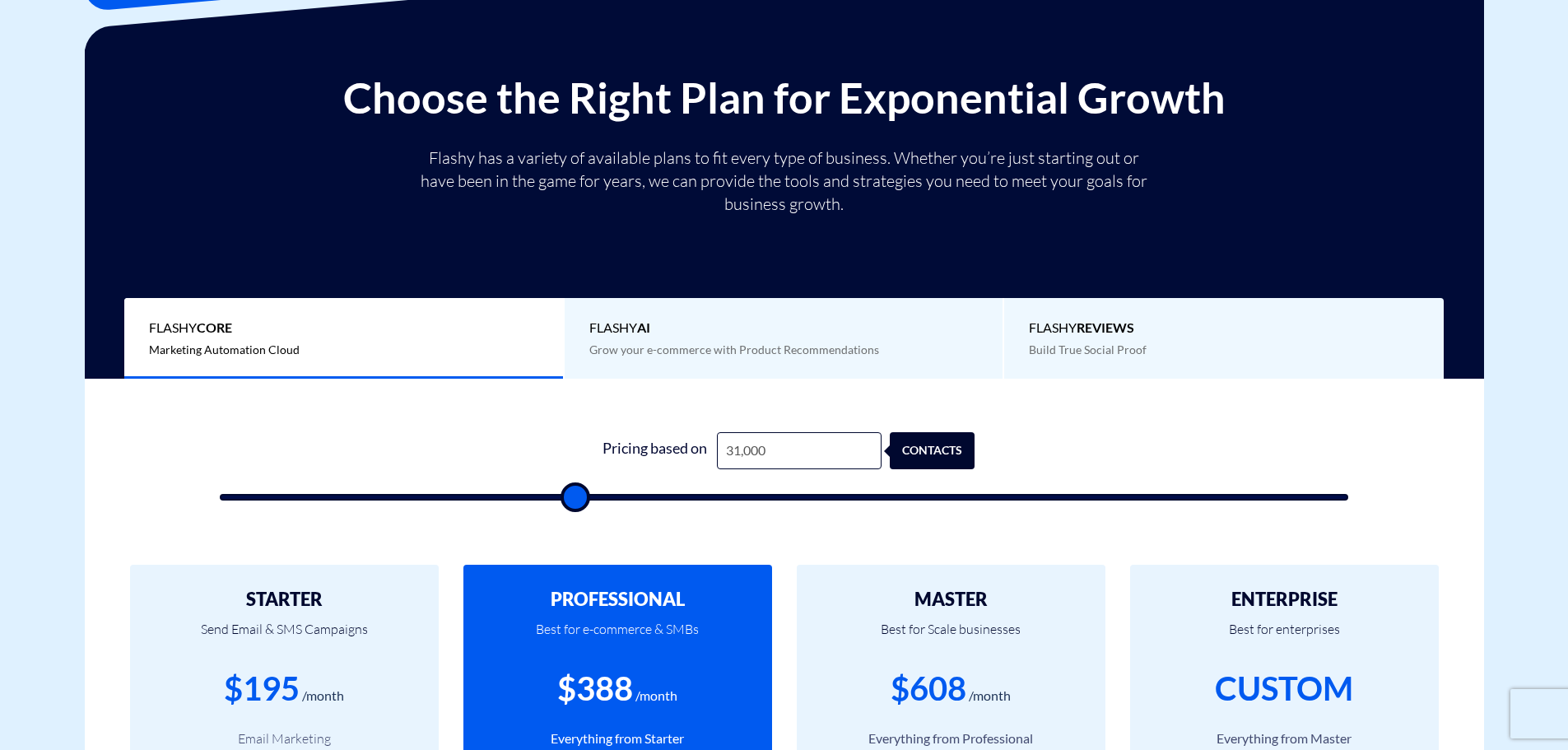 type on "31,500" 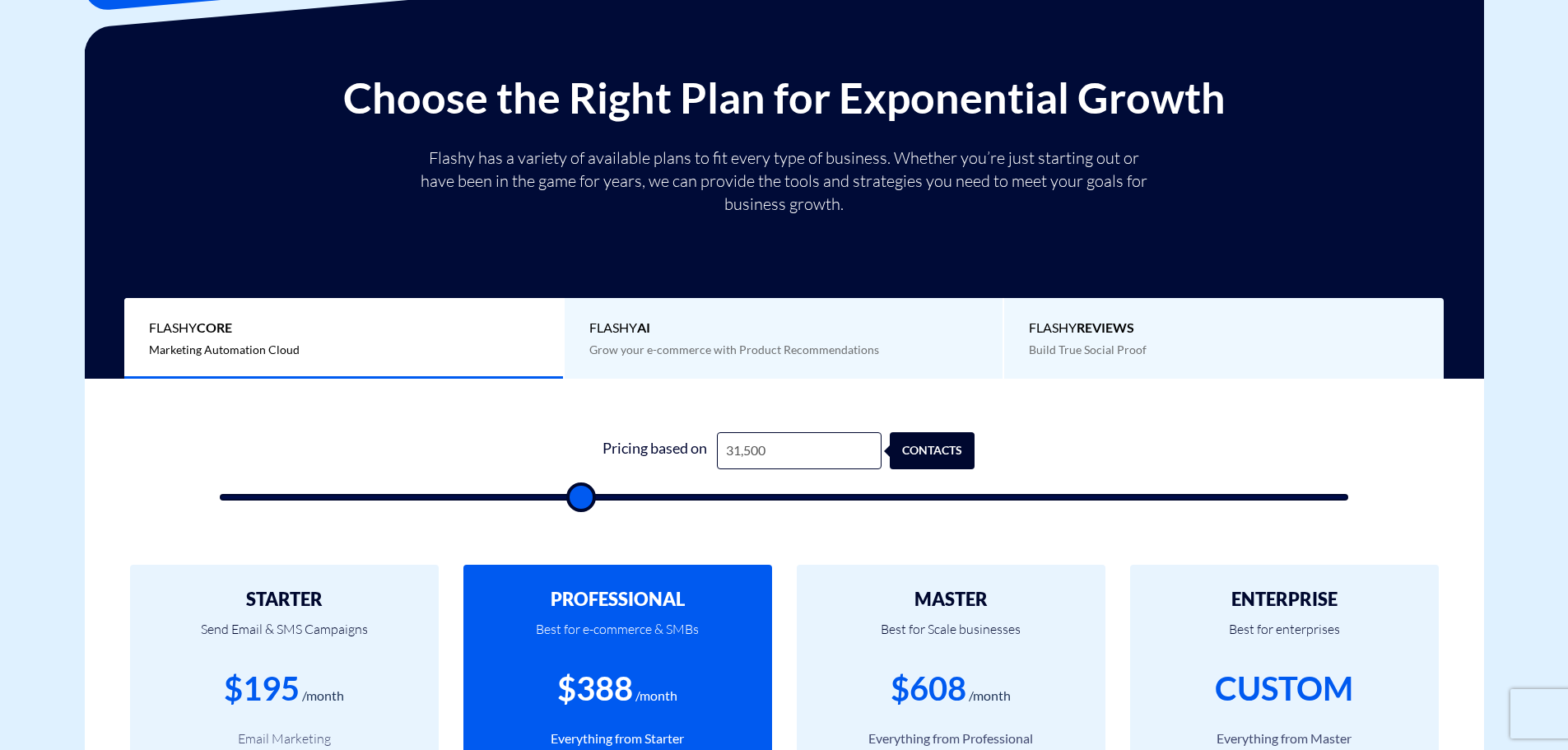 type on "32,000" 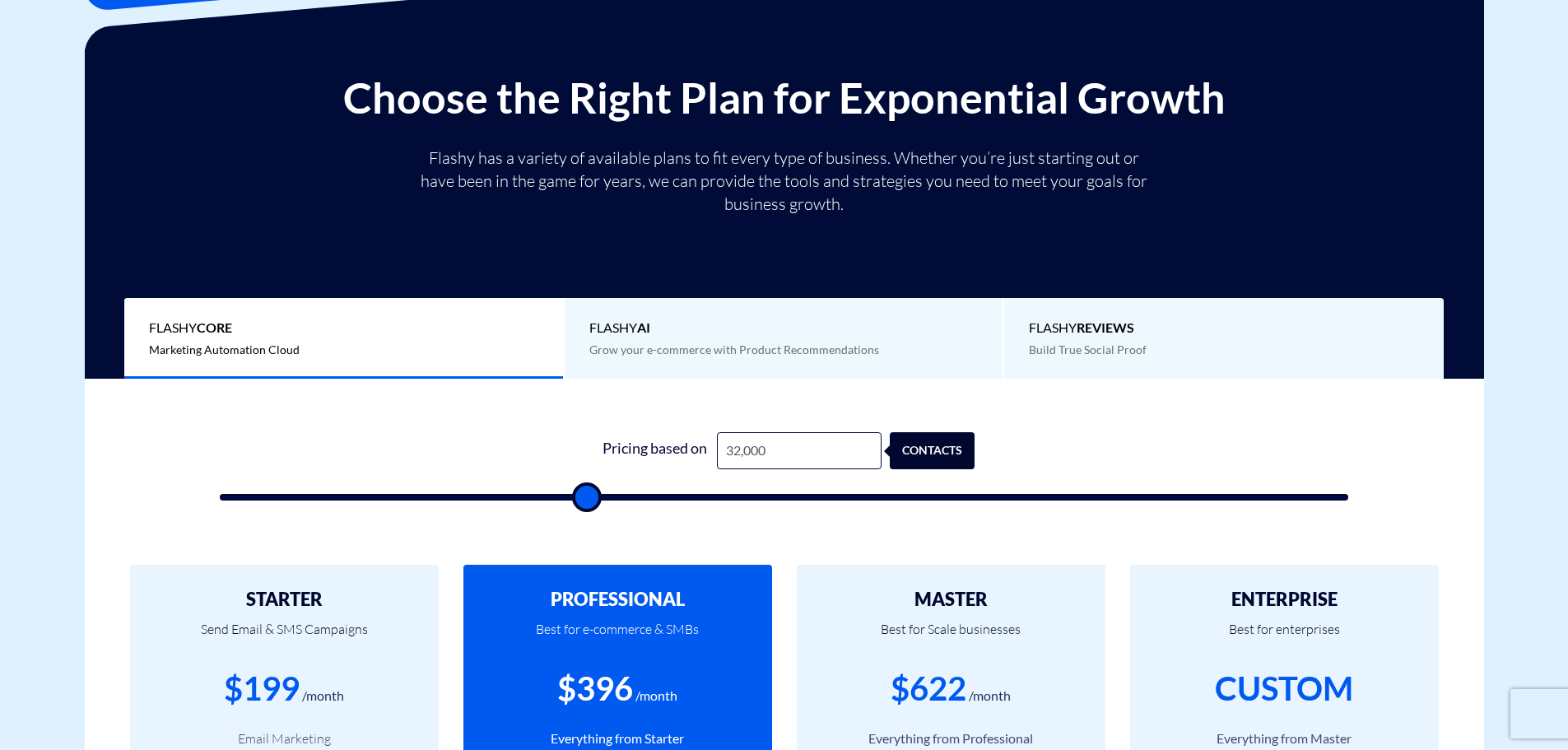 type on "32,500" 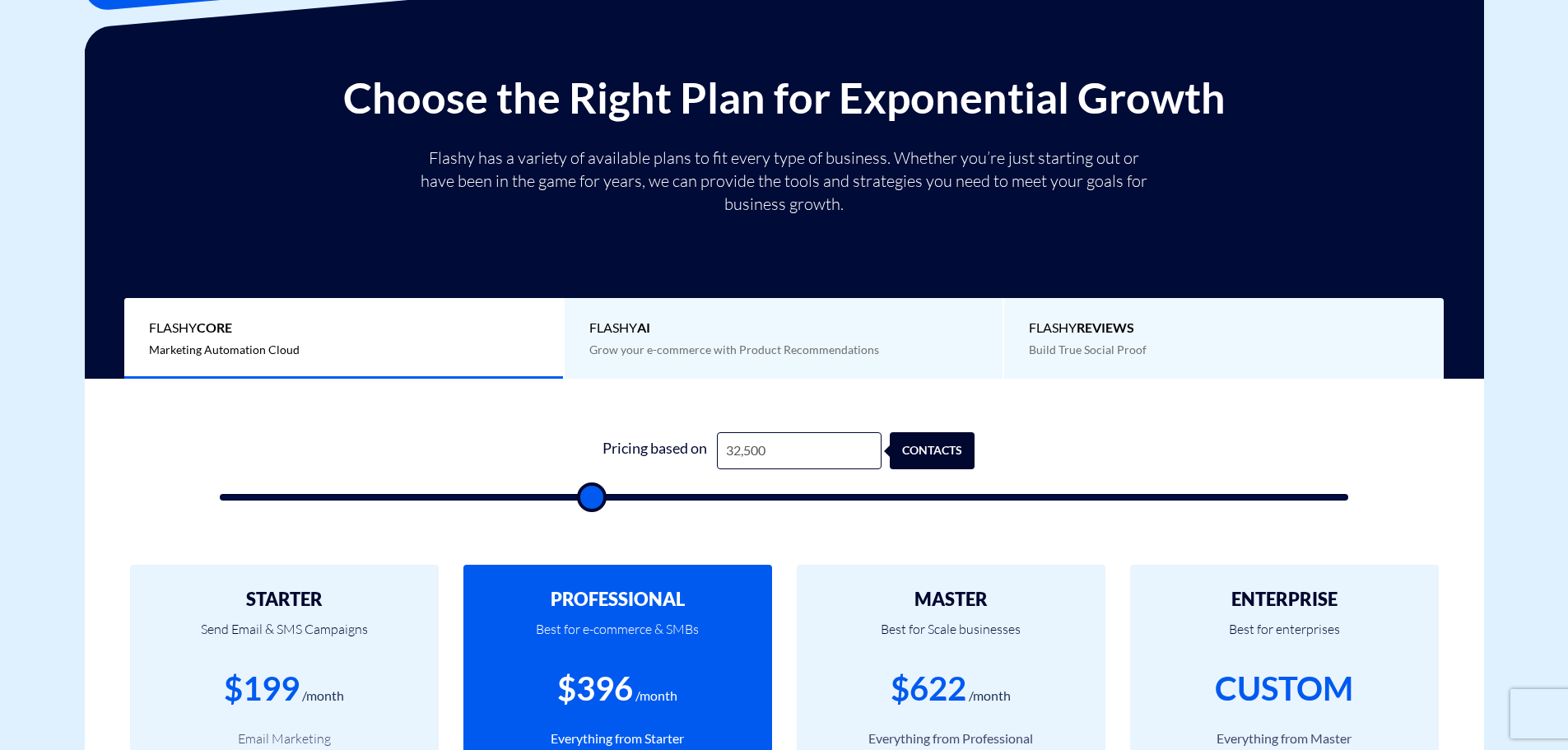 type on "33,000" 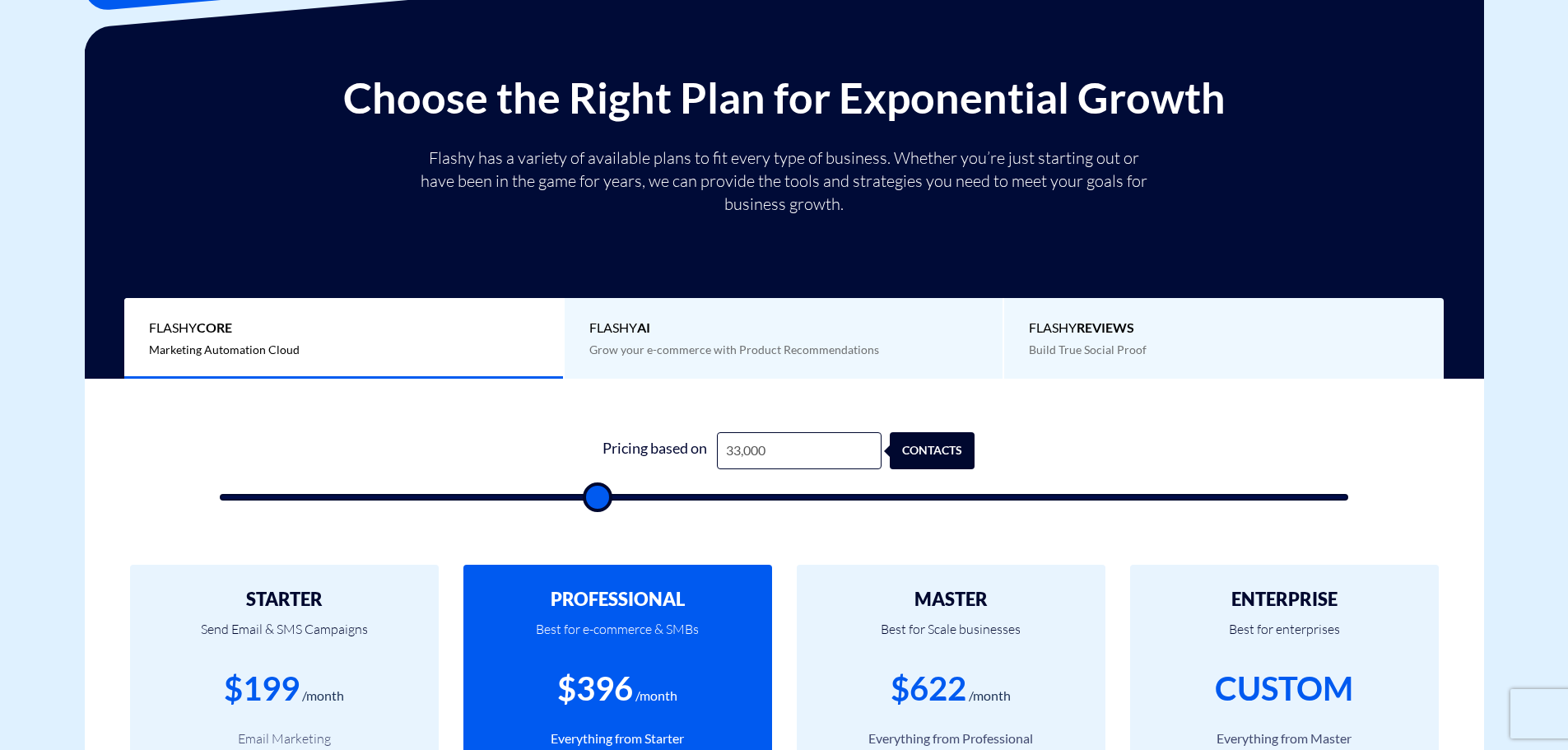 type on "34,000" 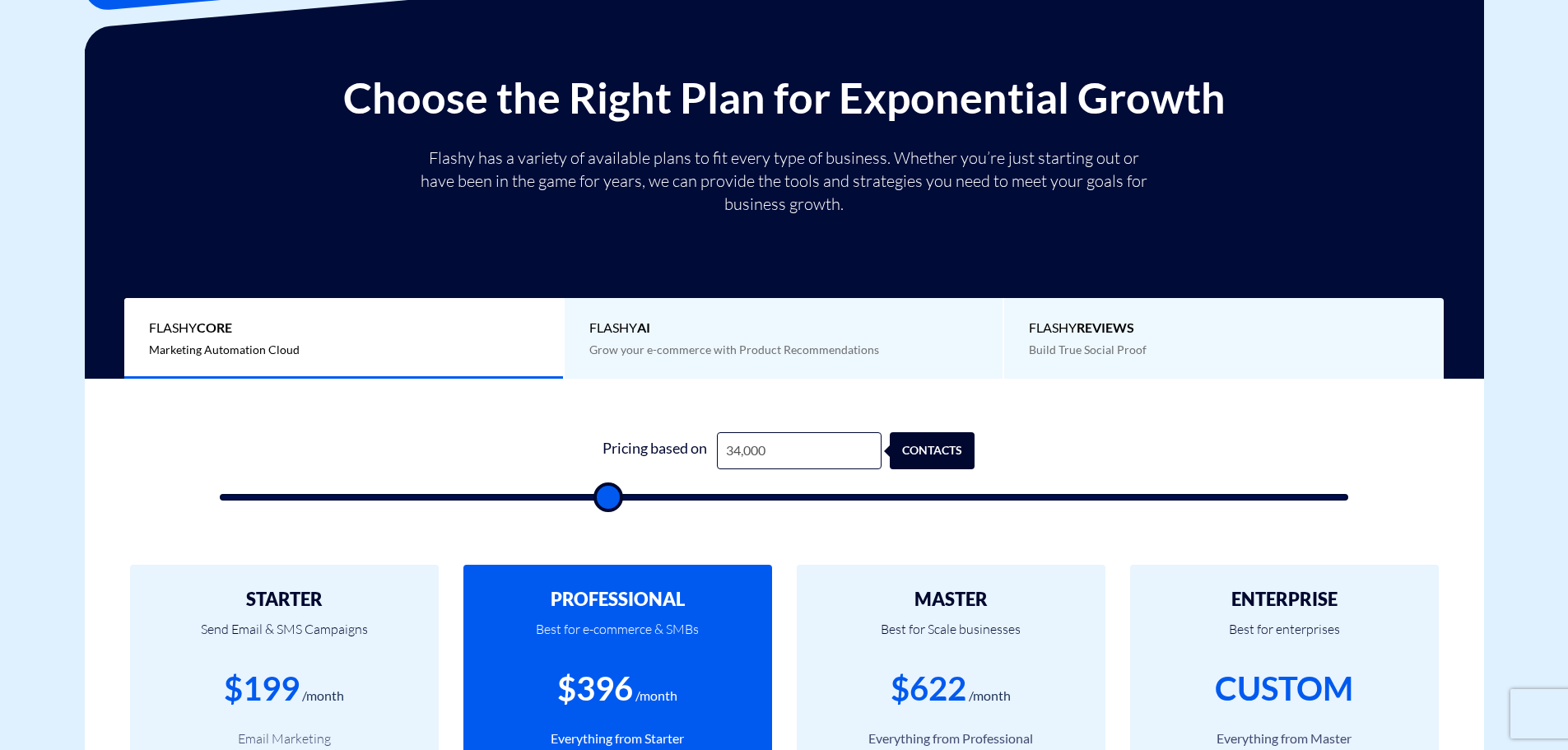 type on "34,500" 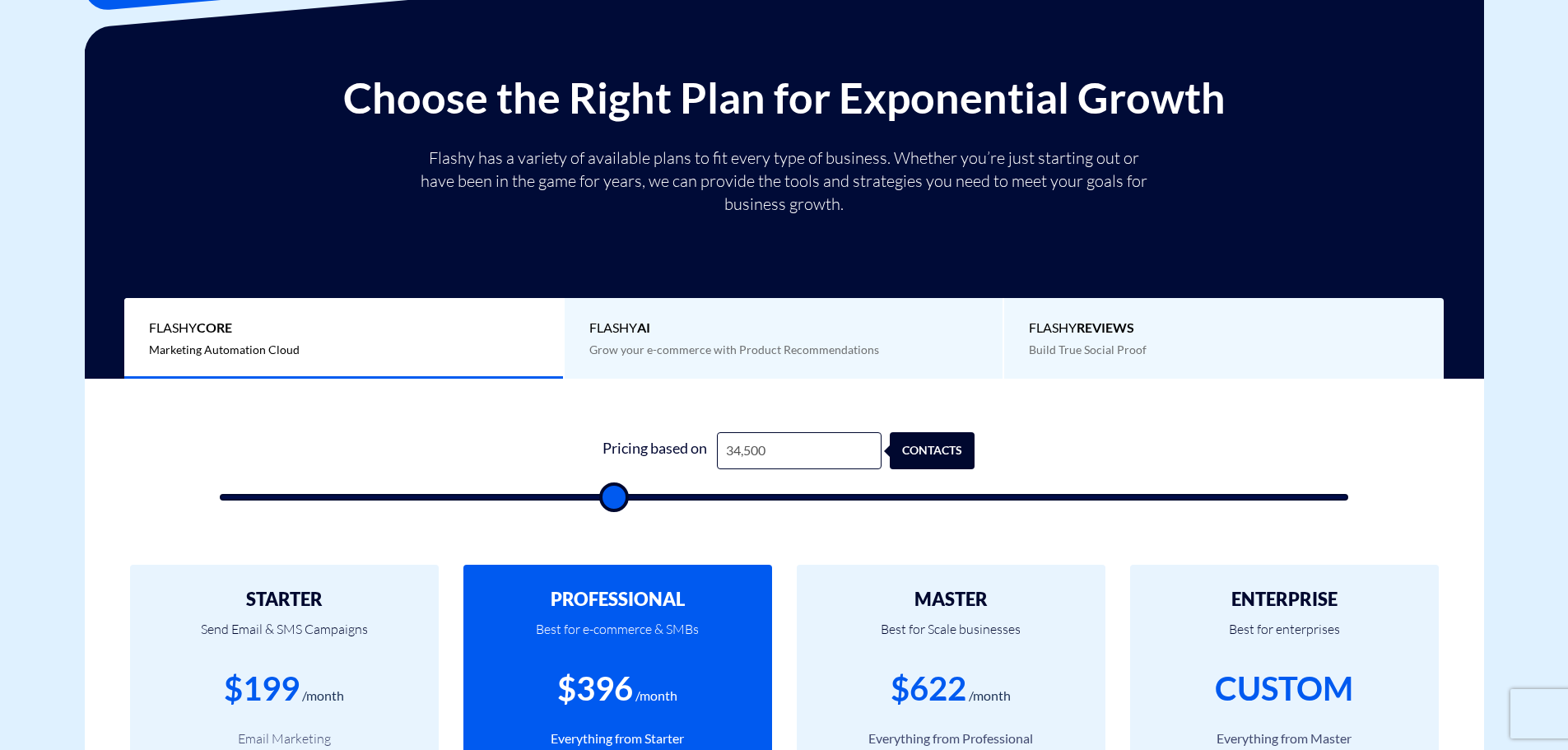 type on "35,500" 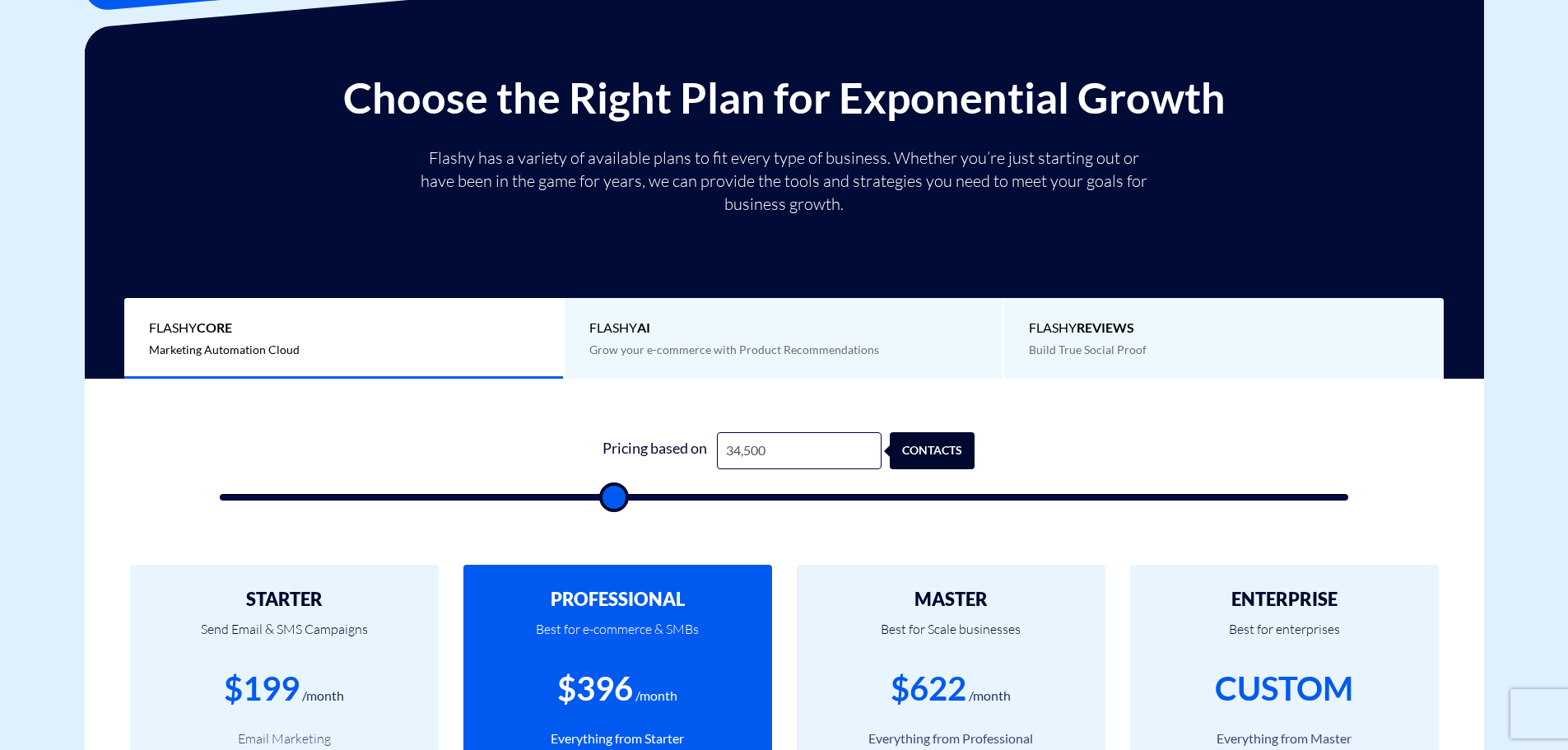 type on "35500" 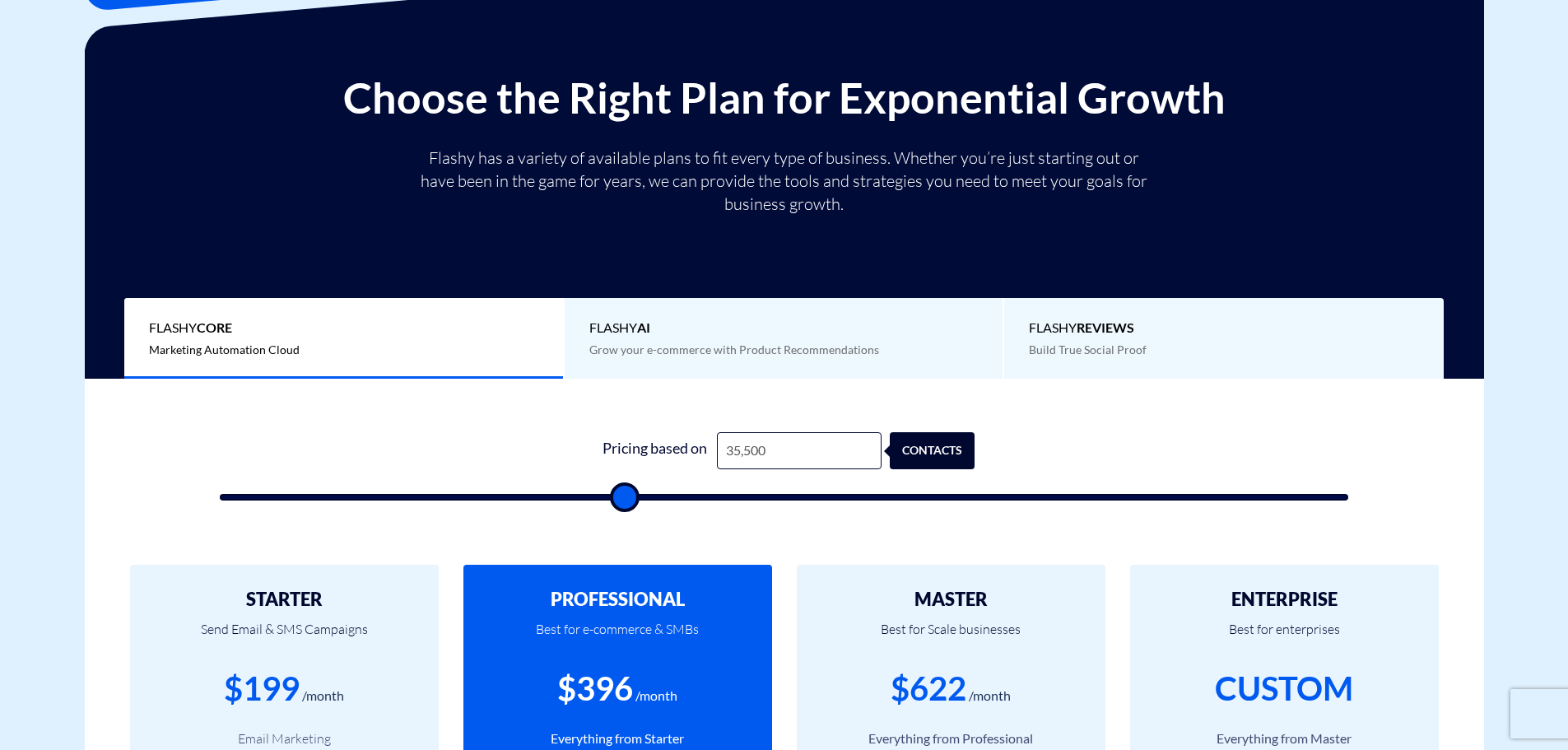 type on "36,500" 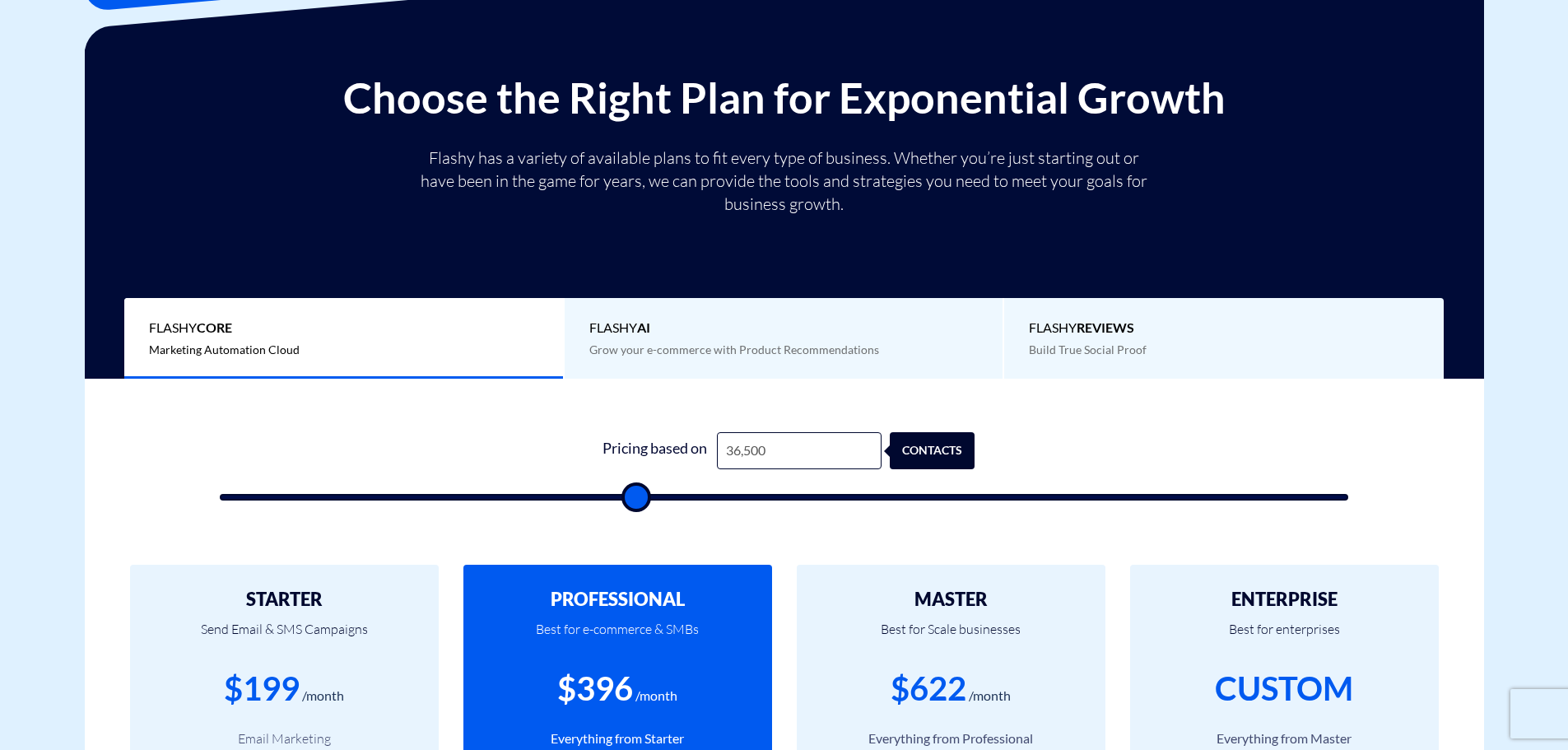 type on "37,500" 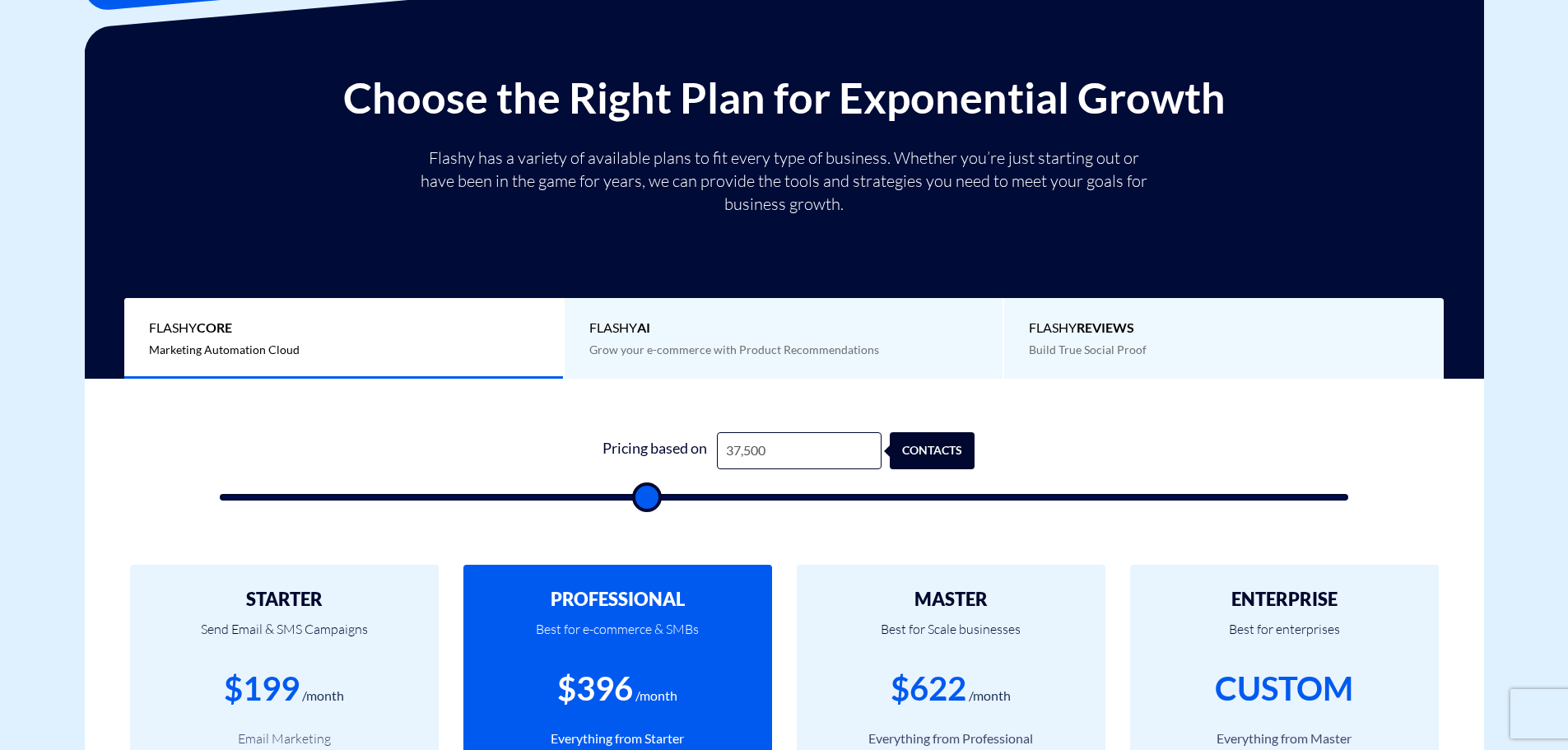 type on "39,000" 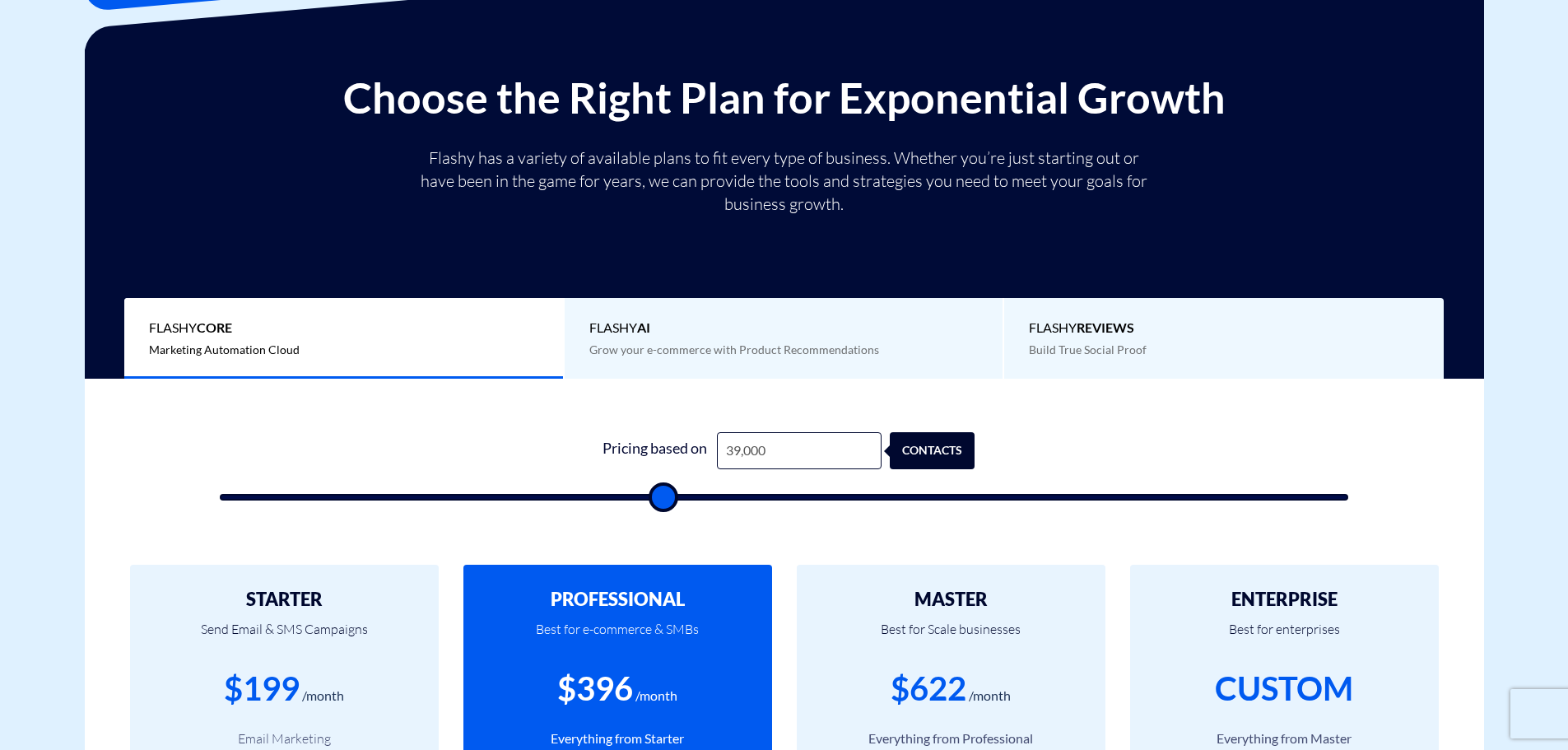 type on "40,500" 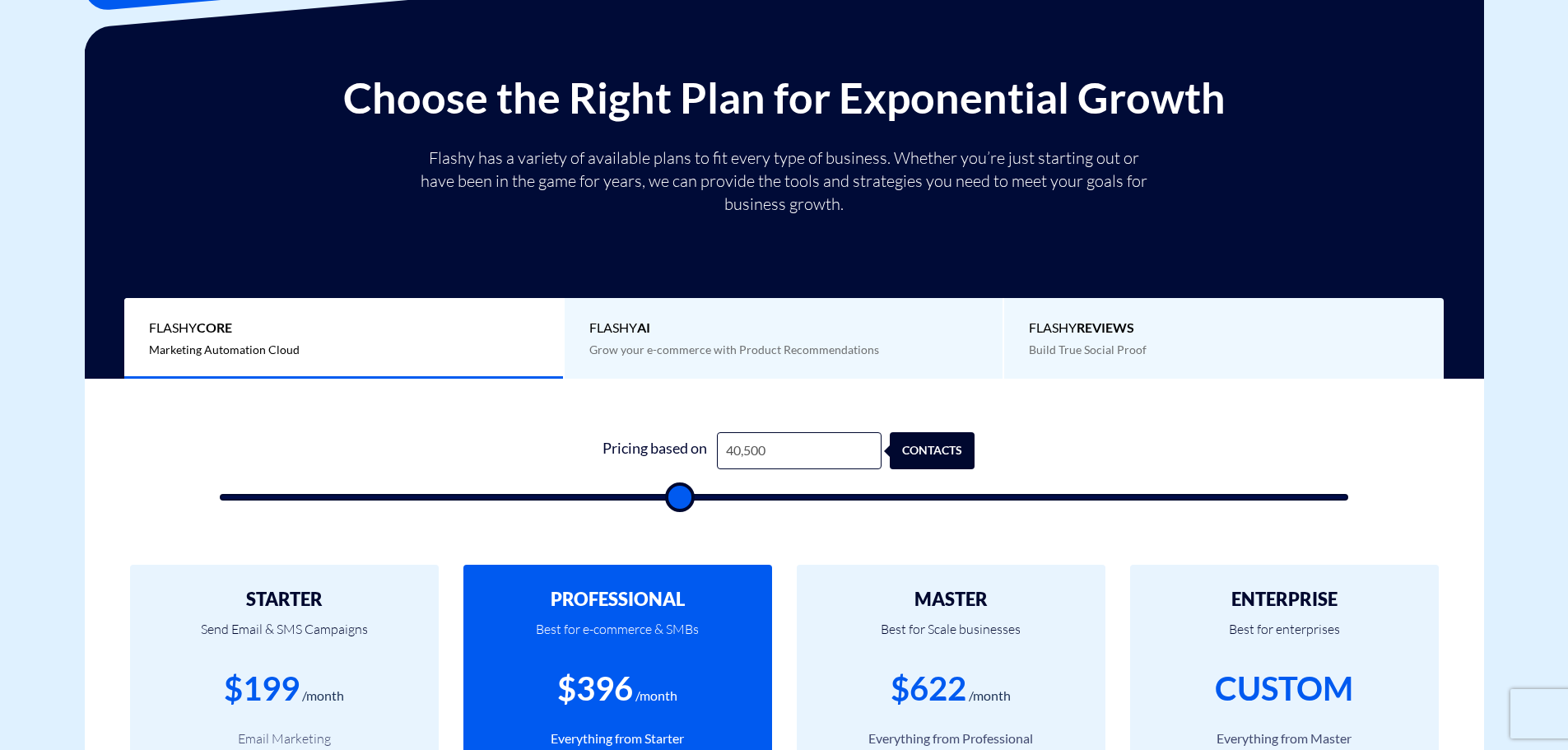 type on "42,500" 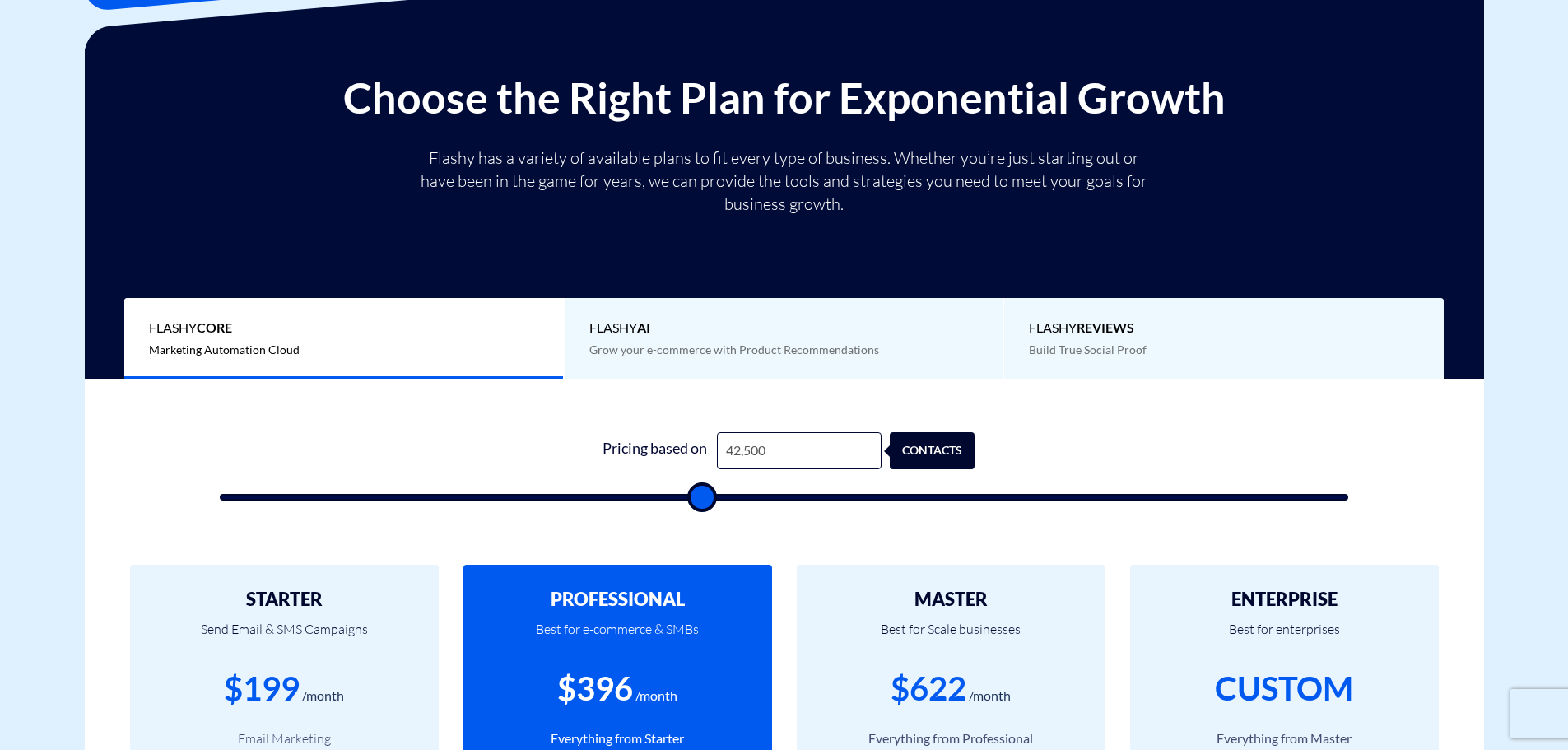 type on "44,500" 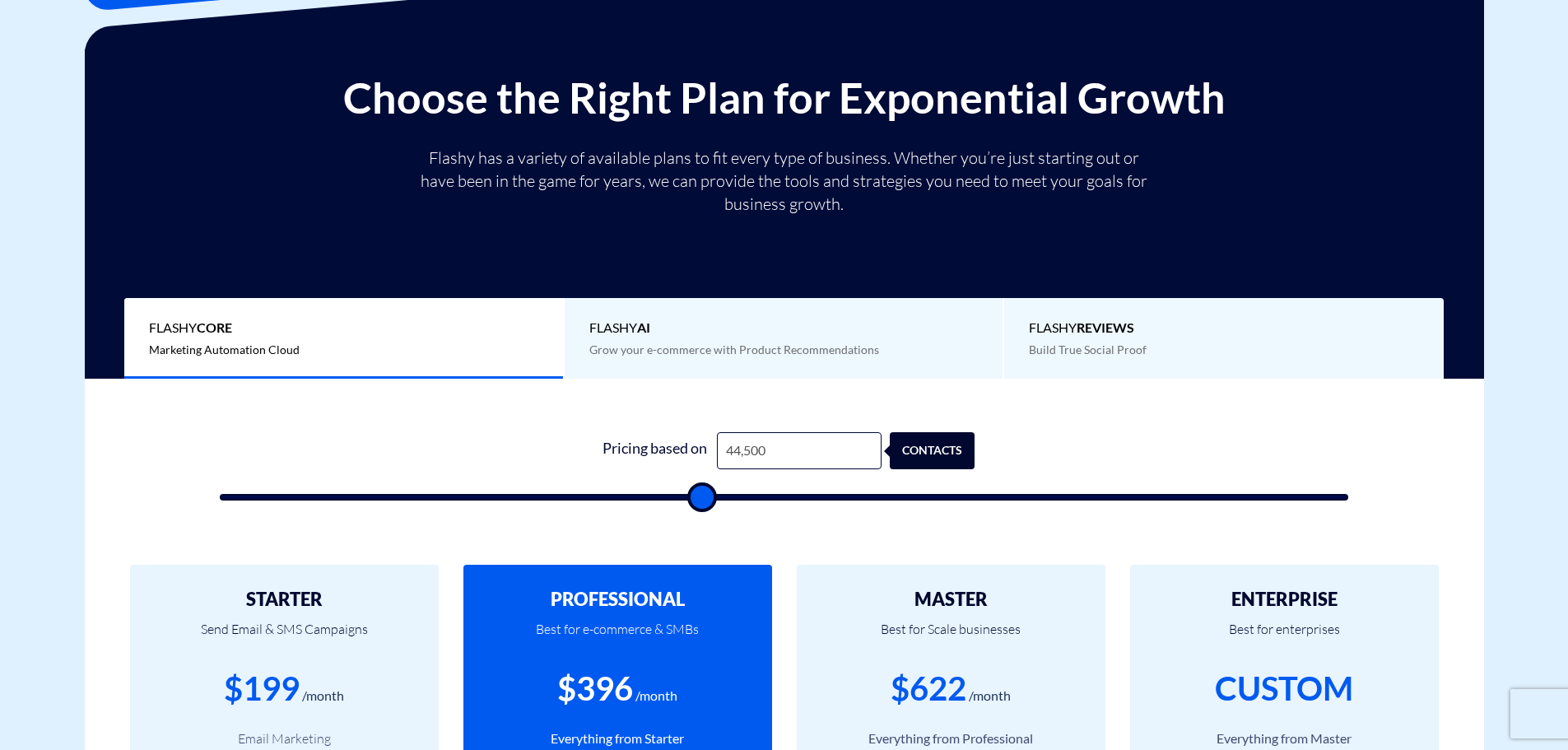 type on "44500" 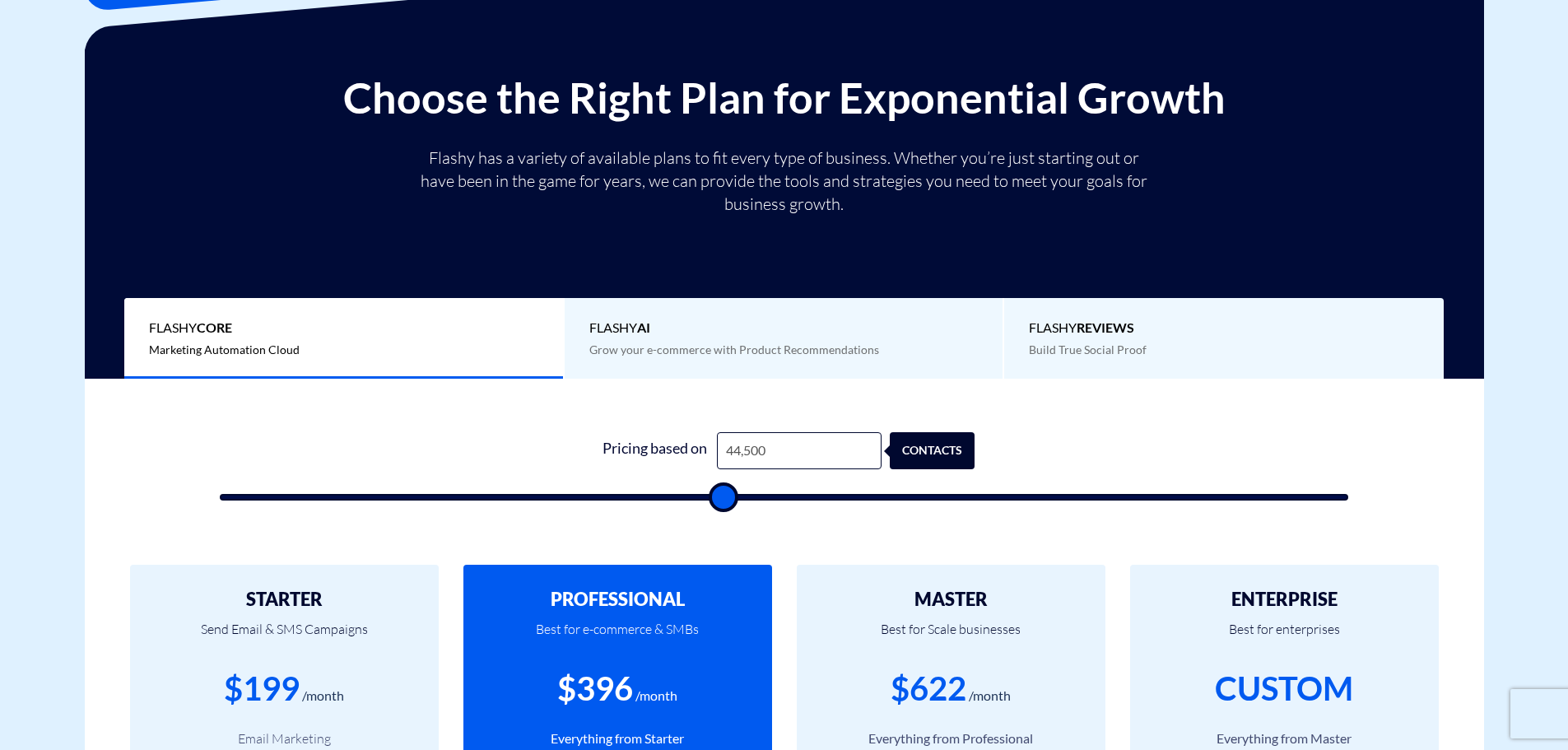 type on "46,000" 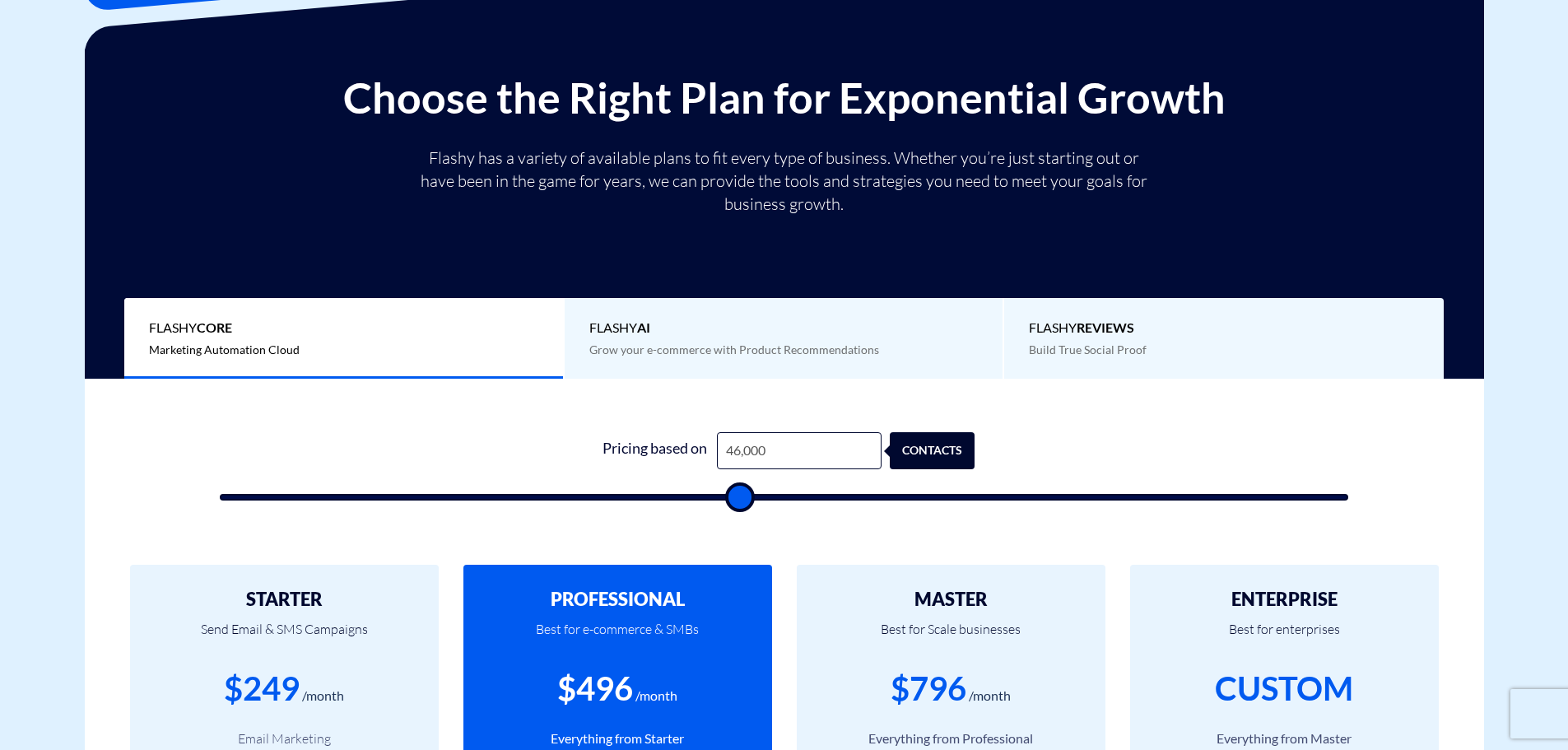 type on "48,000" 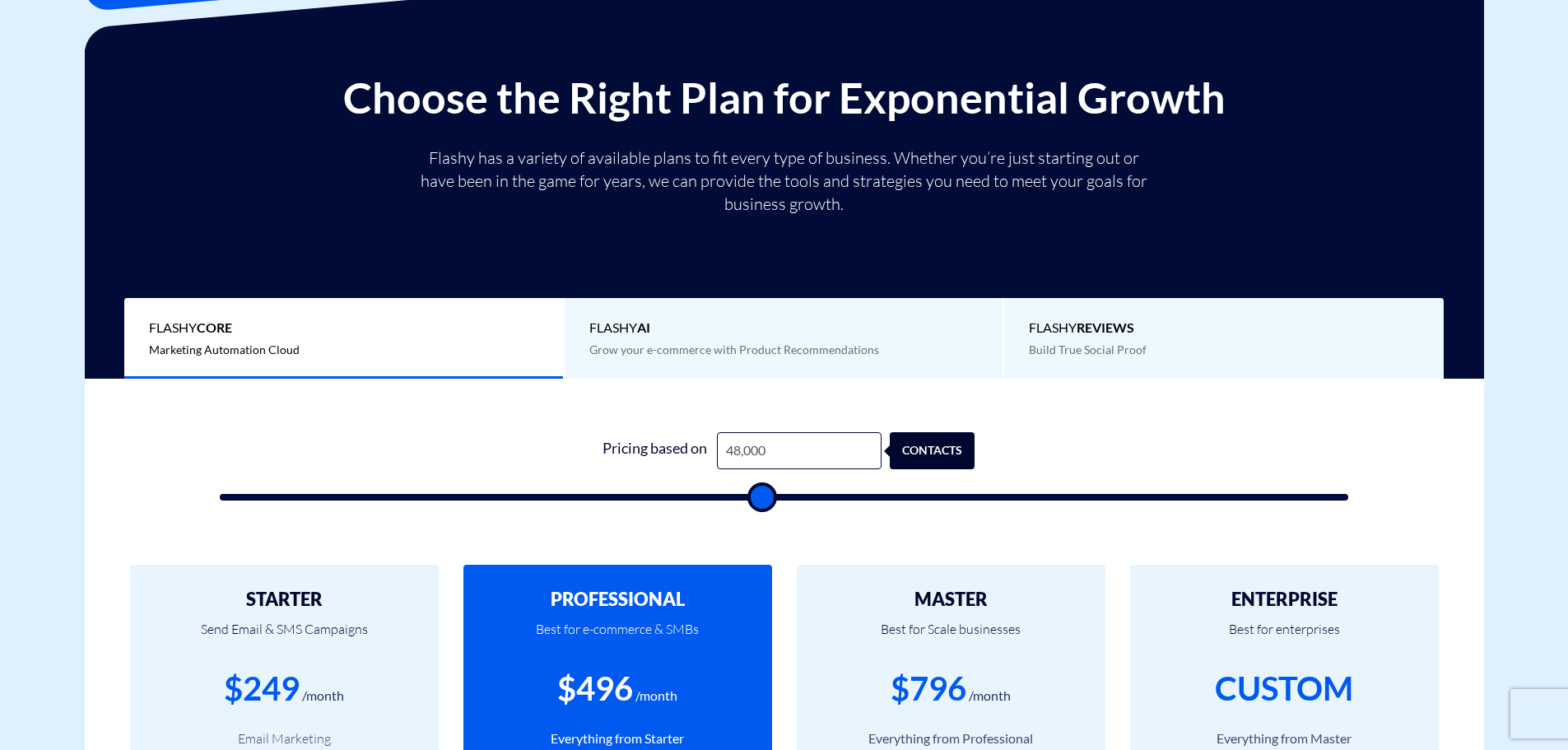 type on "49,000" 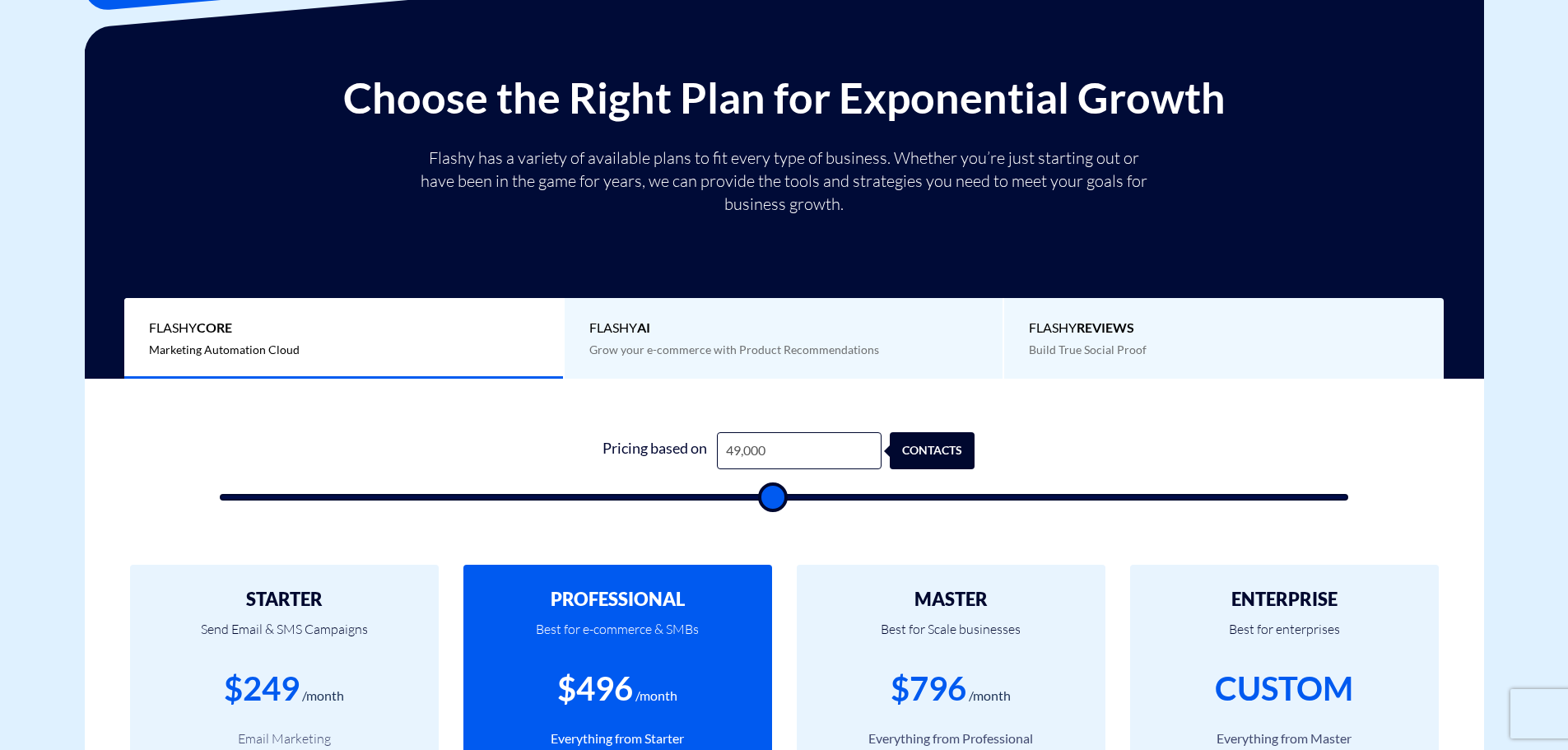 type on "50,500" 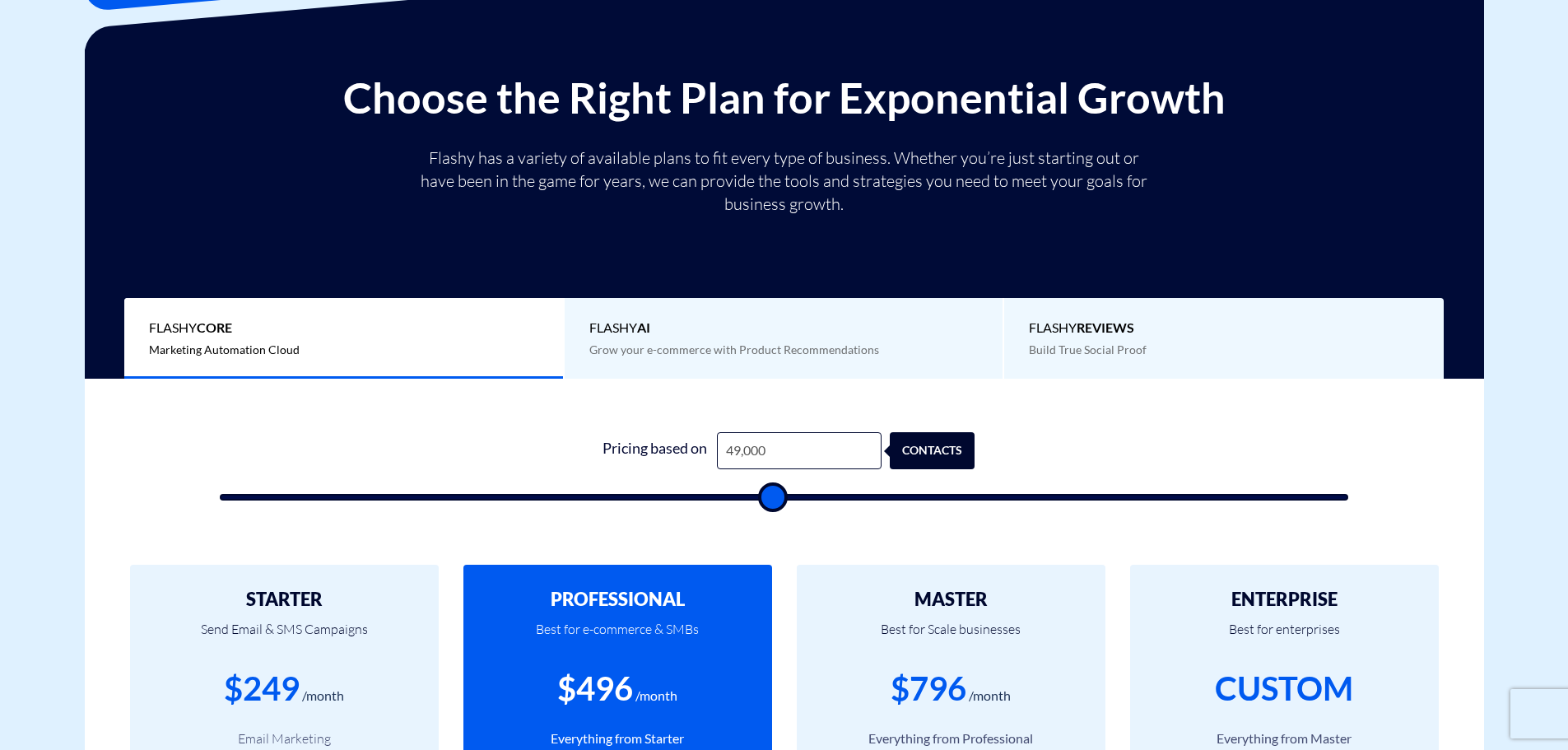 type on "50500" 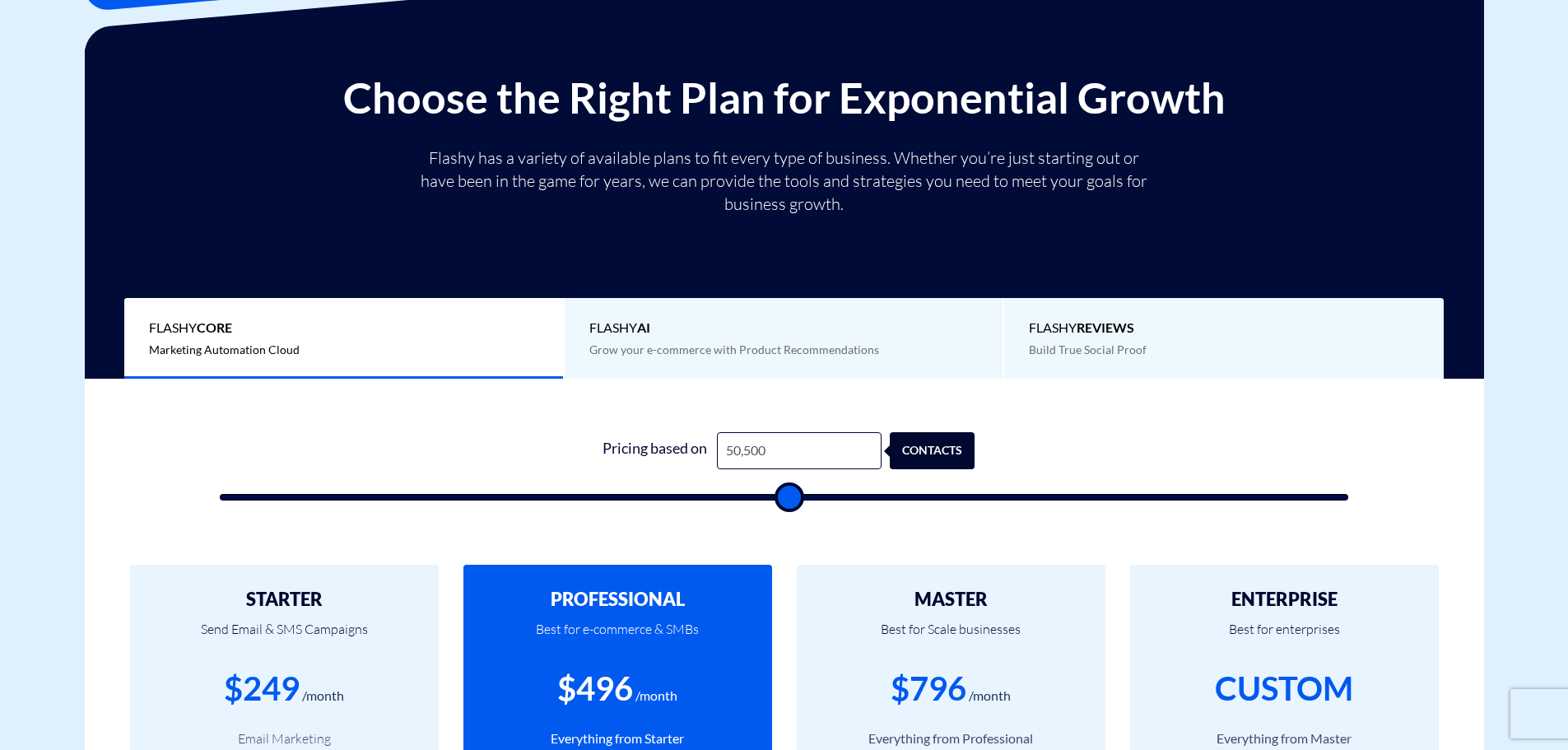 type on "51,000" 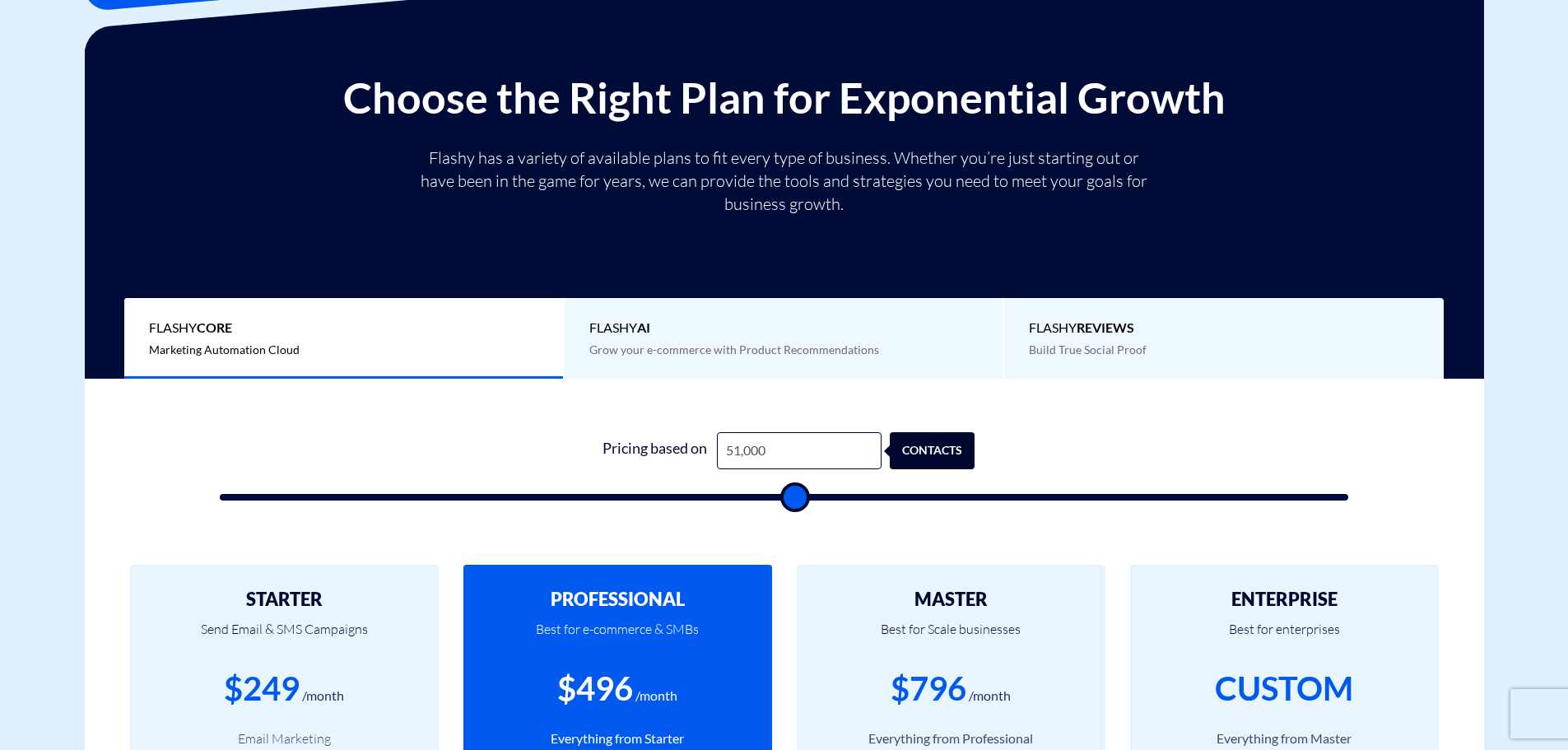 type on "52,000" 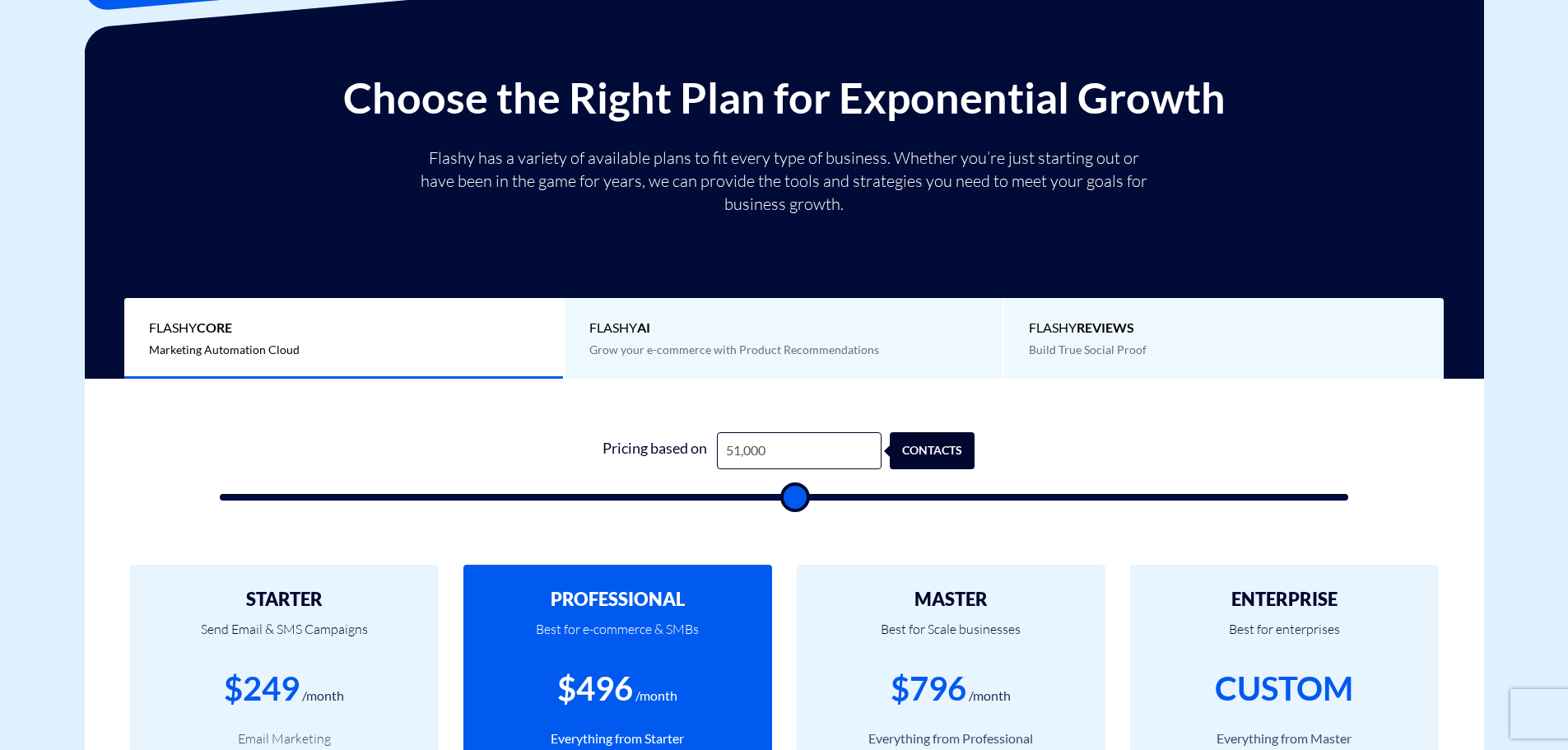 type on "52000" 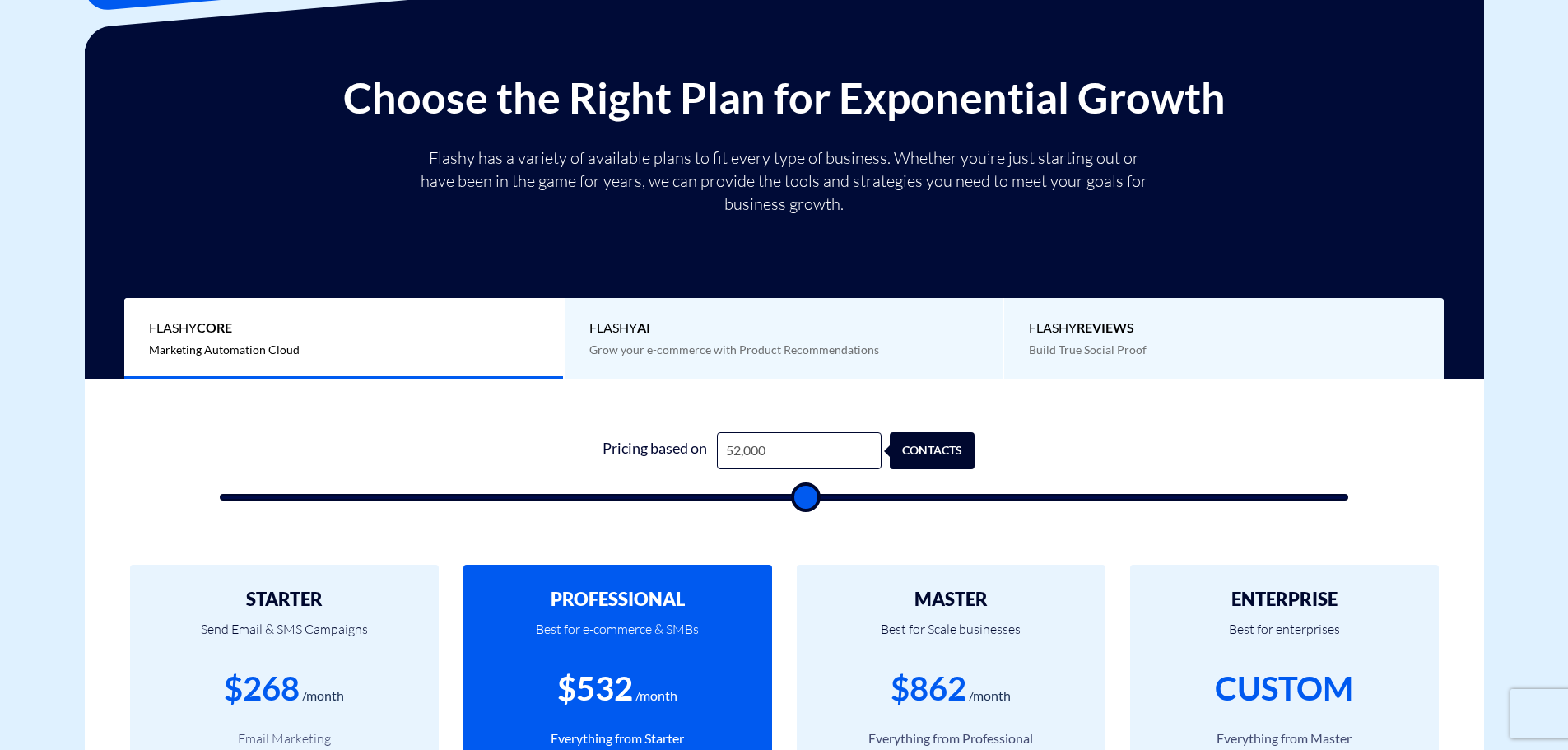 type on "53,000" 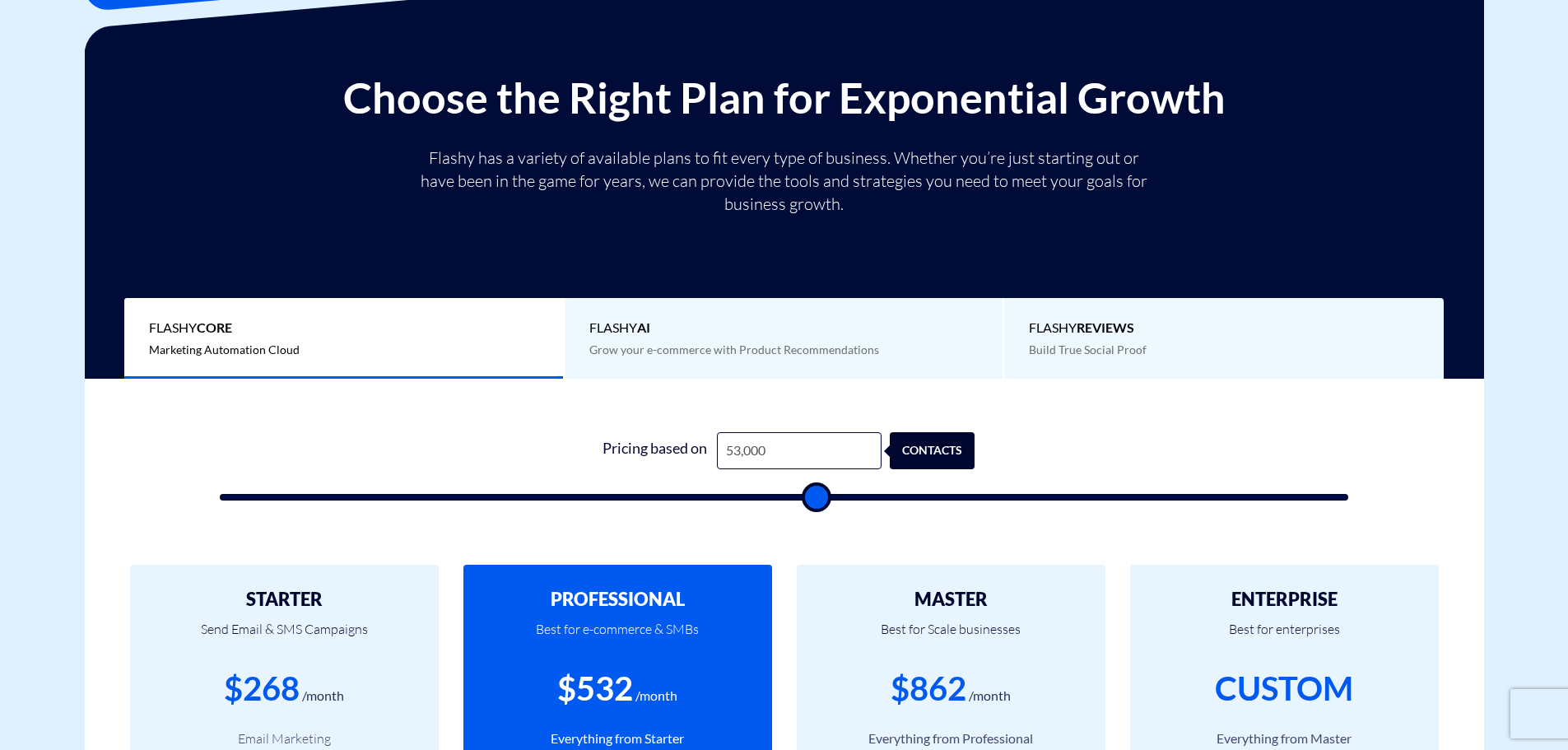 type on "54,000" 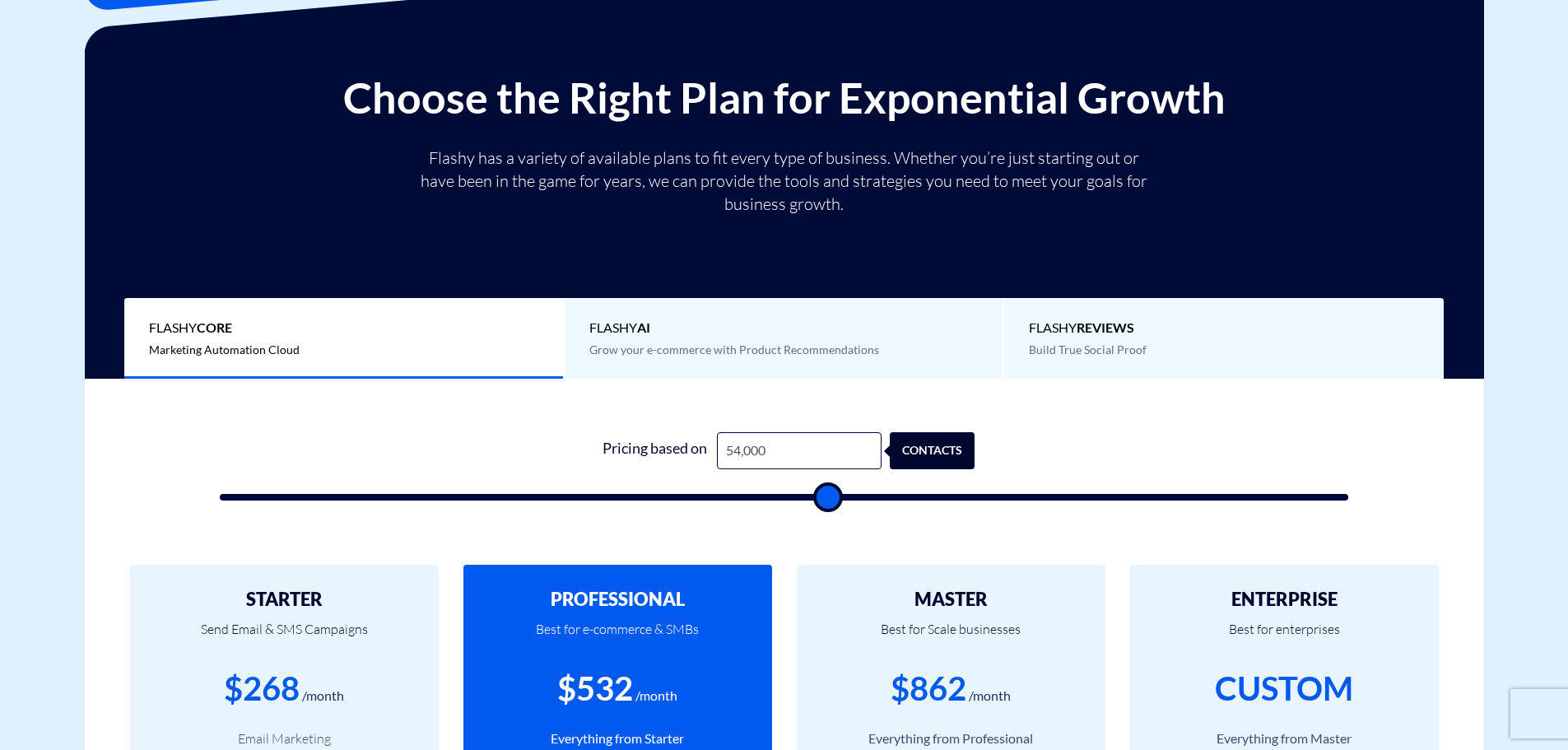 type on "56,500" 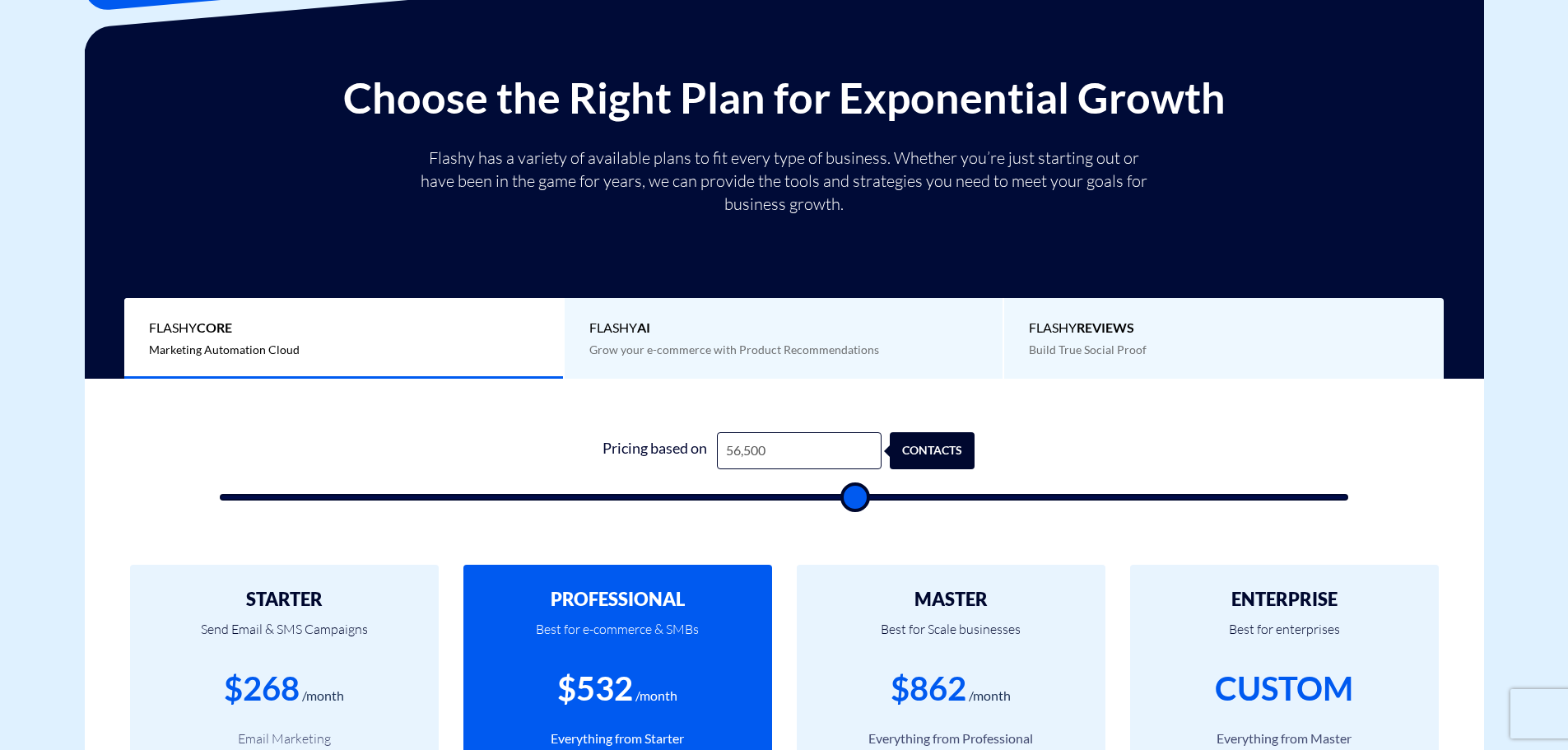 type on "59,500" 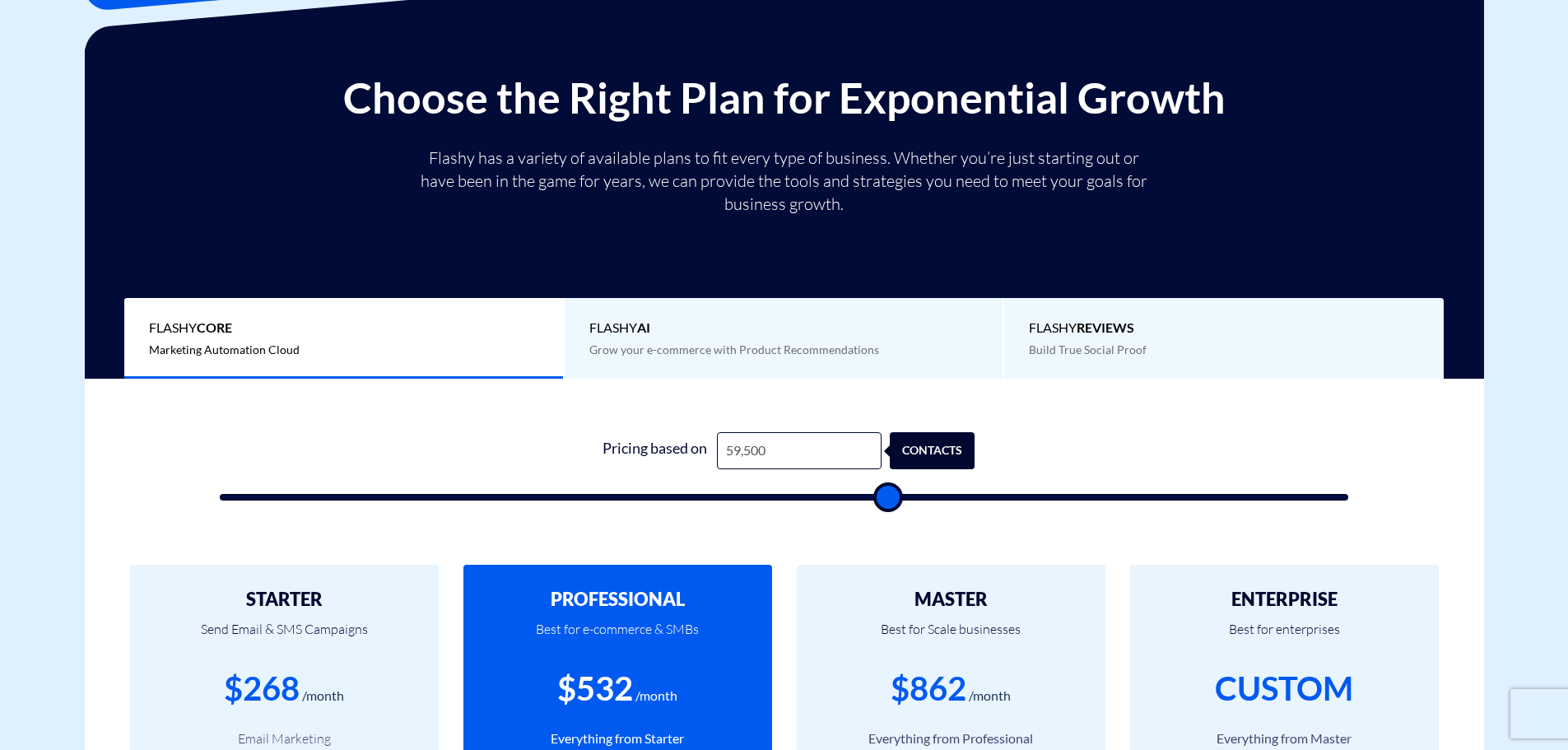 type on "61,500" 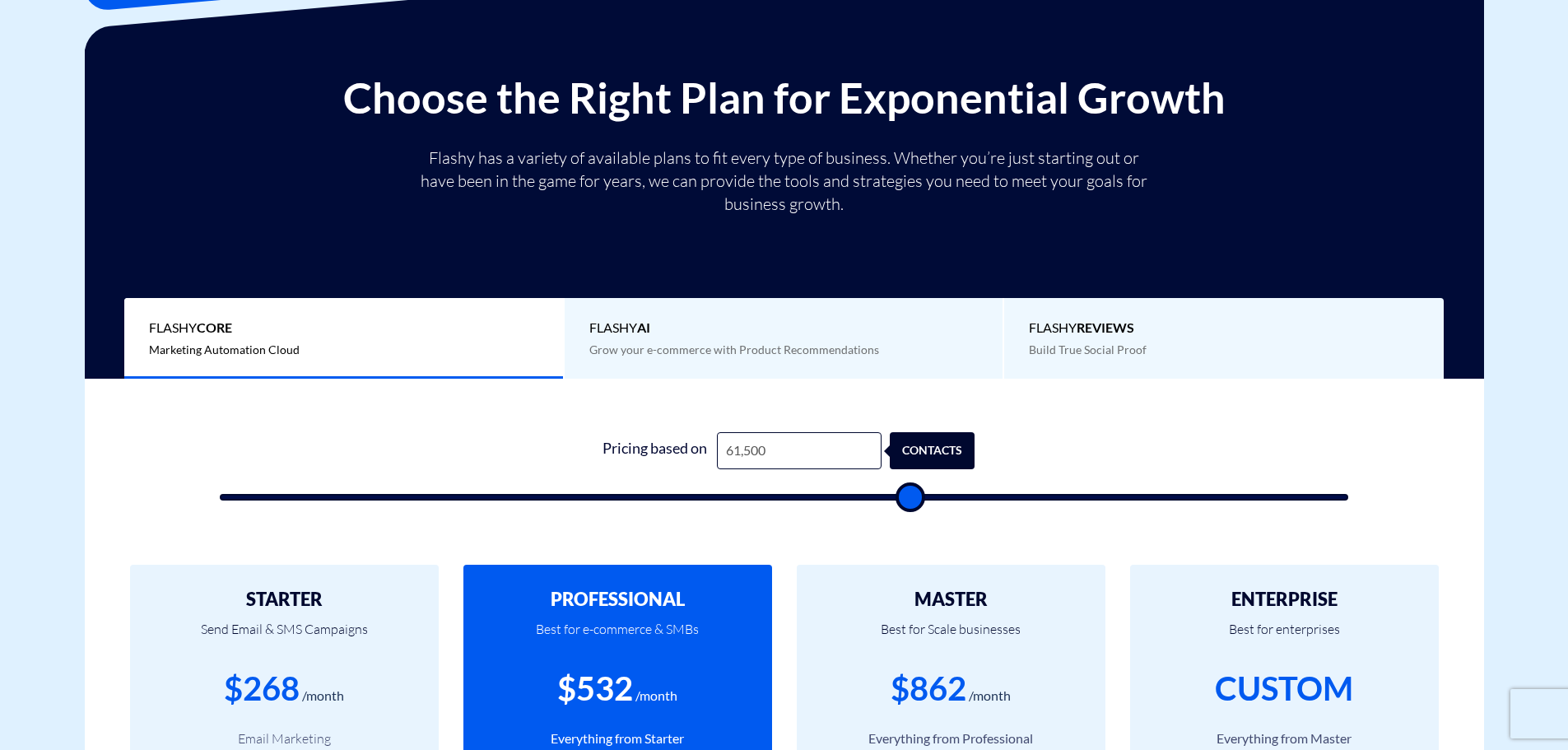type on "63,500" 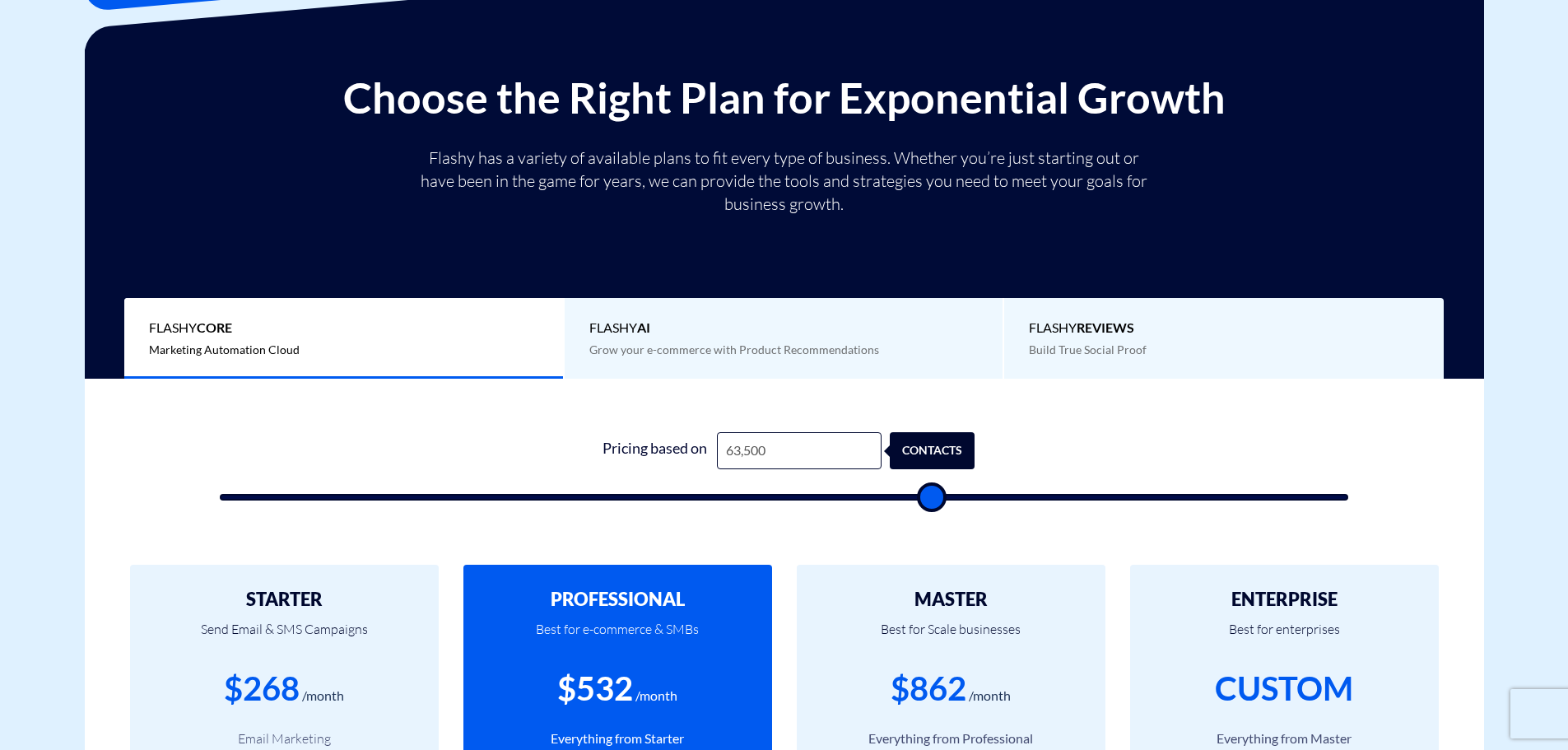 type on "64,000" 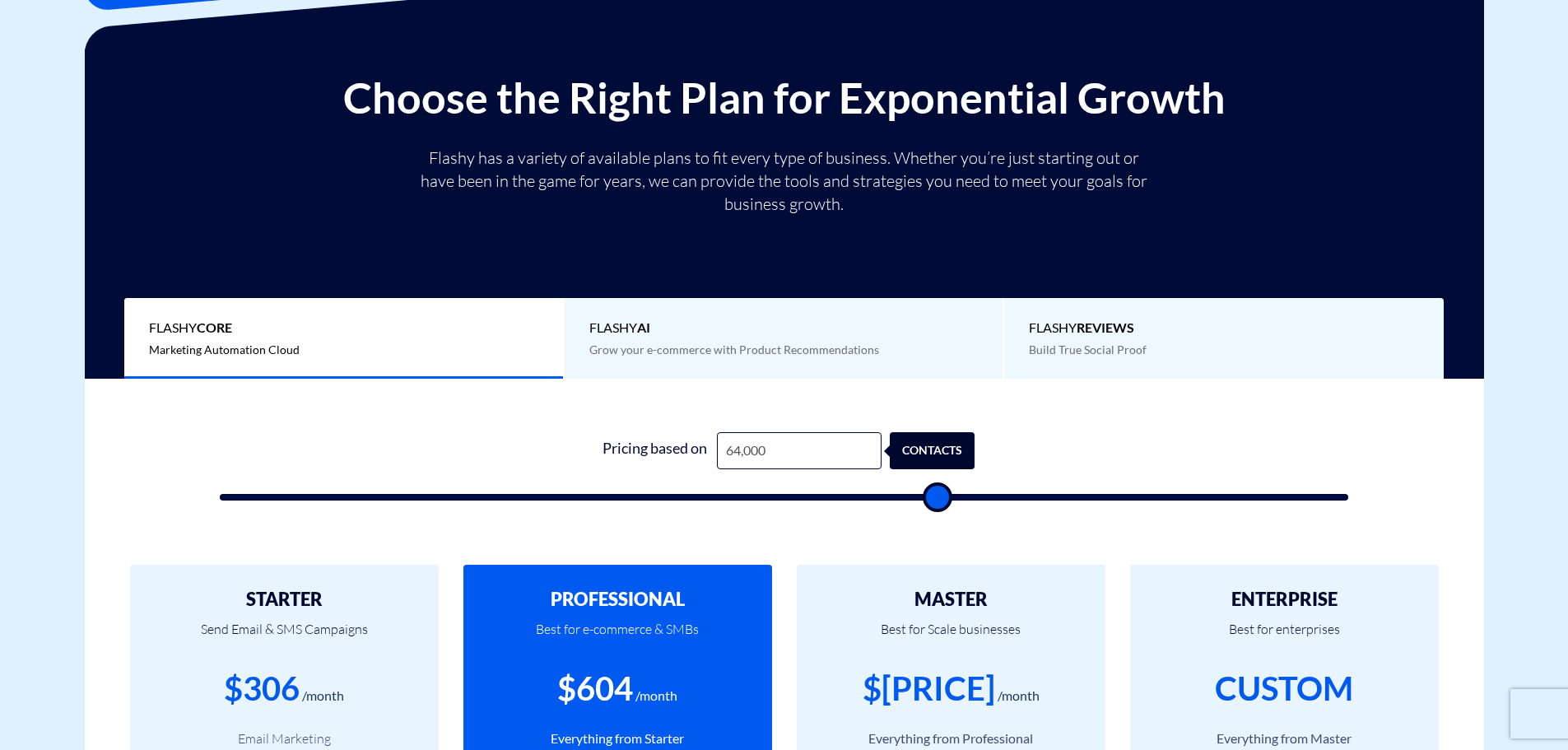 type on "62,500" 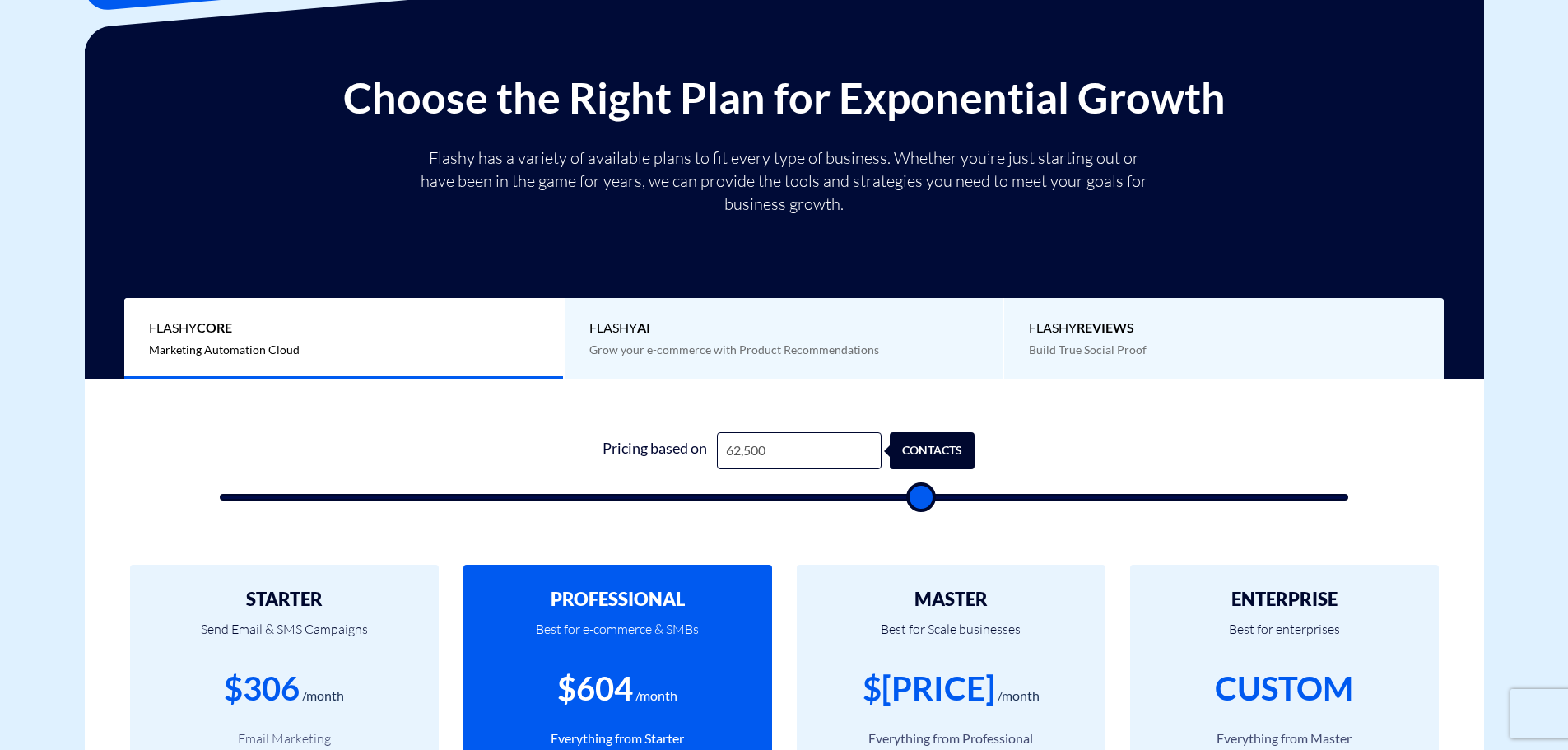 type on "62,000" 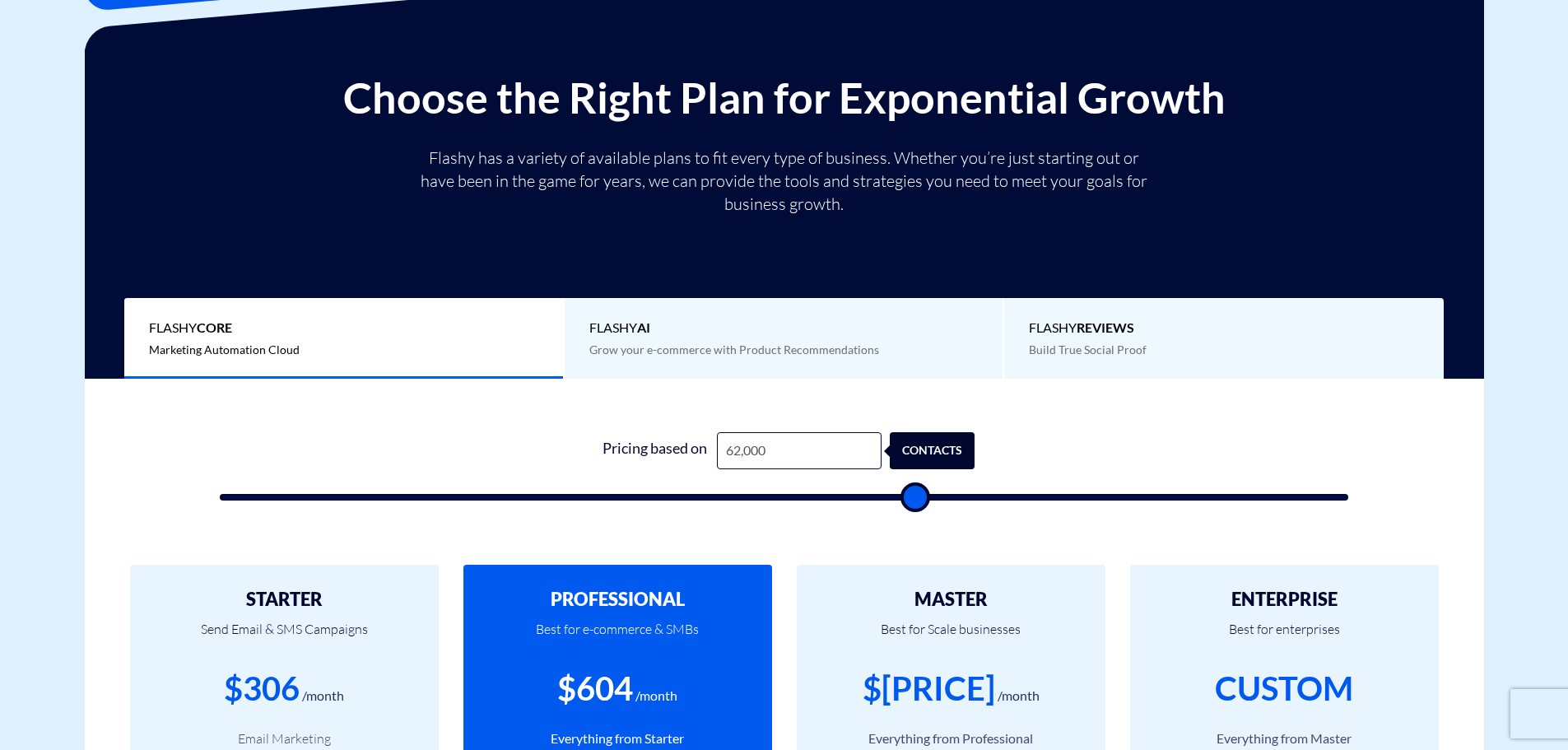 type on "59,500" 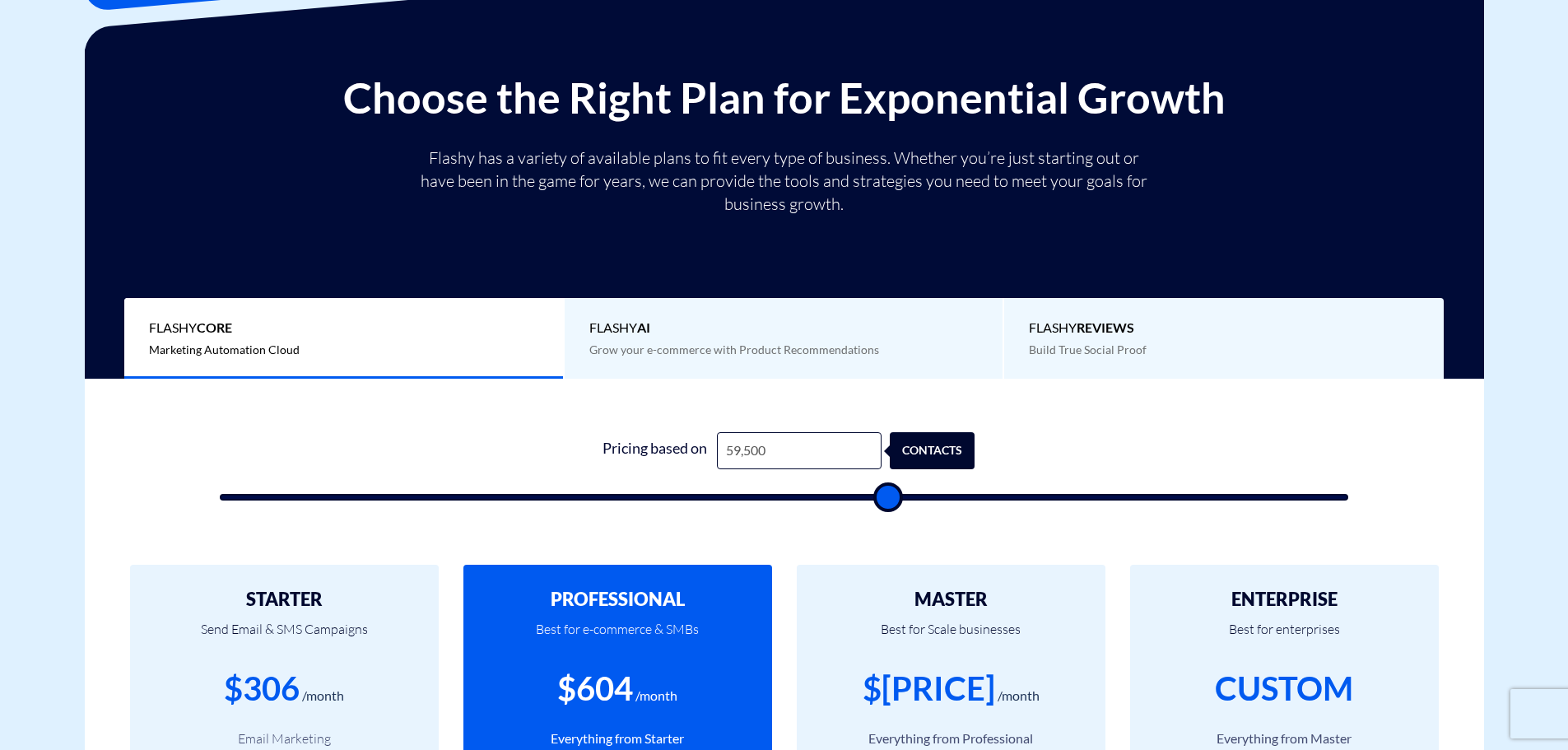 type on "58,000" 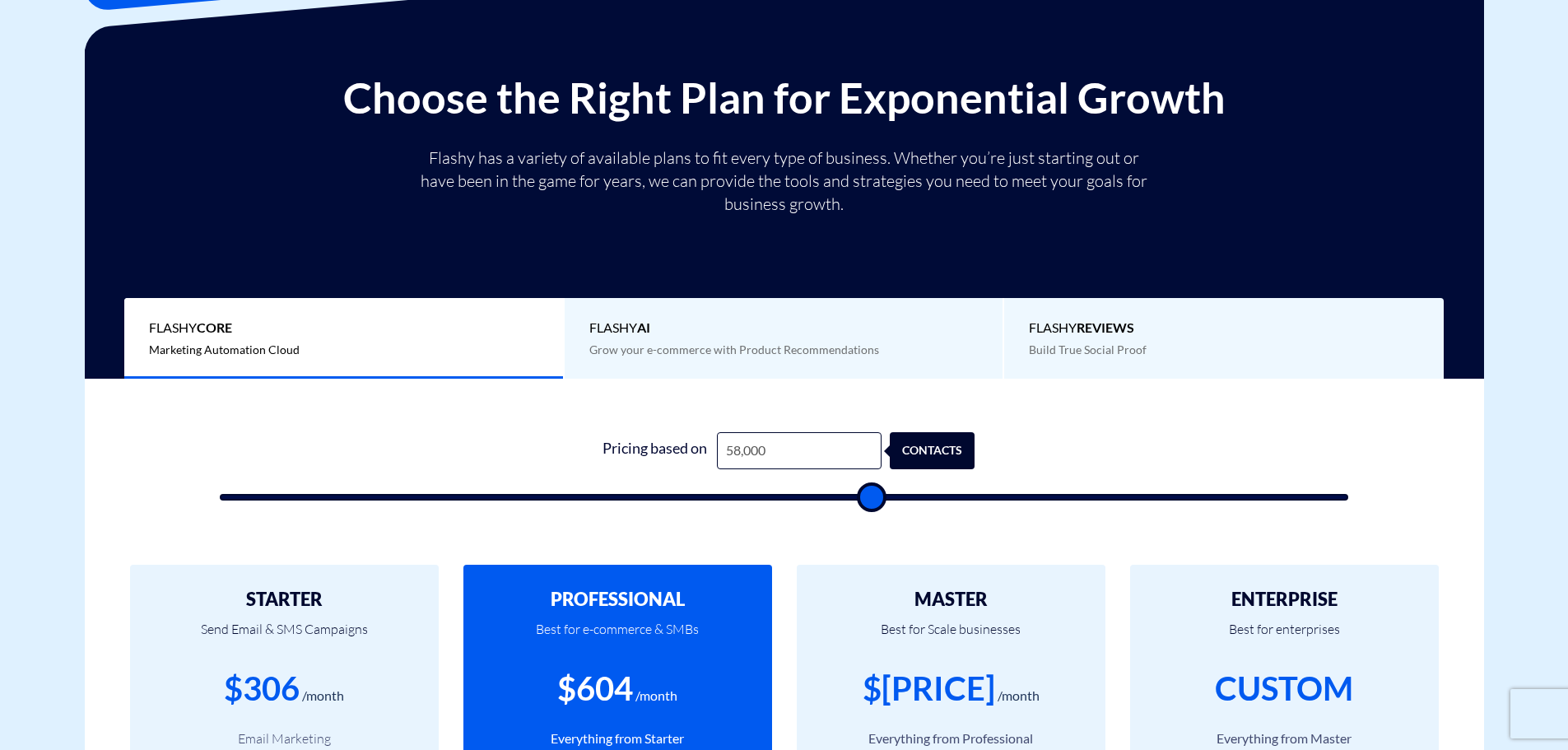 type on "57,000" 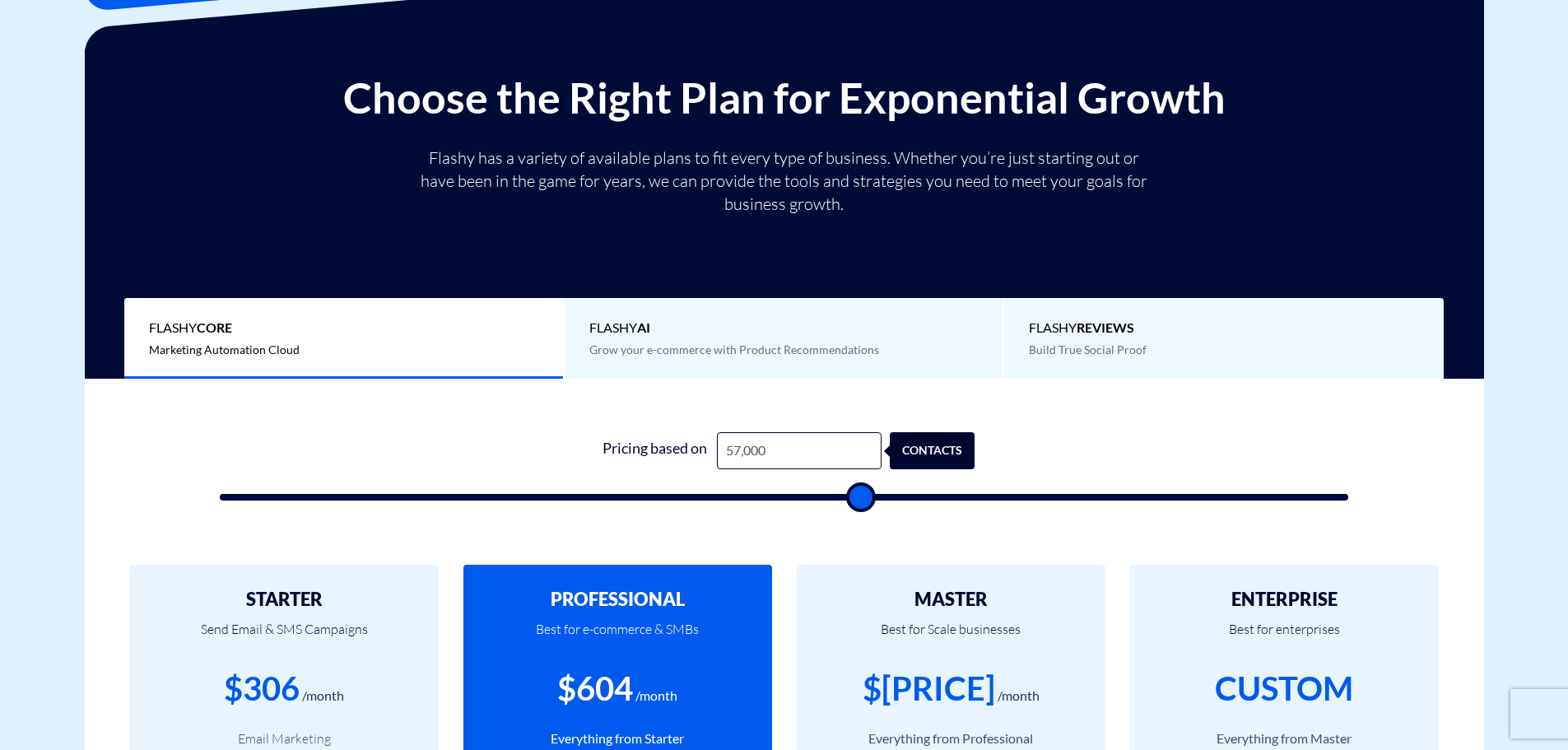 type on "56,000" 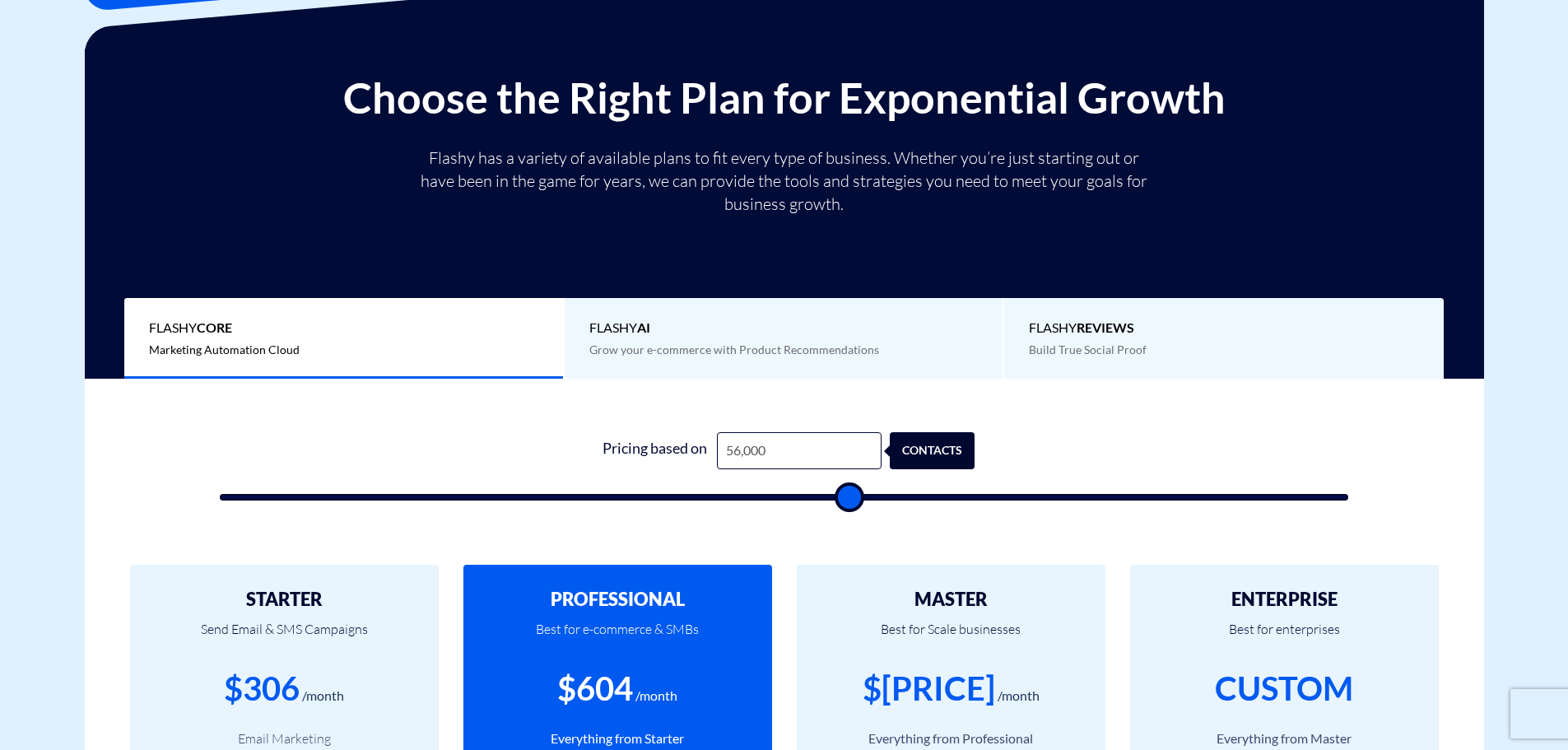 type on "55,500" 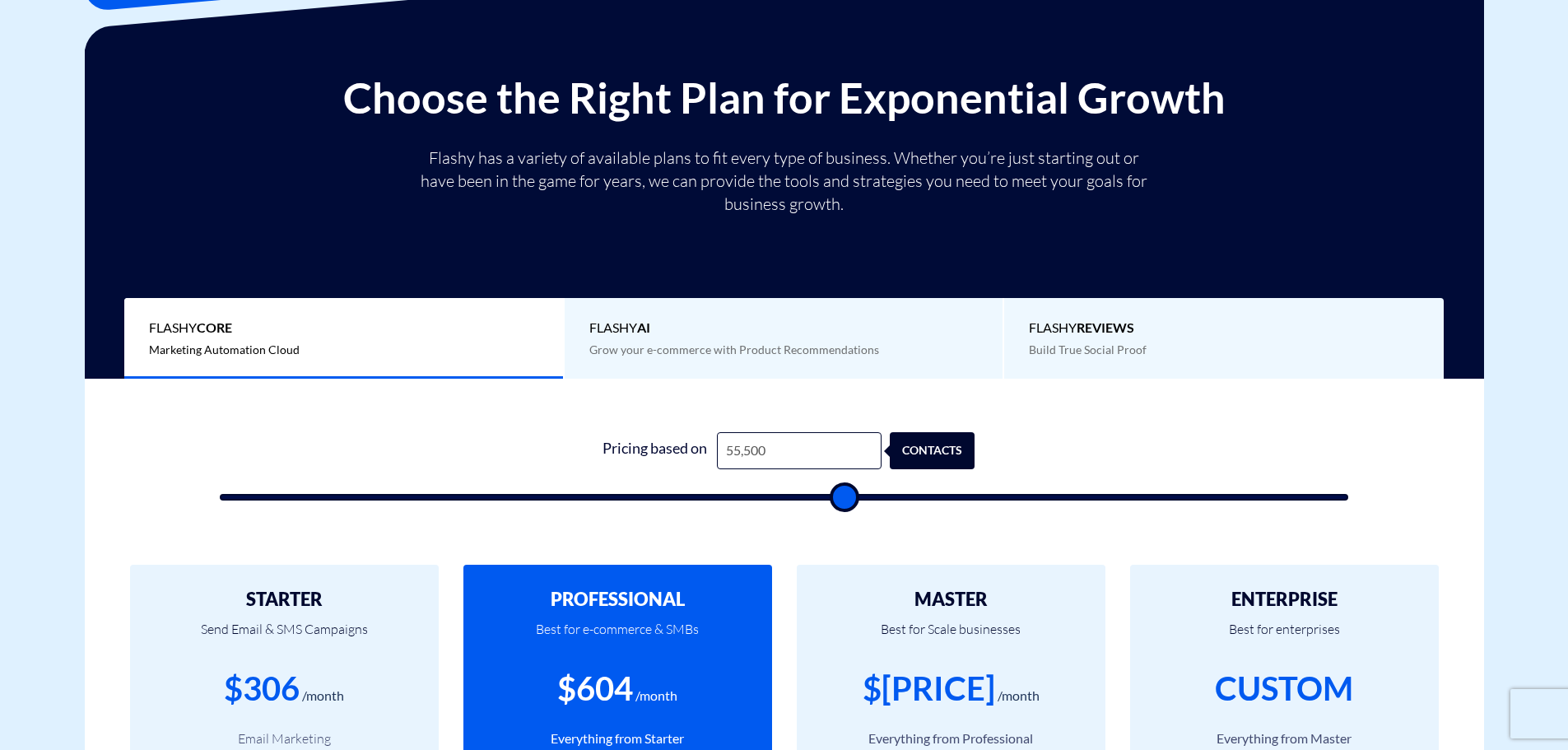 type on "54,500" 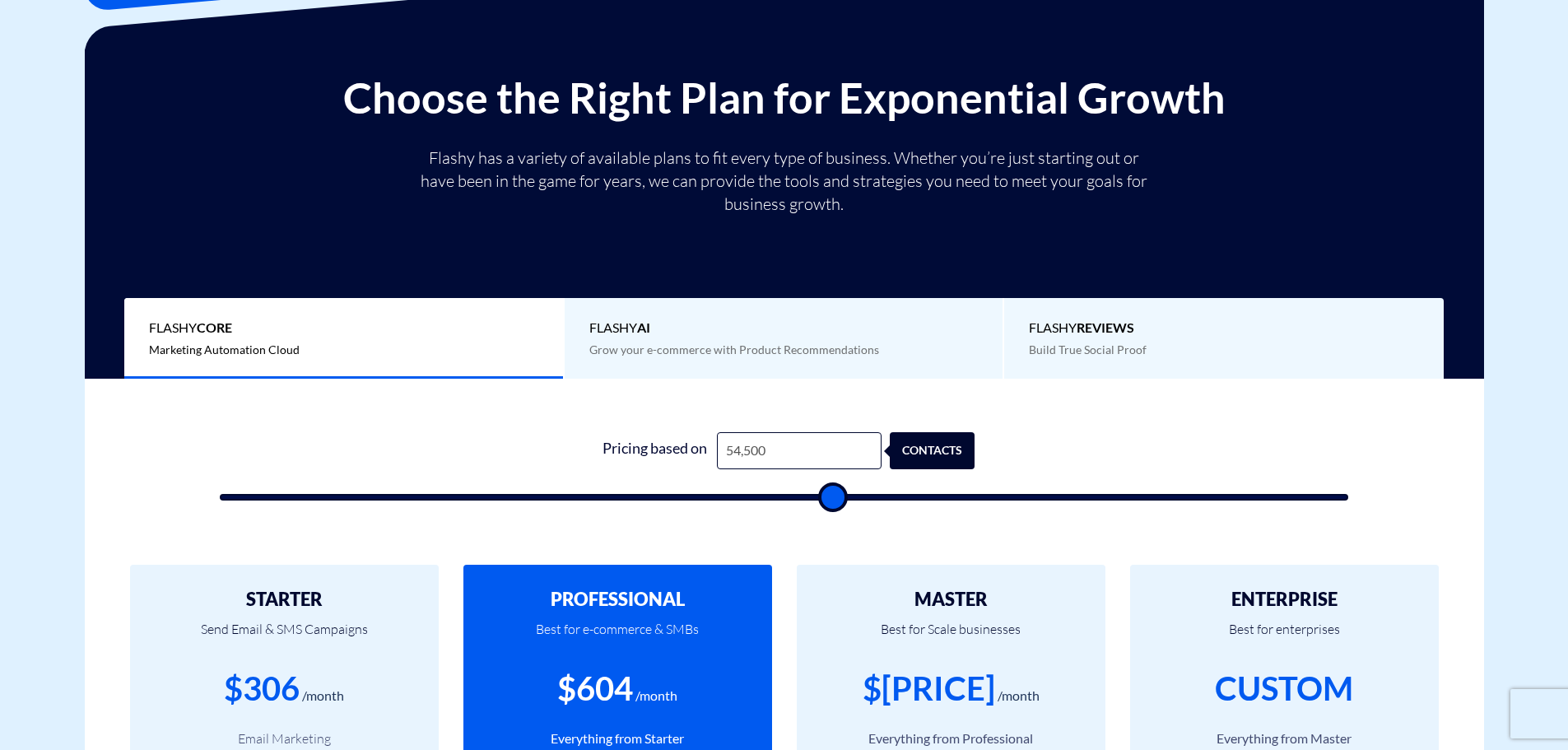 type on "54,000" 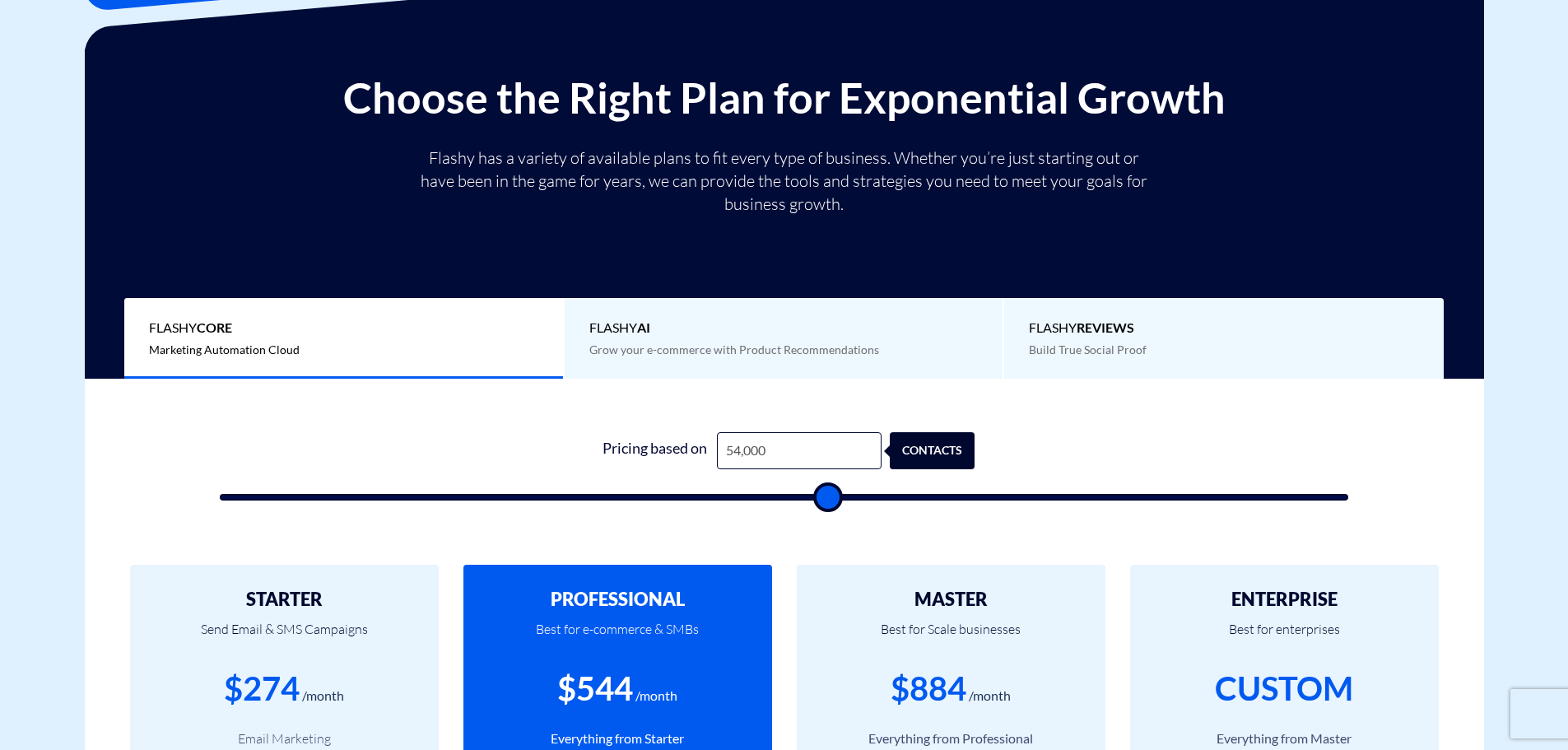 type on "53,500" 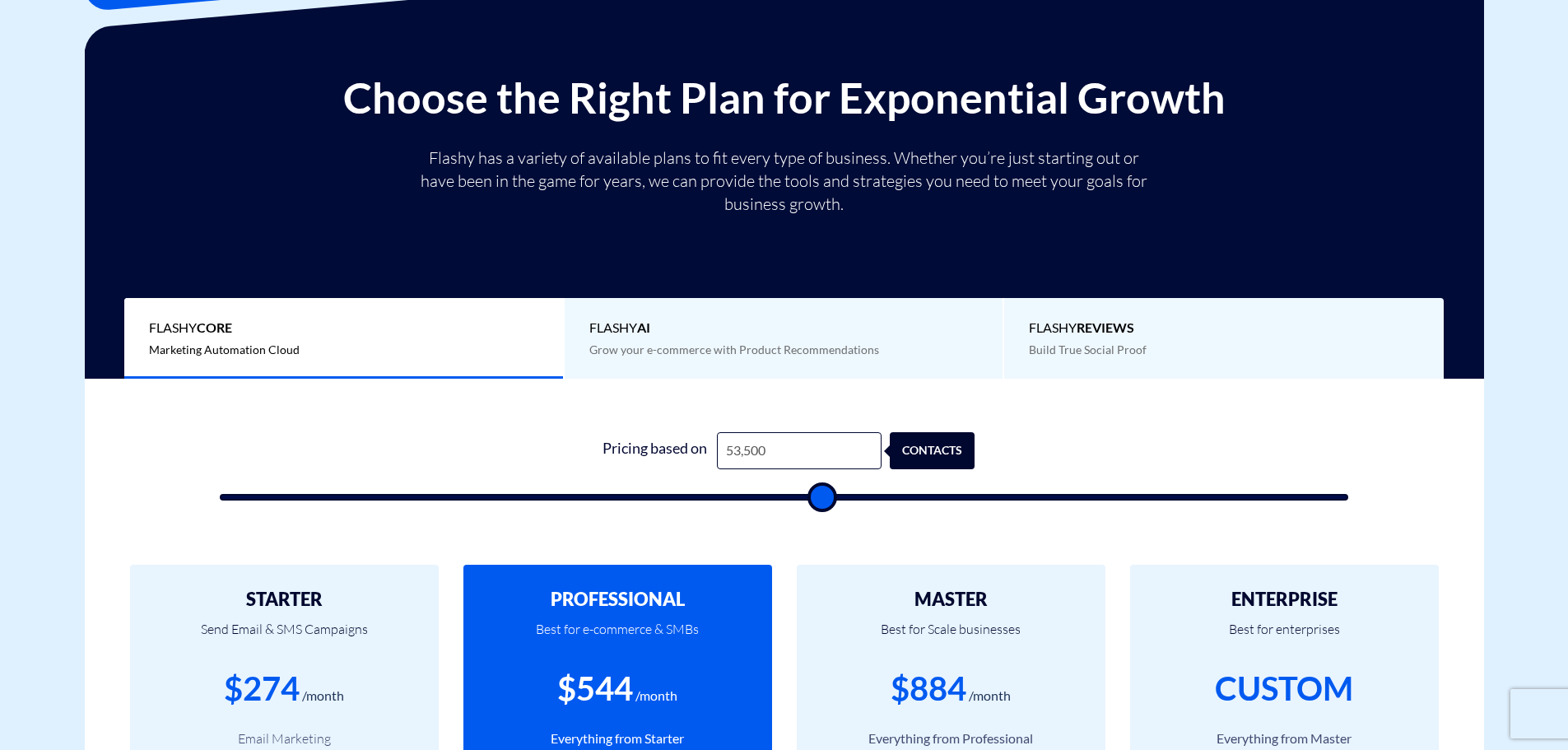 type on "53,000" 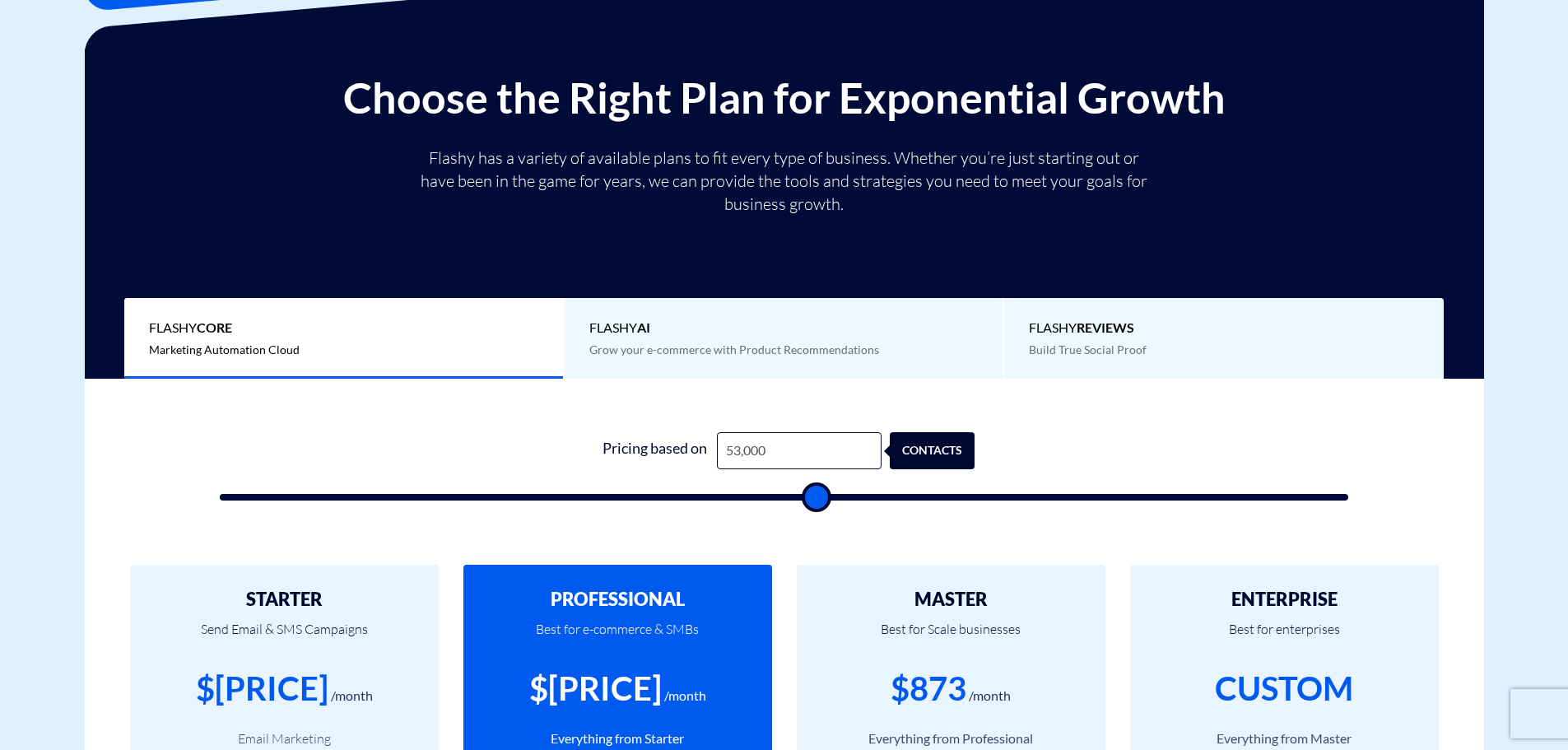 type on "52,500" 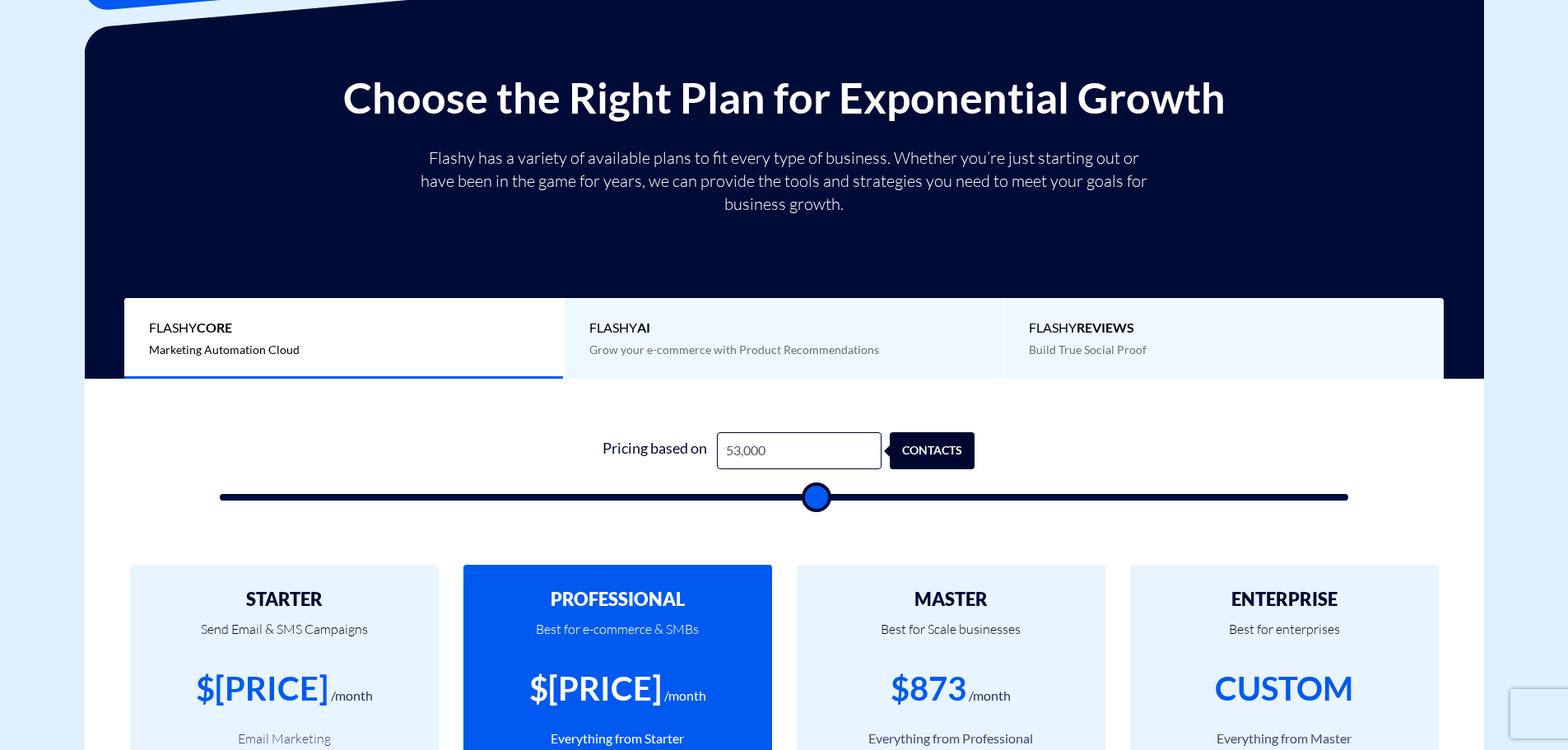 type on "52500" 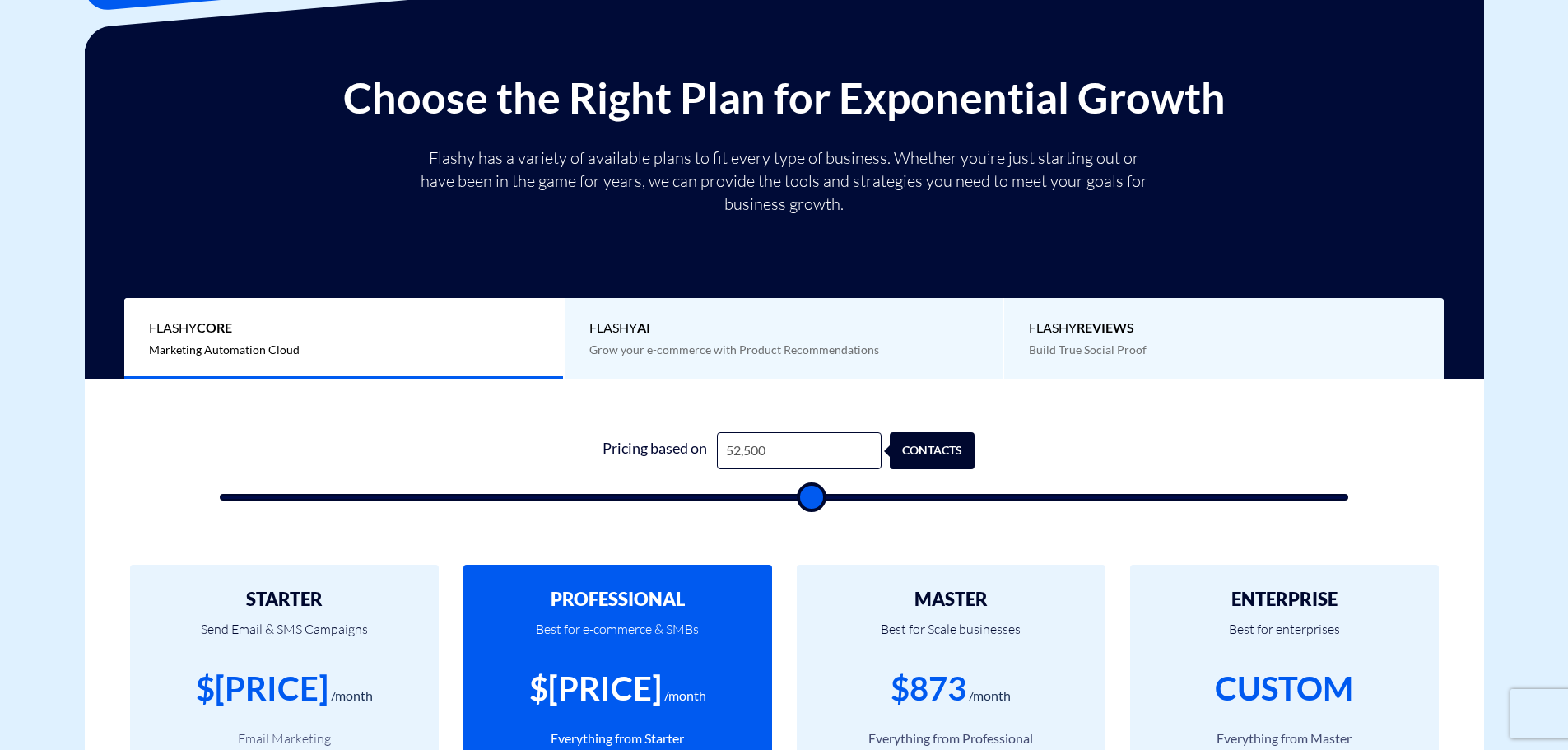 type on "52,000" 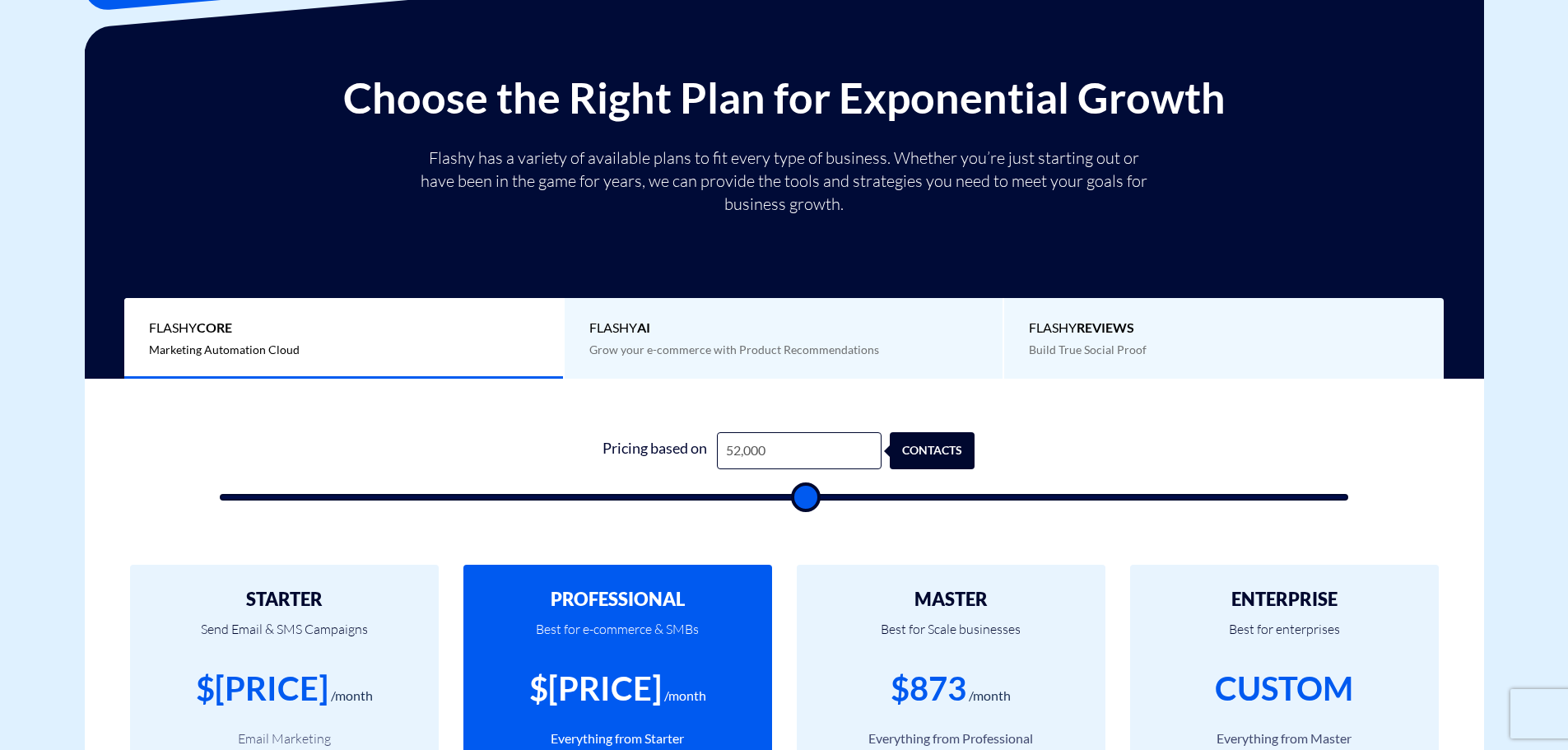 type on "51,000" 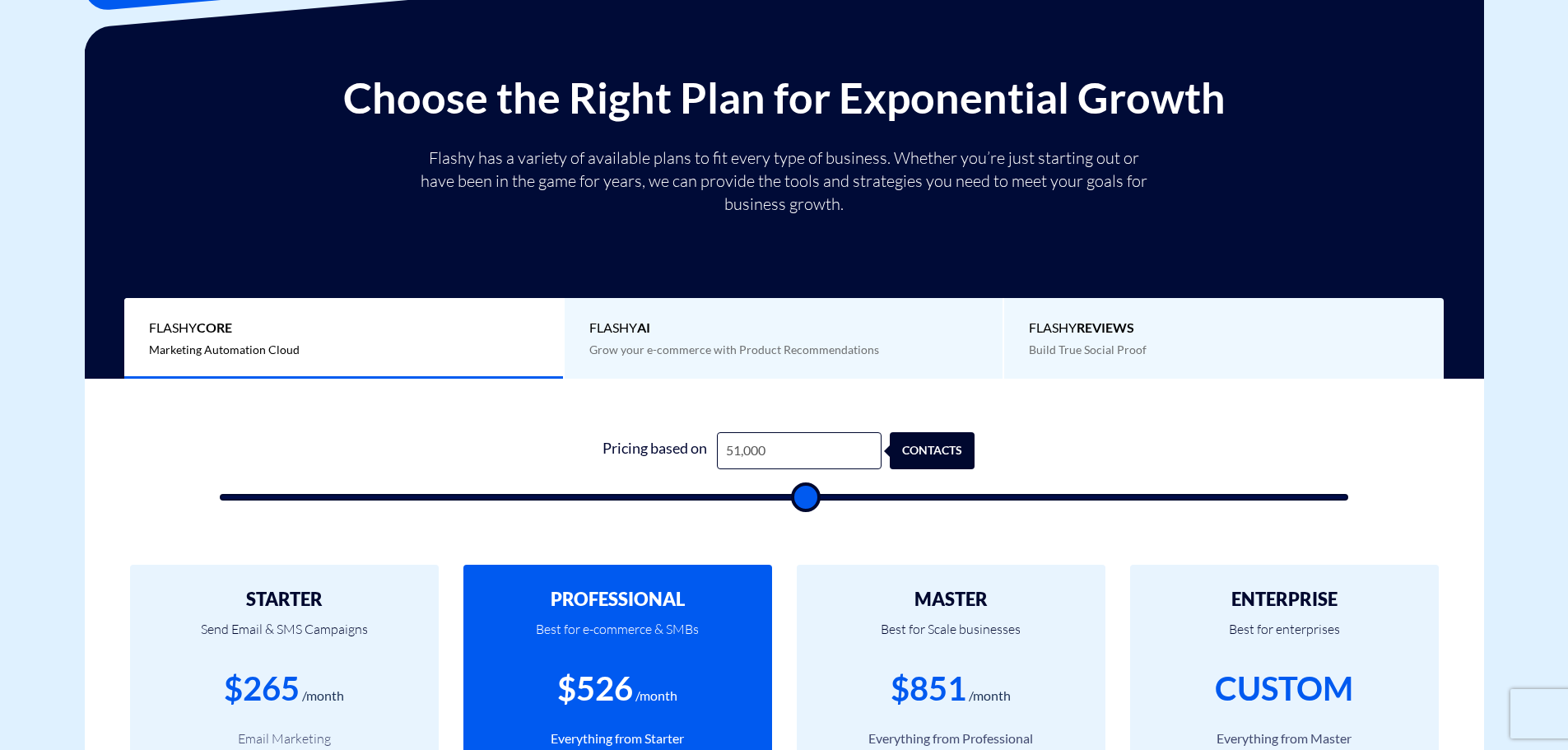 type on "51000" 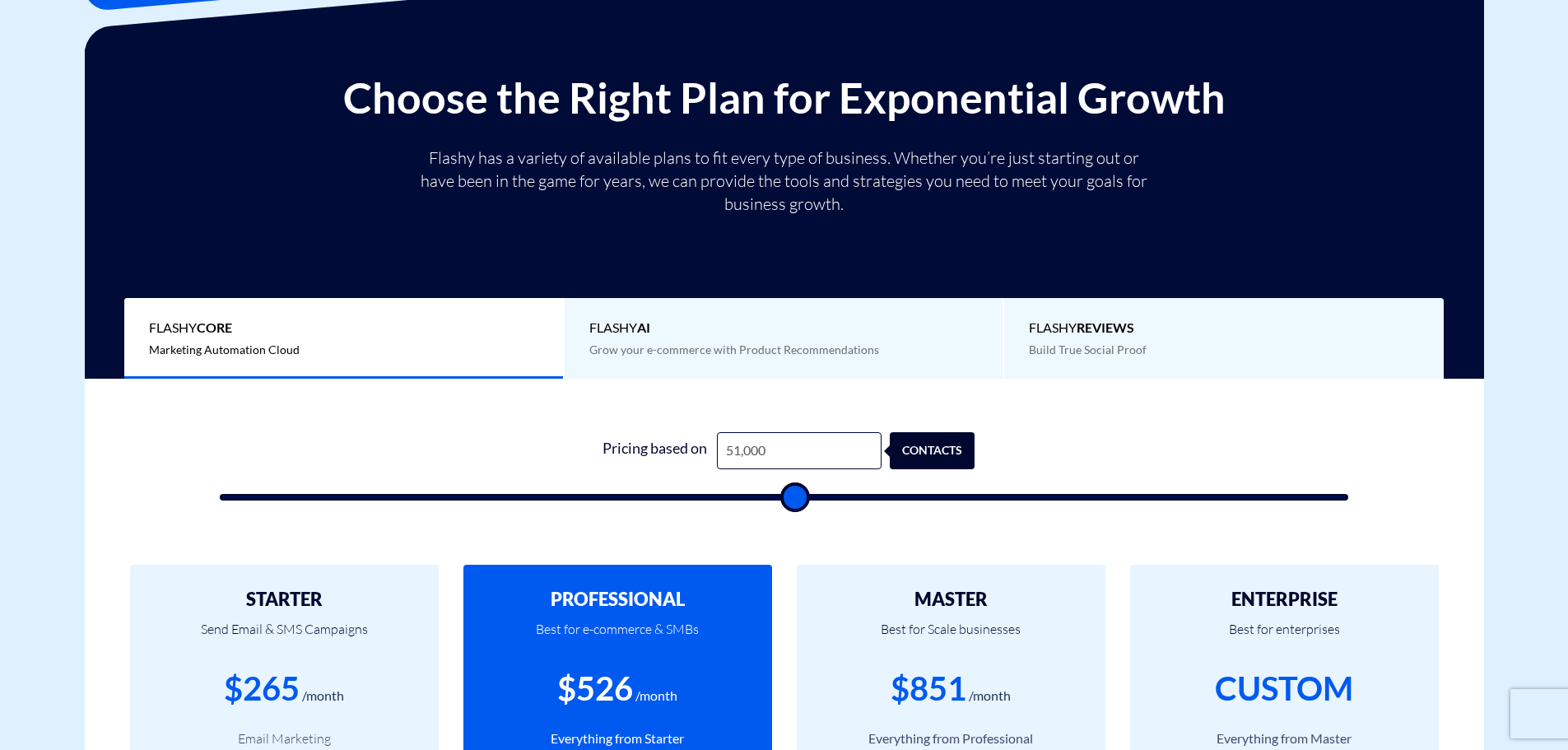 type on "51,500" 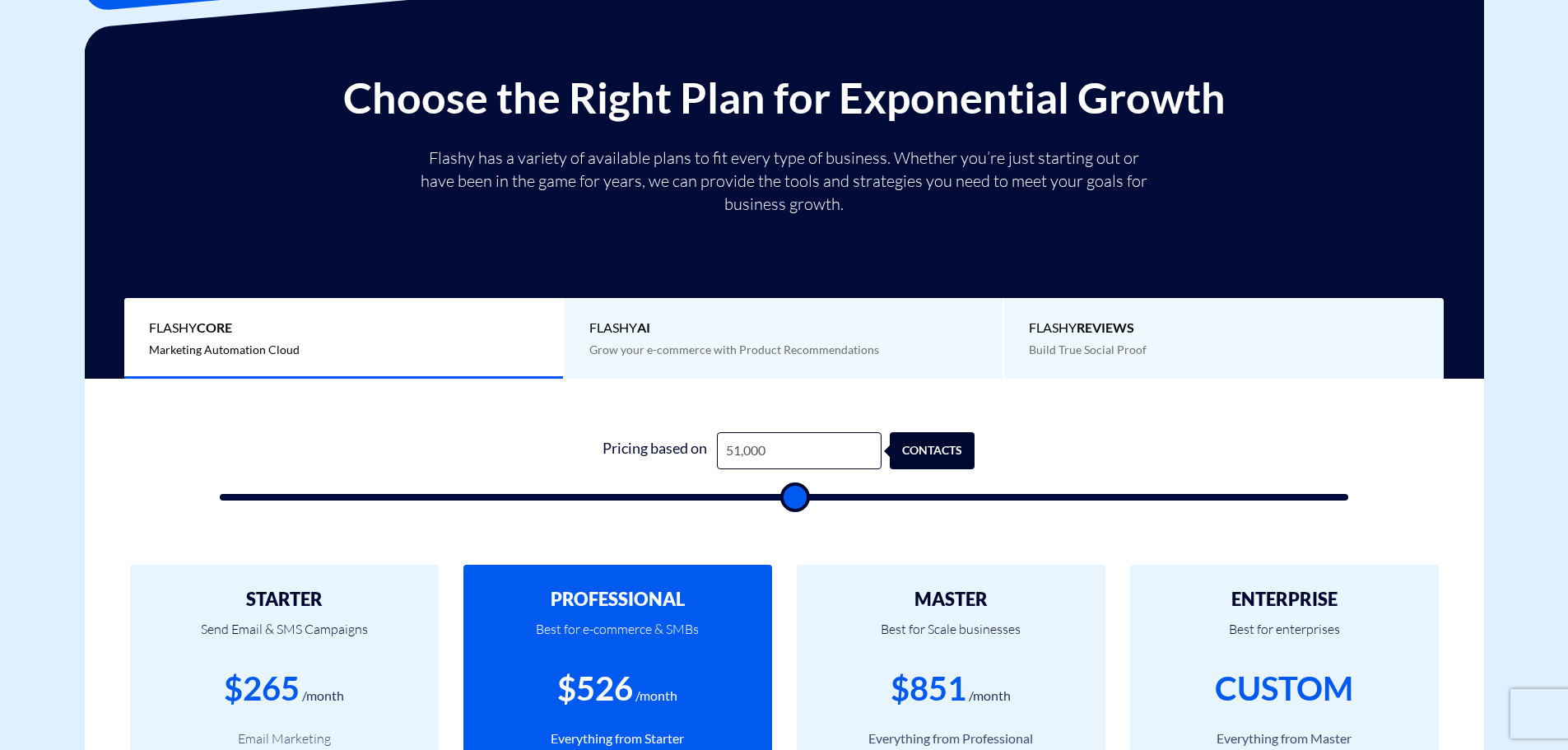 type on "51500" 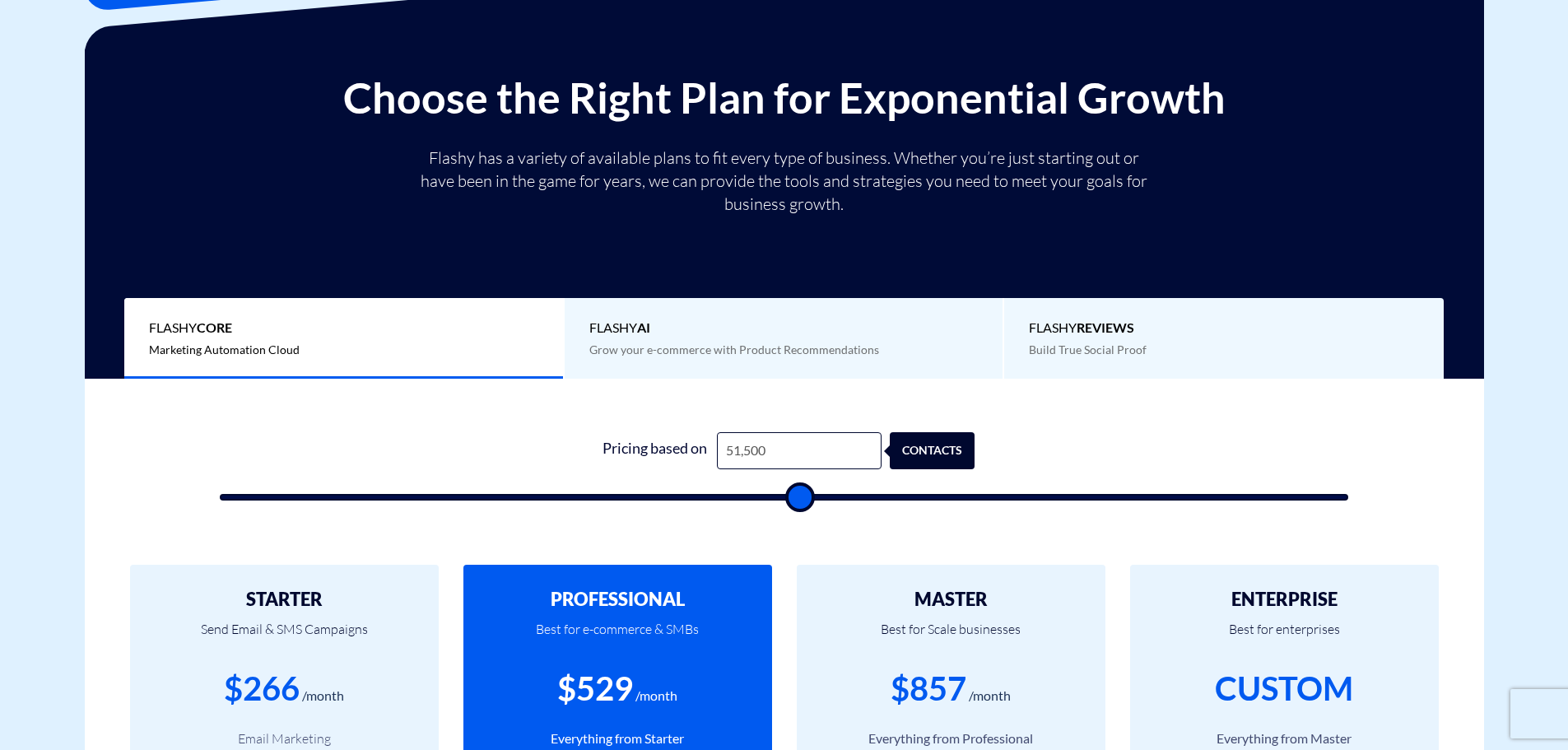 type on "52,000" 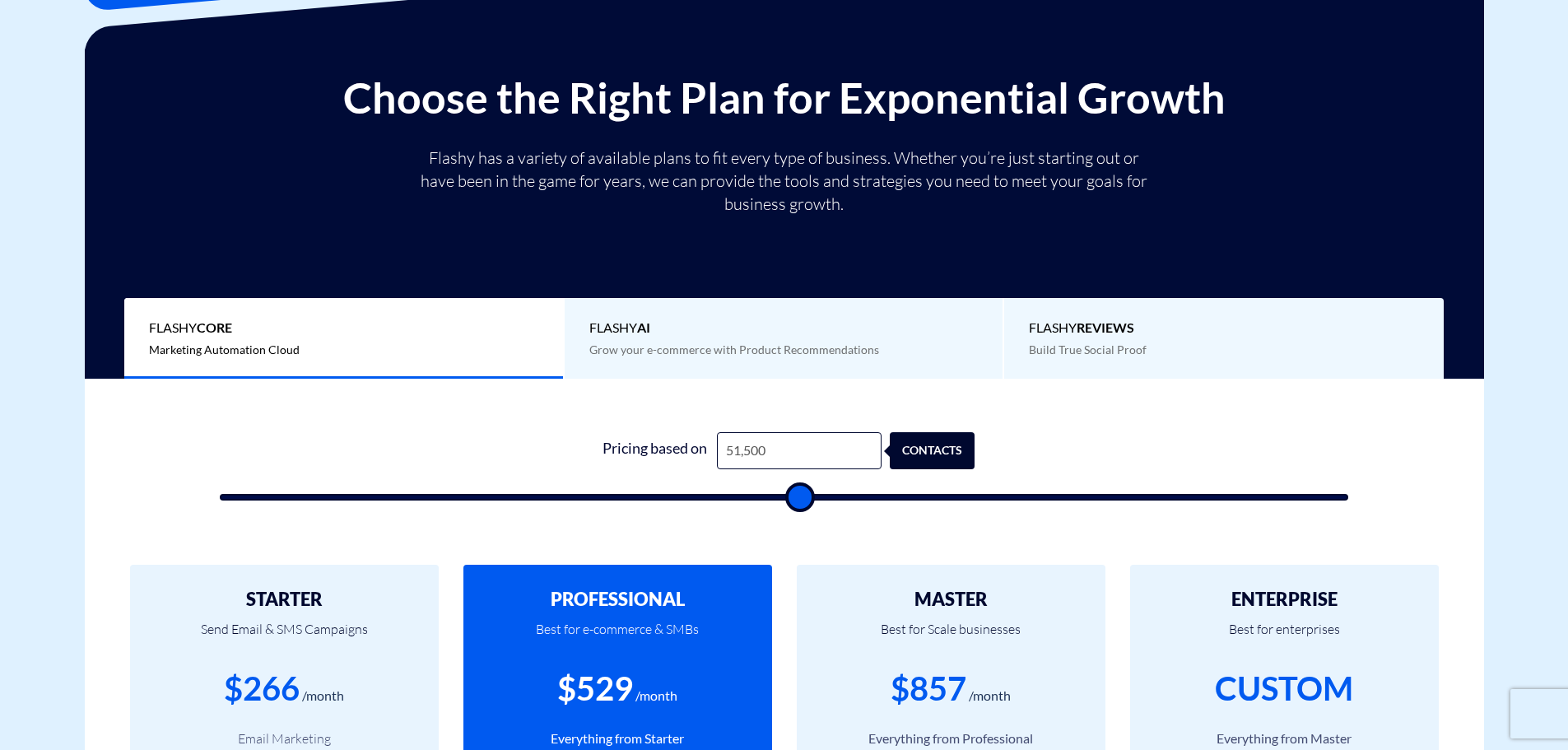type on "52000" 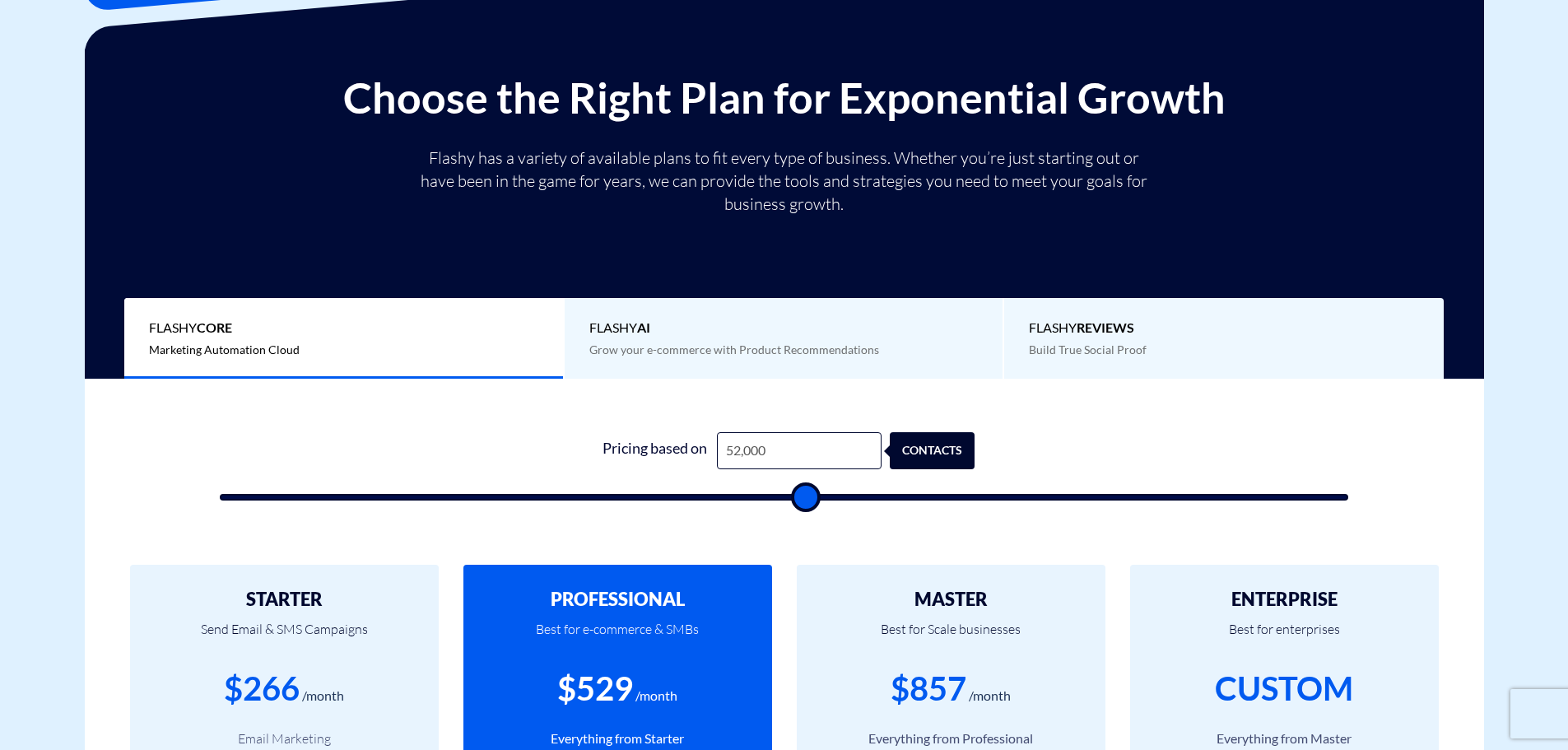 type on "52,500" 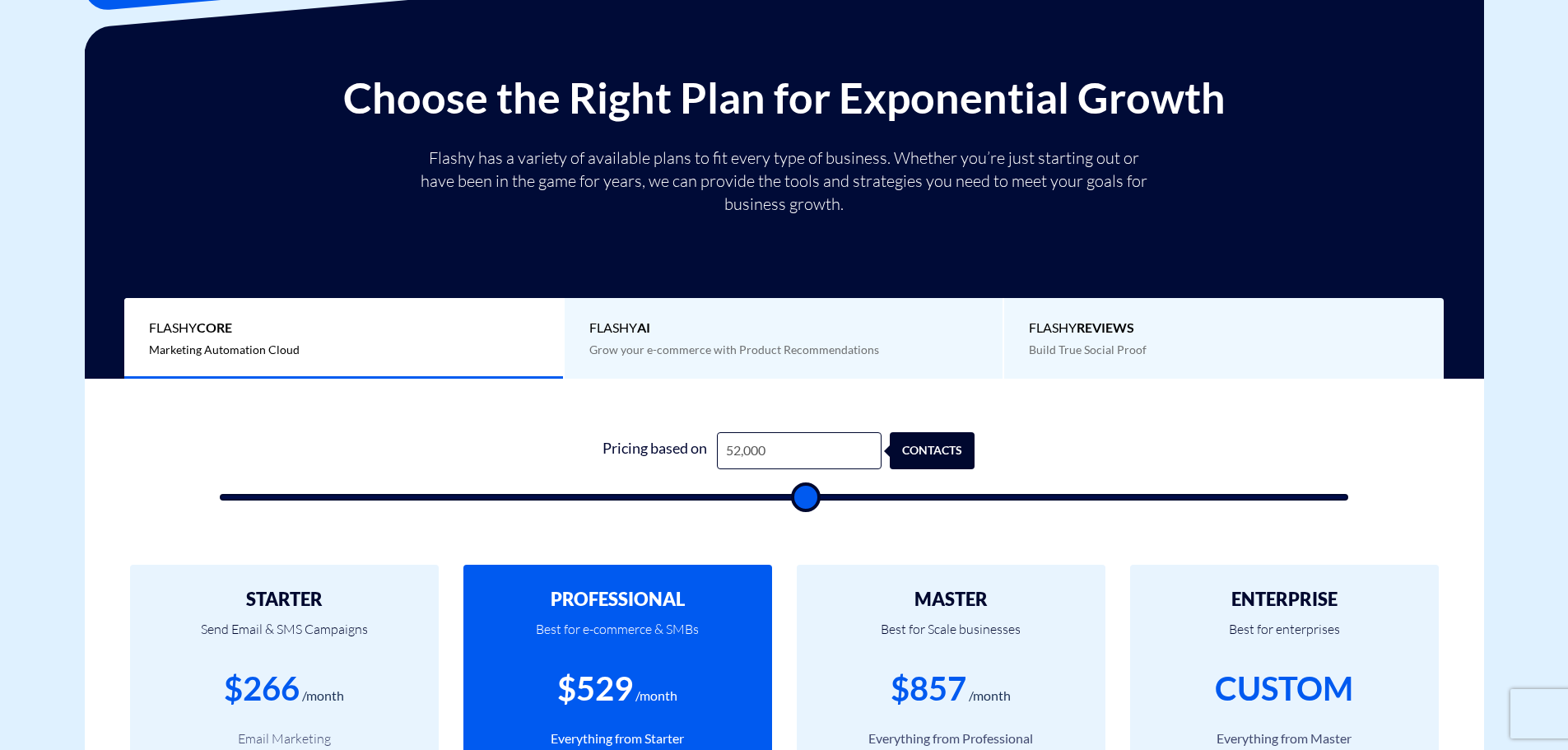 type on "52500" 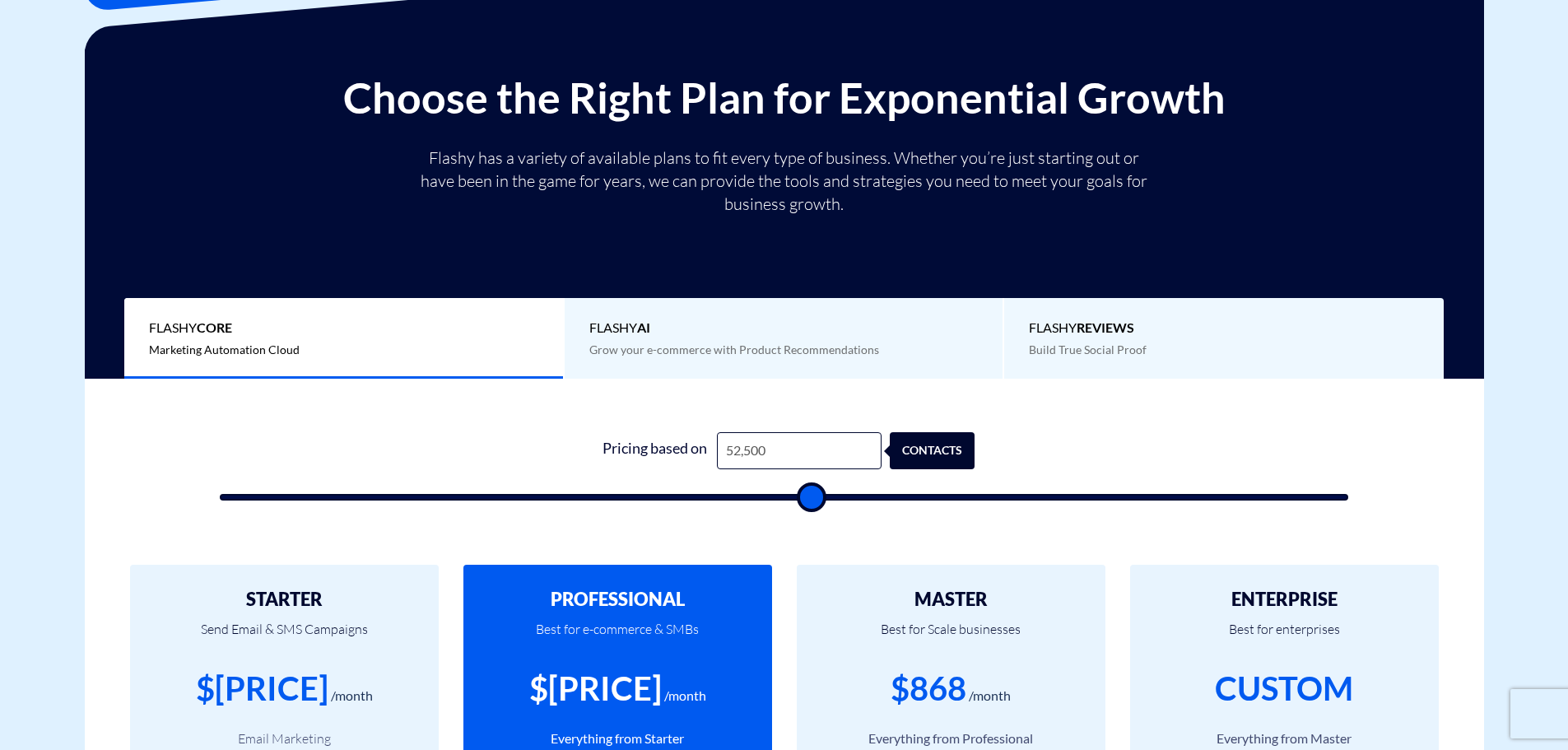 type on "53,000" 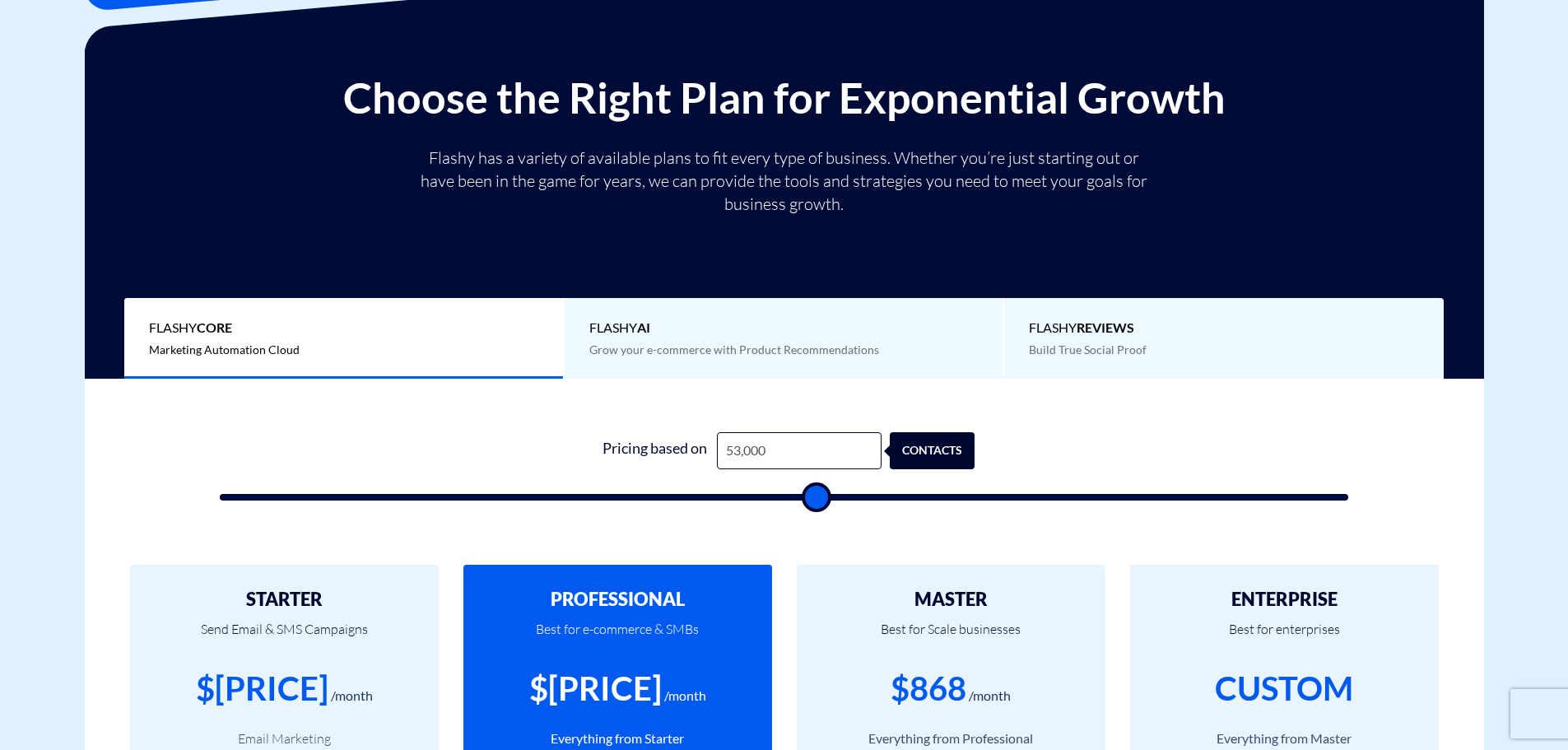 type on "53,500" 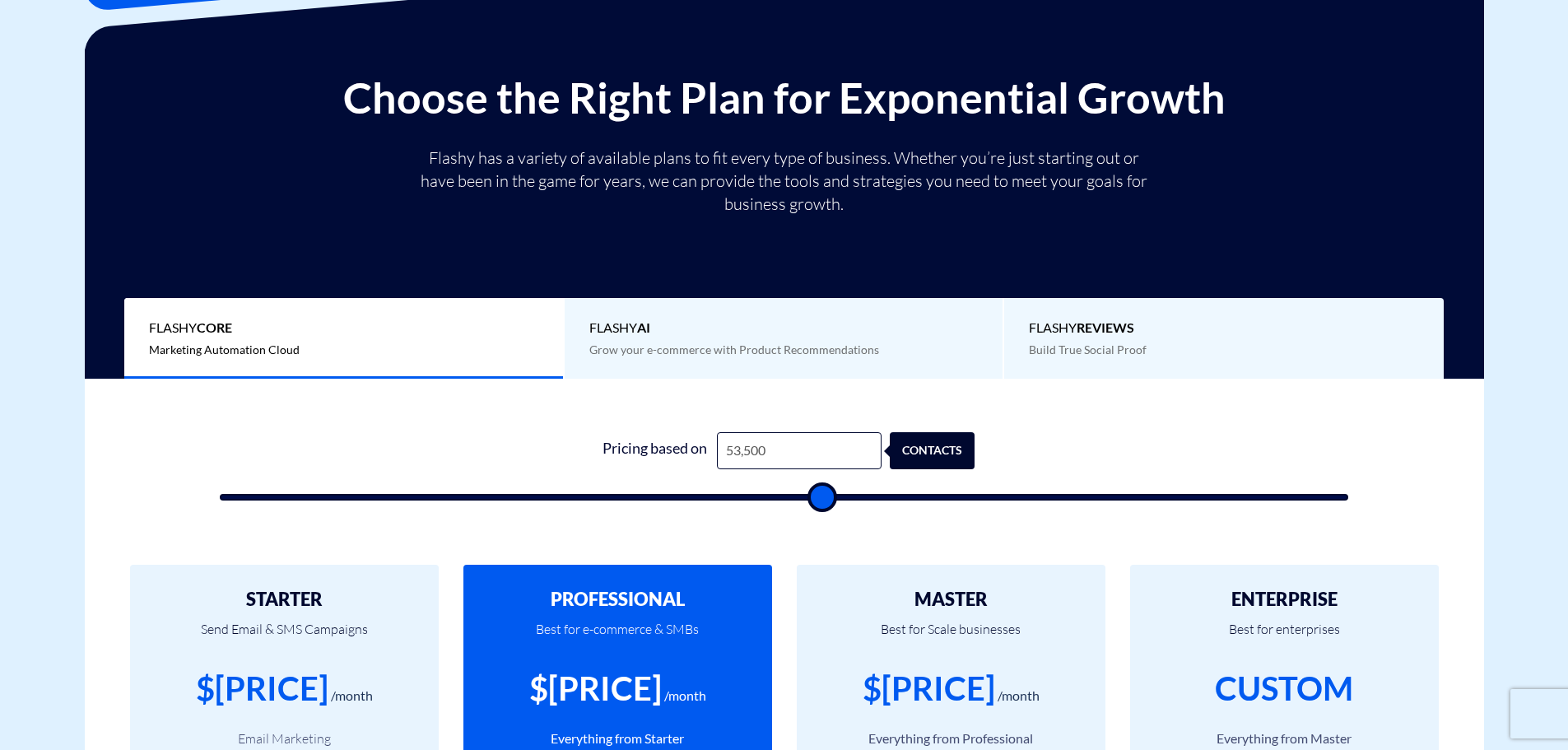 type on "54,000" 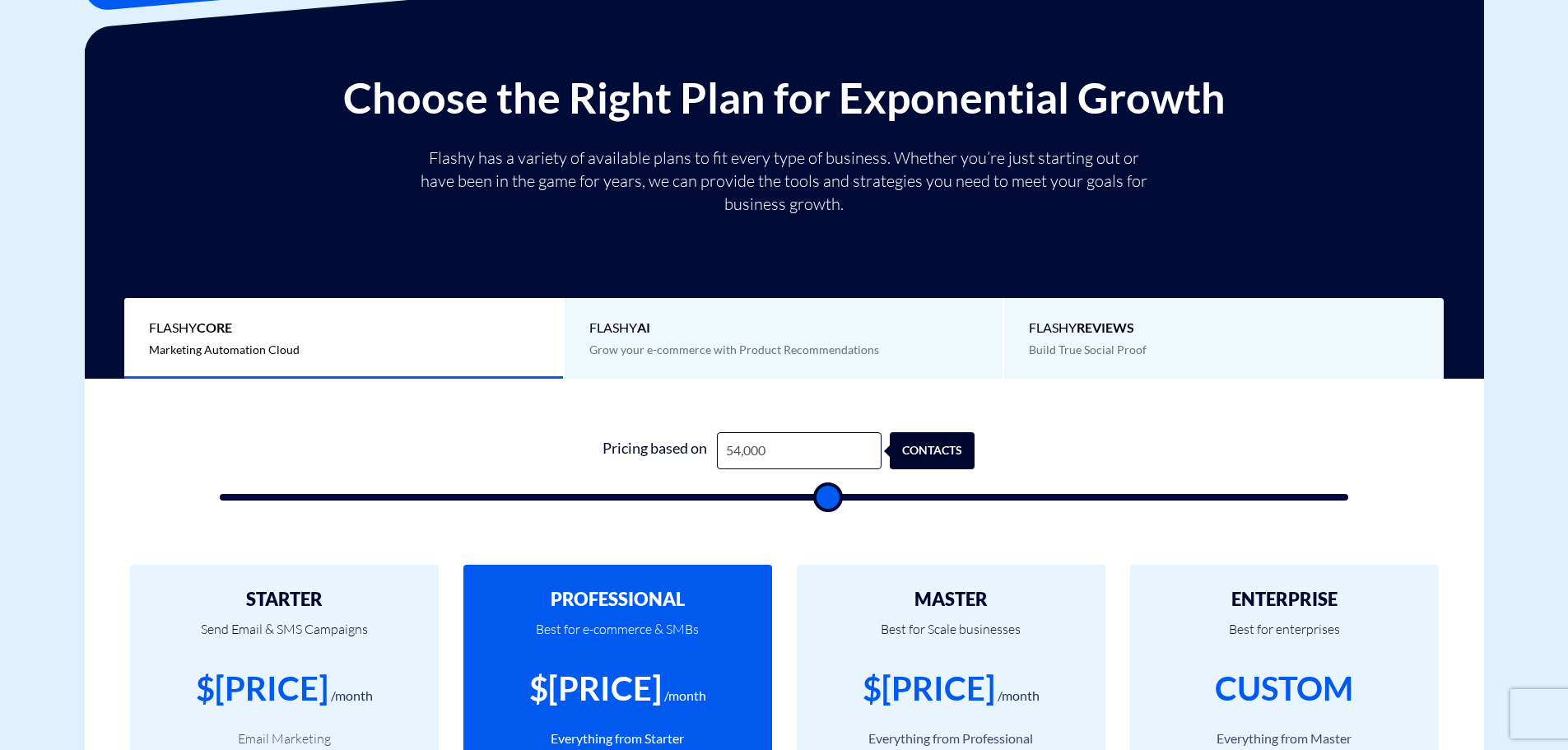 type on "54,500" 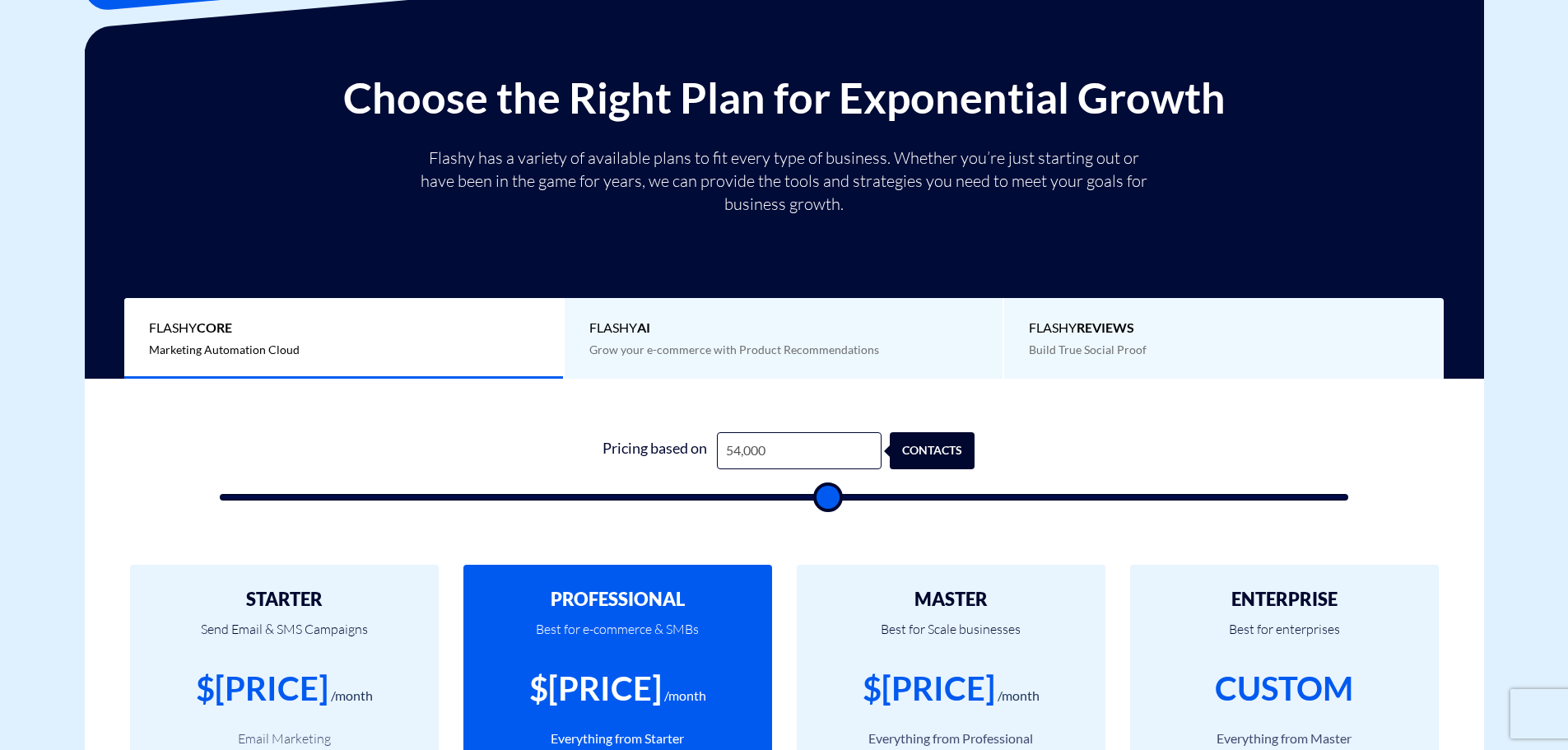 type on "54500" 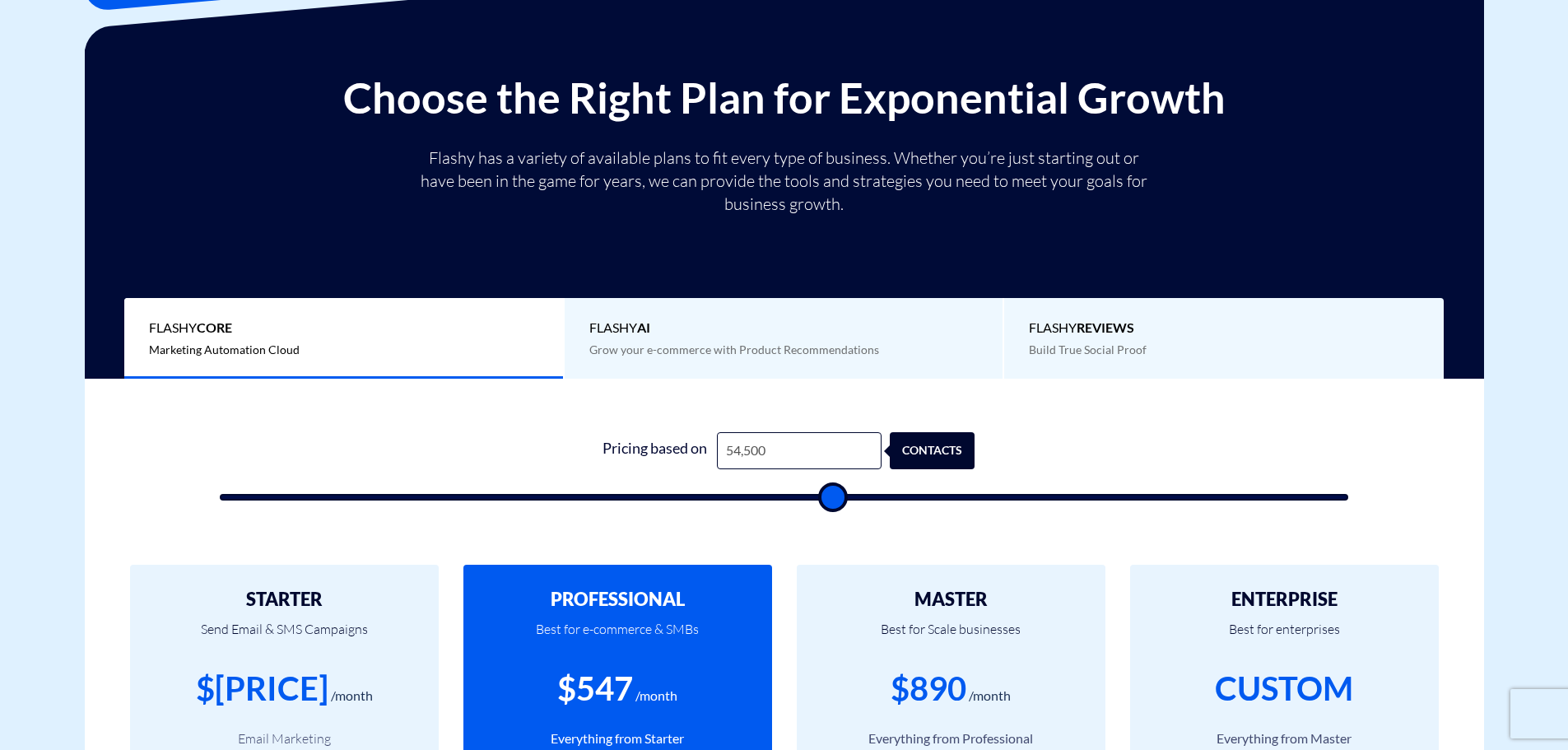 type 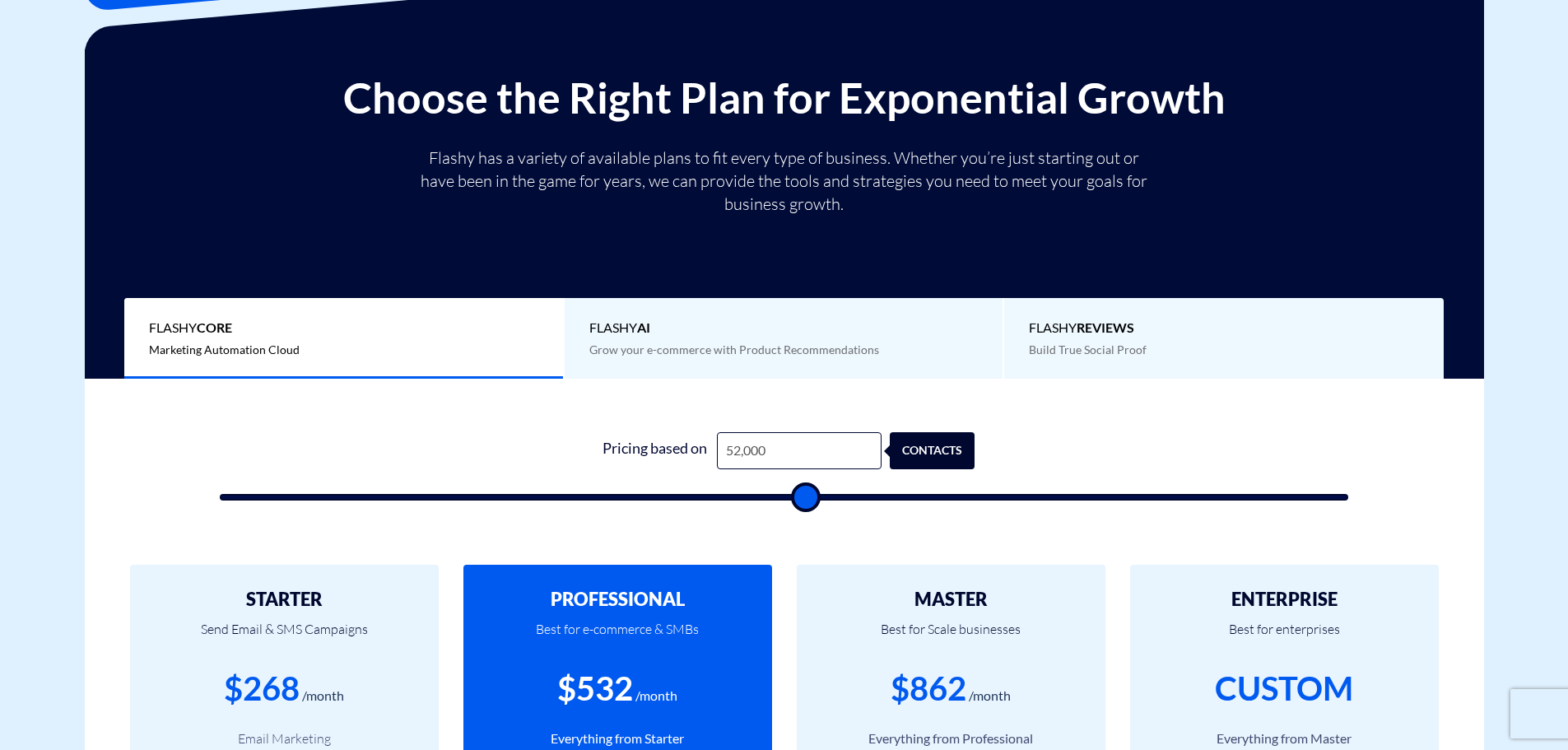 drag, startPoint x: 460, startPoint y: 494, endPoint x: 805, endPoint y: 496, distance: 345.0058 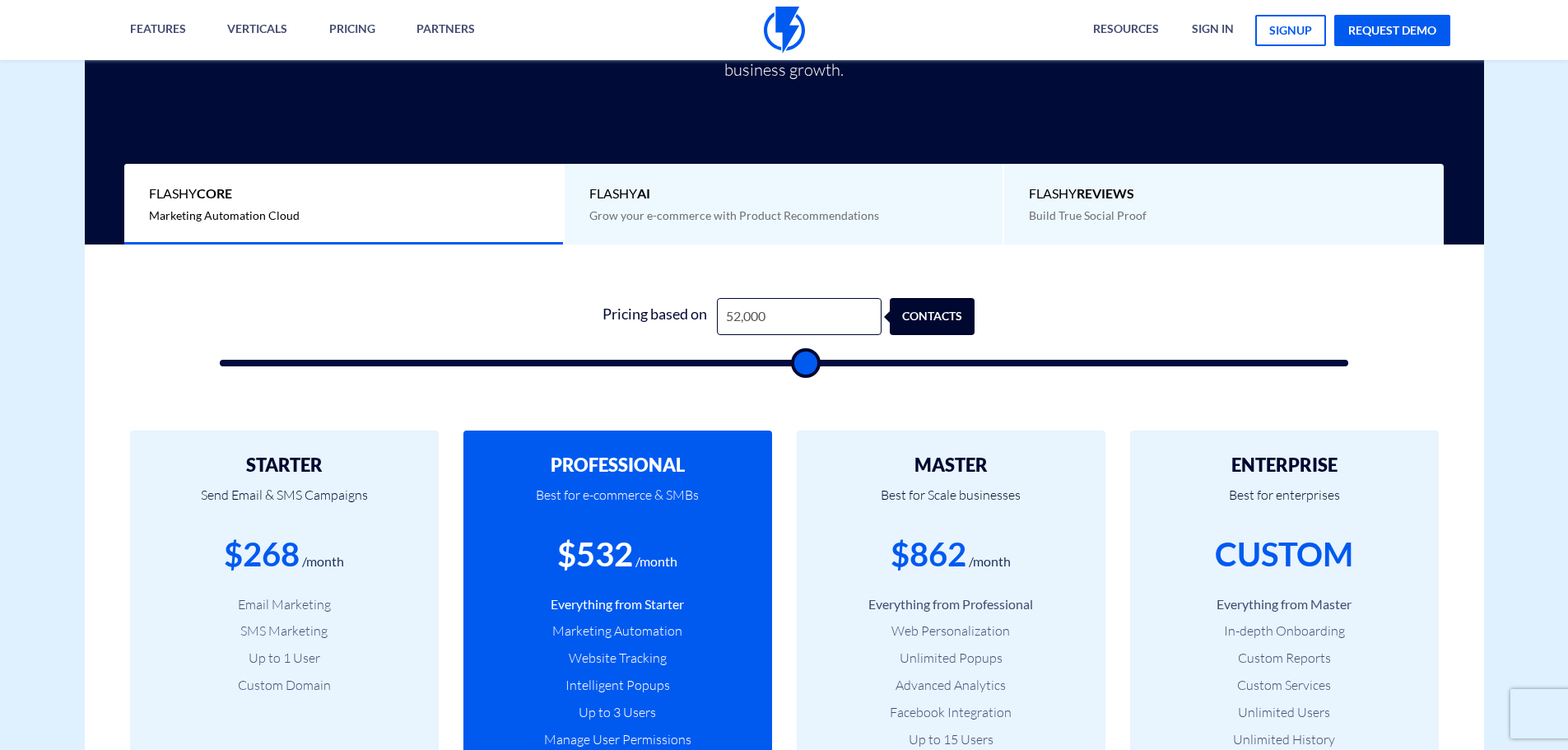 scroll, scrollTop: 549, scrollLeft: 0, axis: vertical 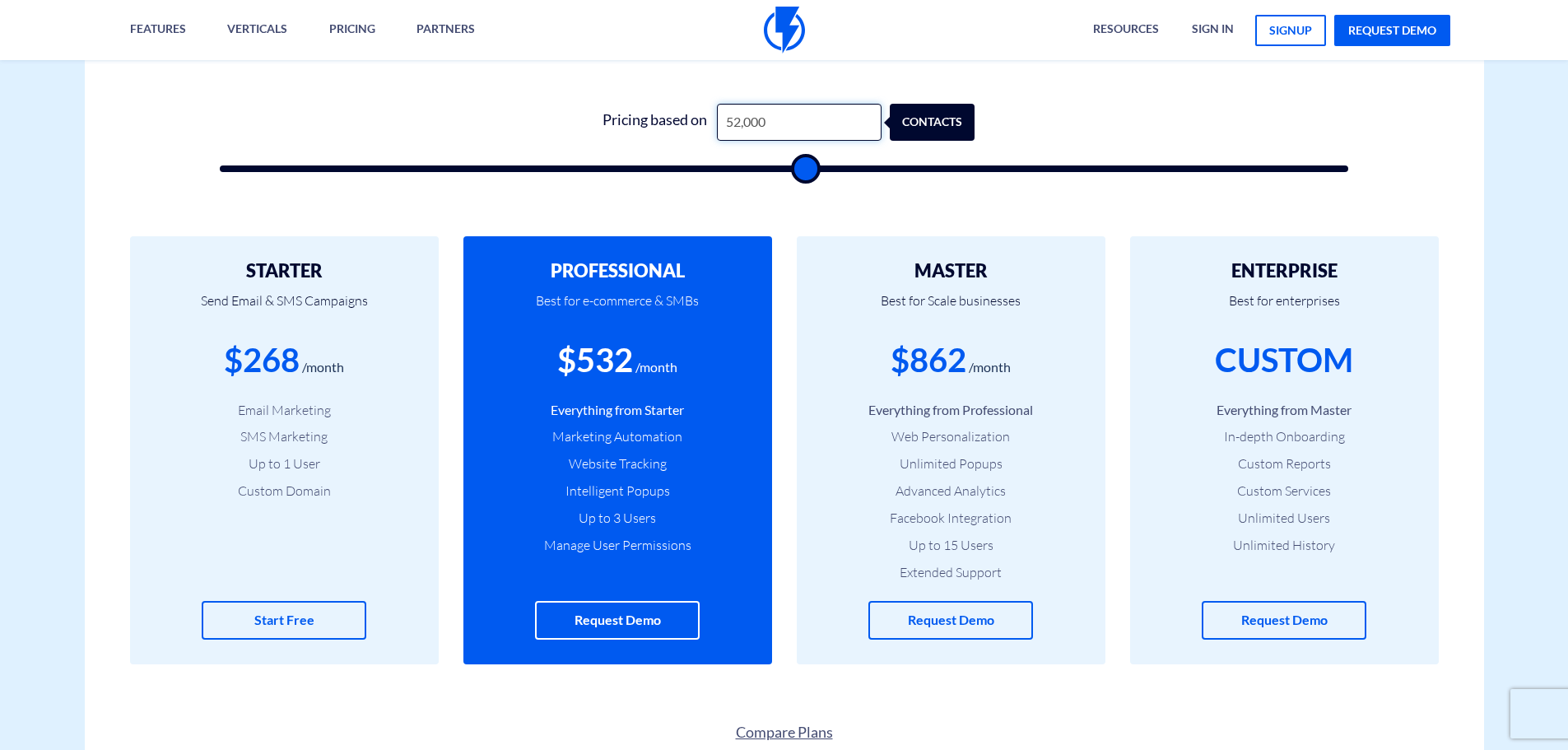 drag, startPoint x: 786, startPoint y: 118, endPoint x: 656, endPoint y: 135, distance: 131.10683 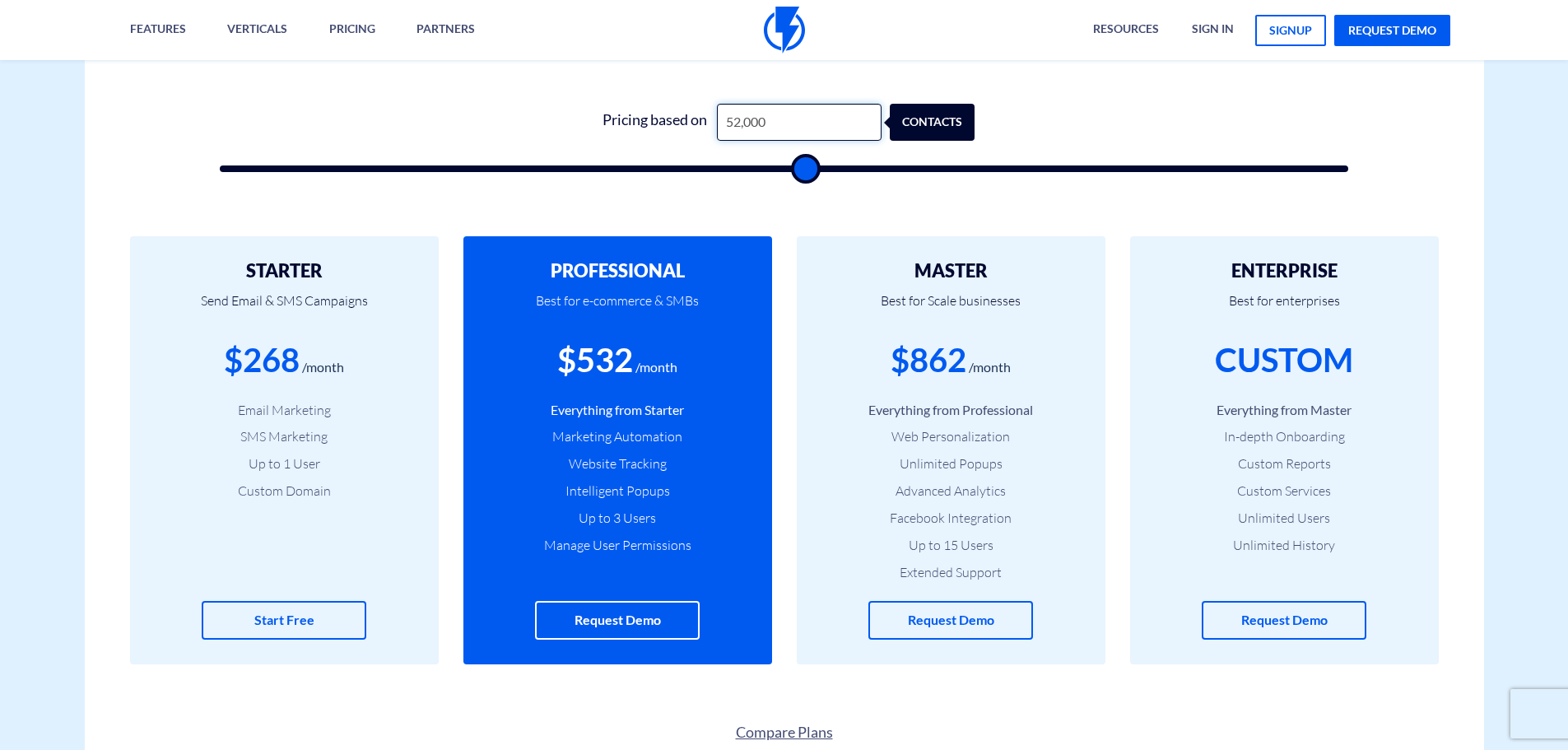 click on "Pricing based on
[NUMBER]
contacts" at bounding box center (784, 122) 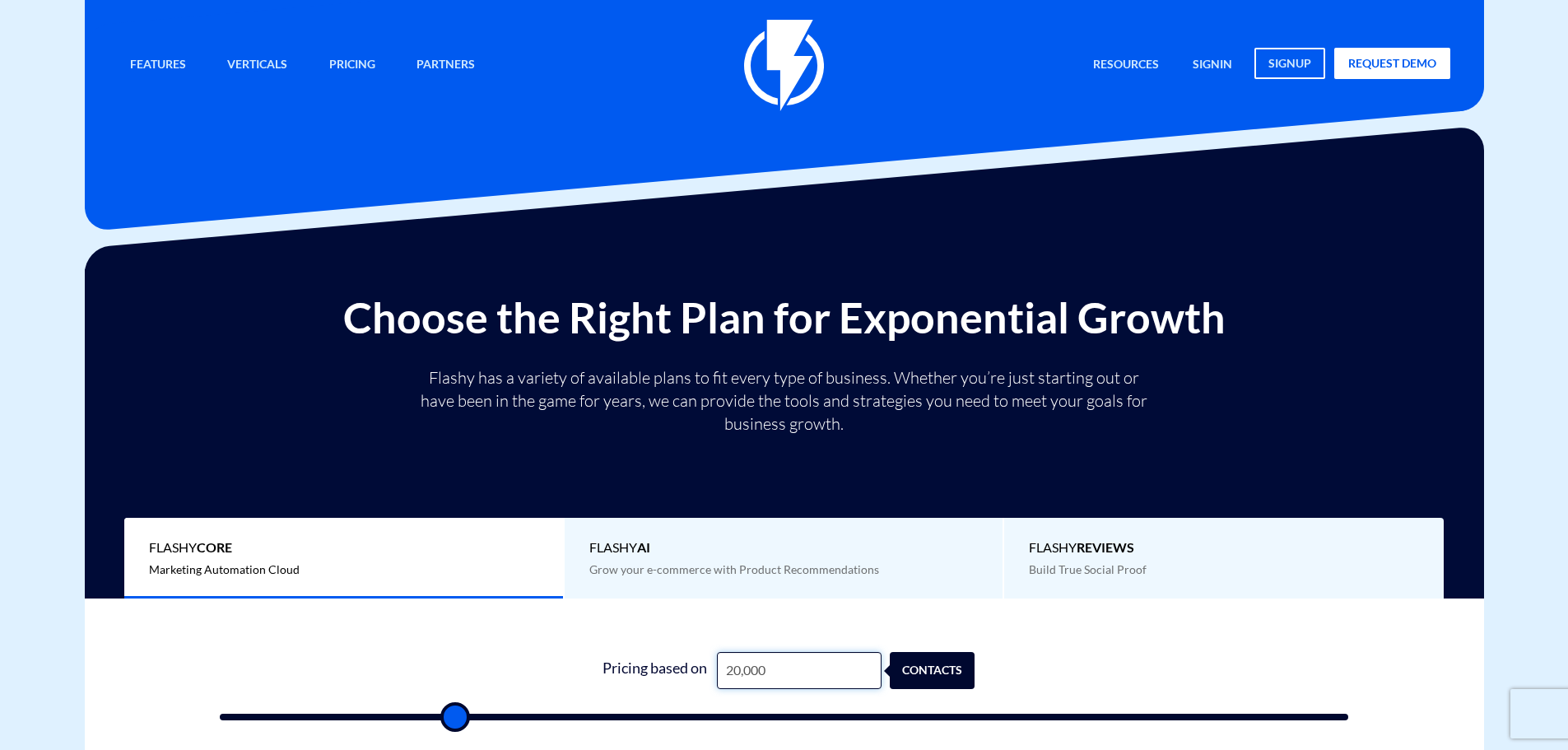 scroll, scrollTop: 0, scrollLeft: 0, axis: both 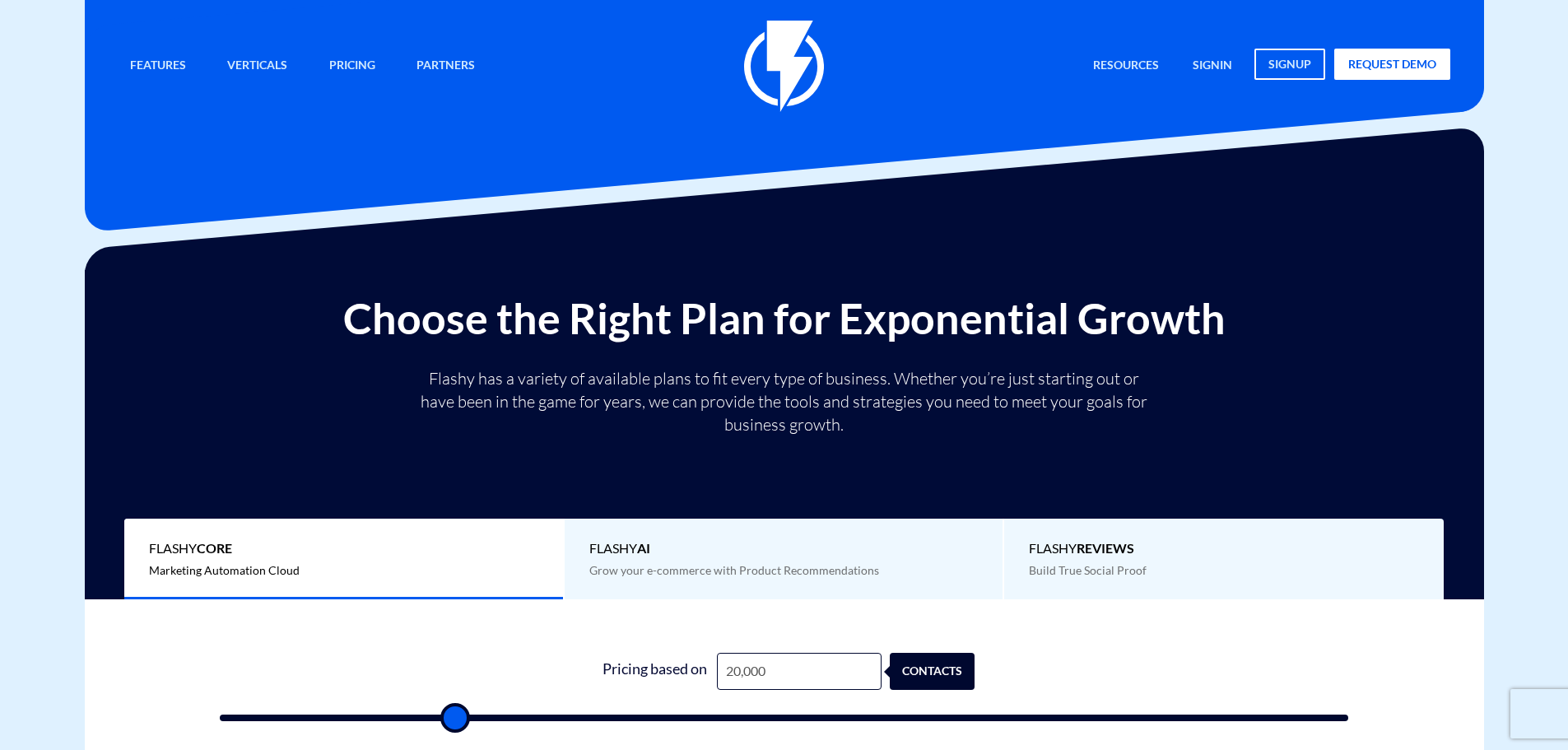 click on "Flashy  Core" at bounding box center [343, 548] 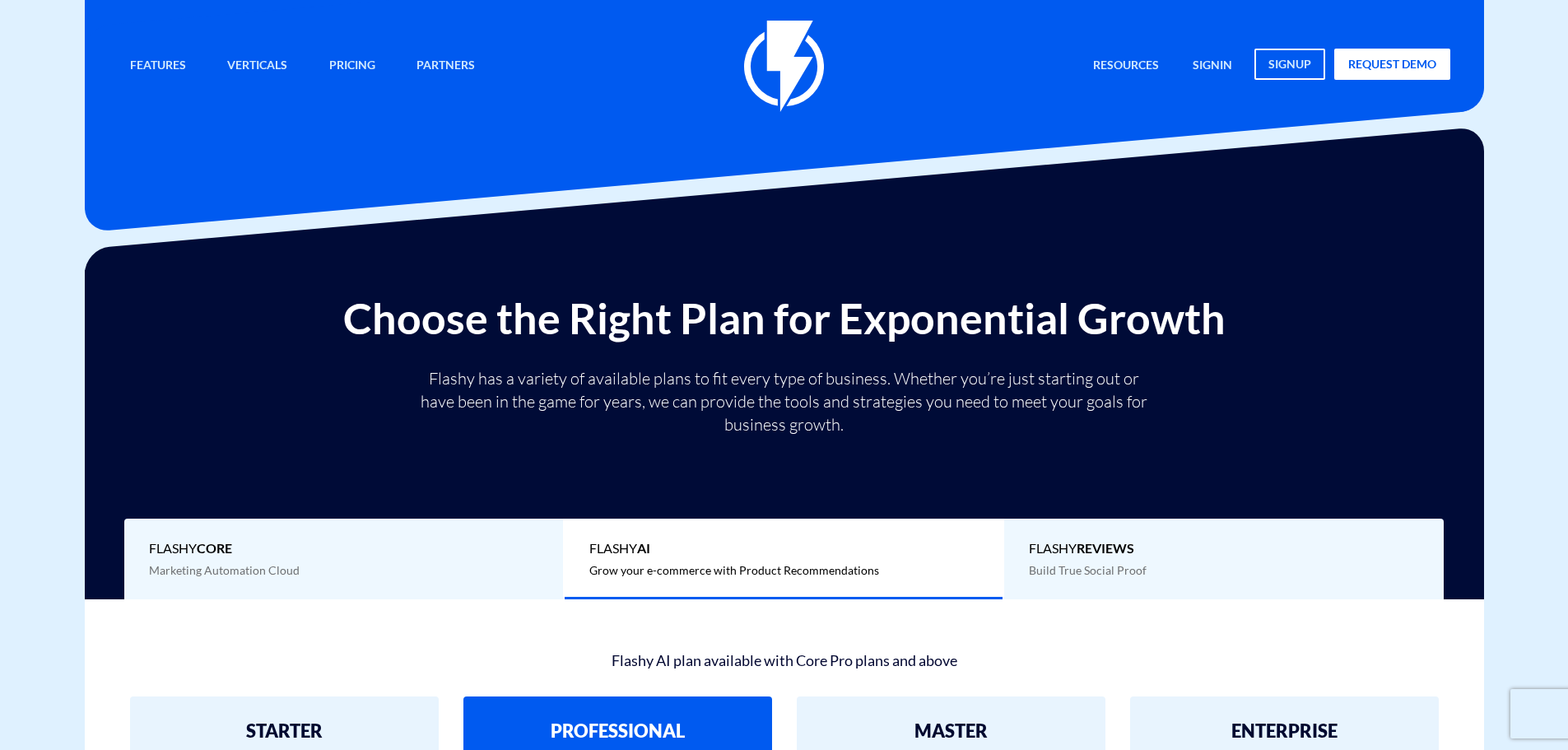 click on "Flashy  Core" at bounding box center [343, 548] 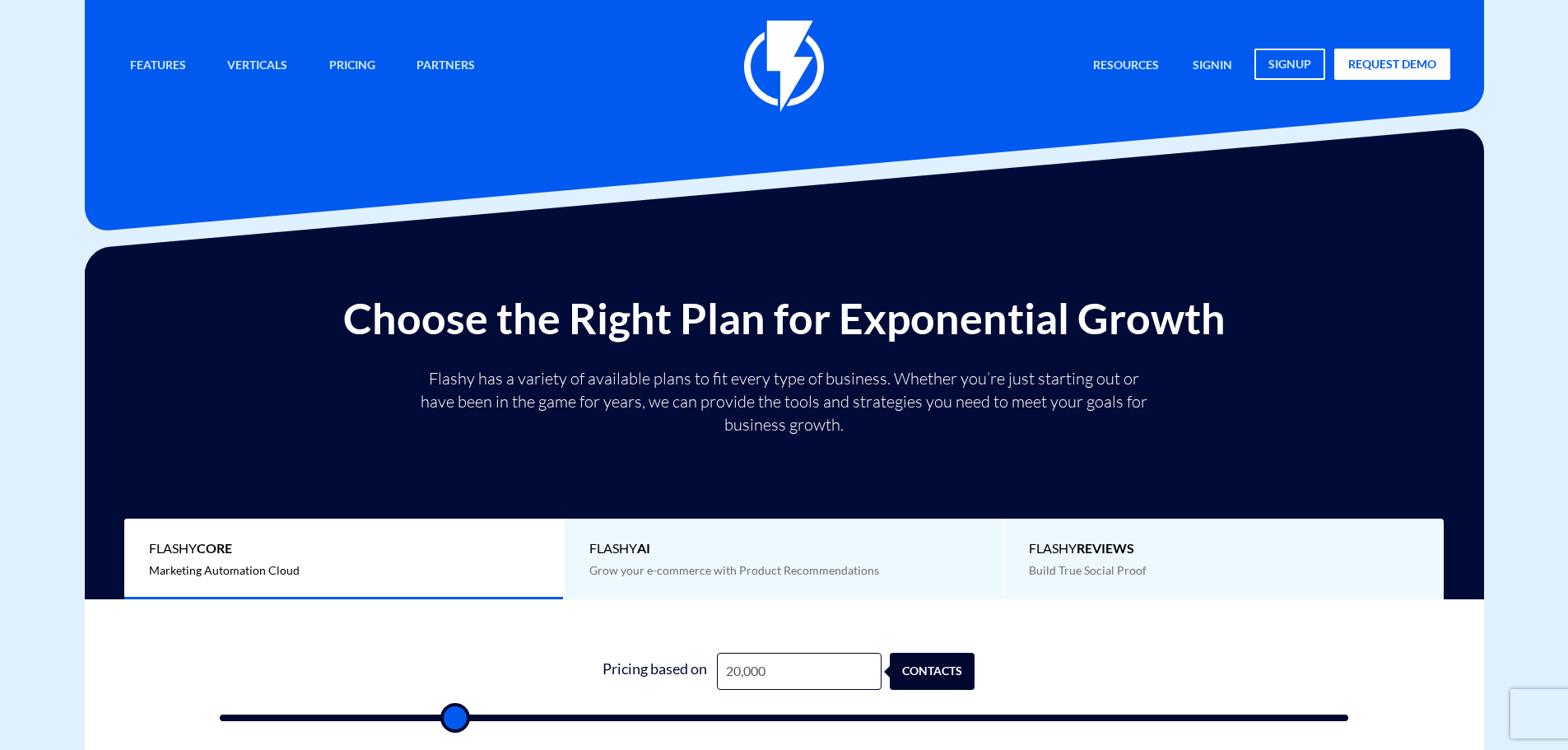 click on "Flashy  Core
Marketing Automation Cloud" at bounding box center (344, 559) 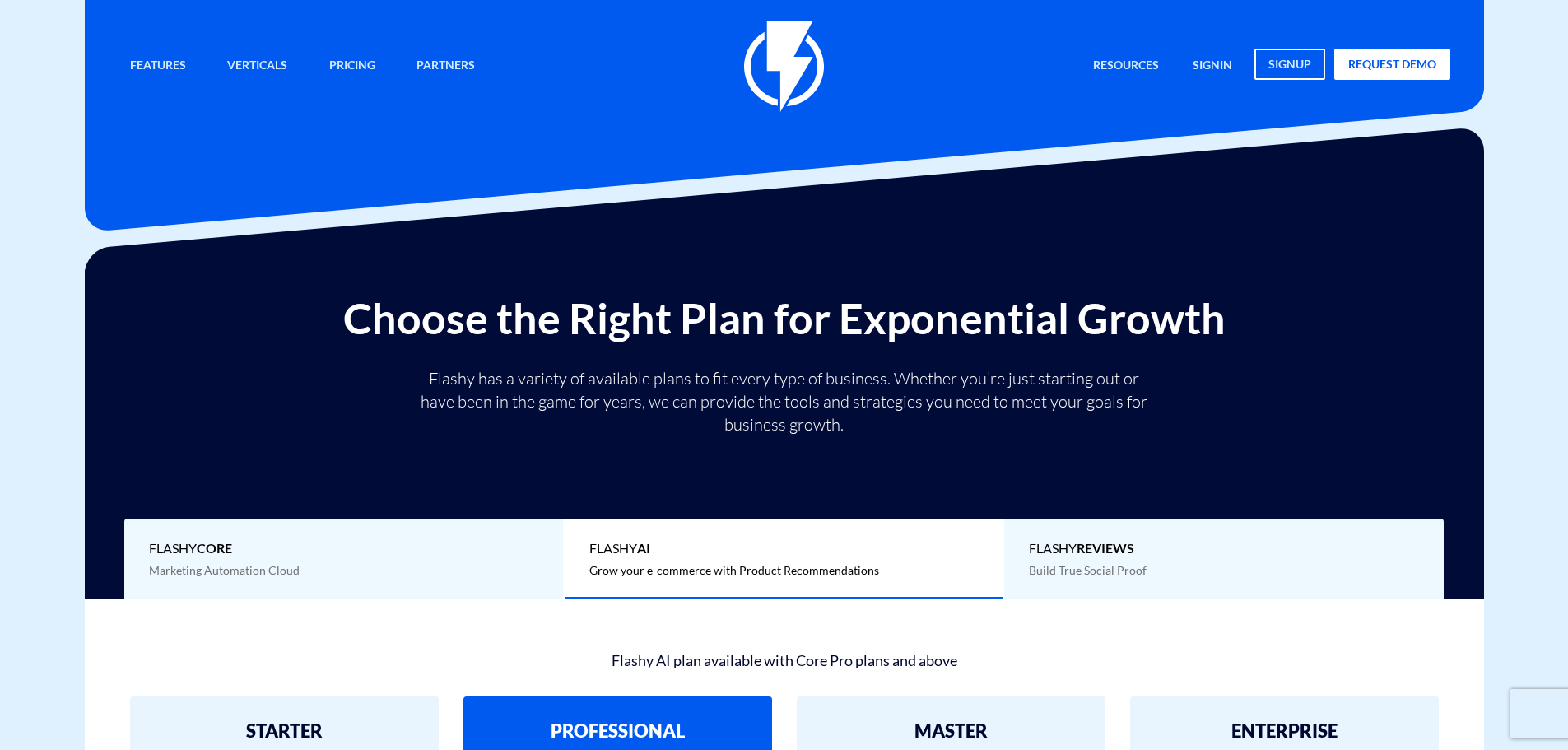 click on "Flashy  Core
Marketing Automation Cloud" at bounding box center [344, 559] 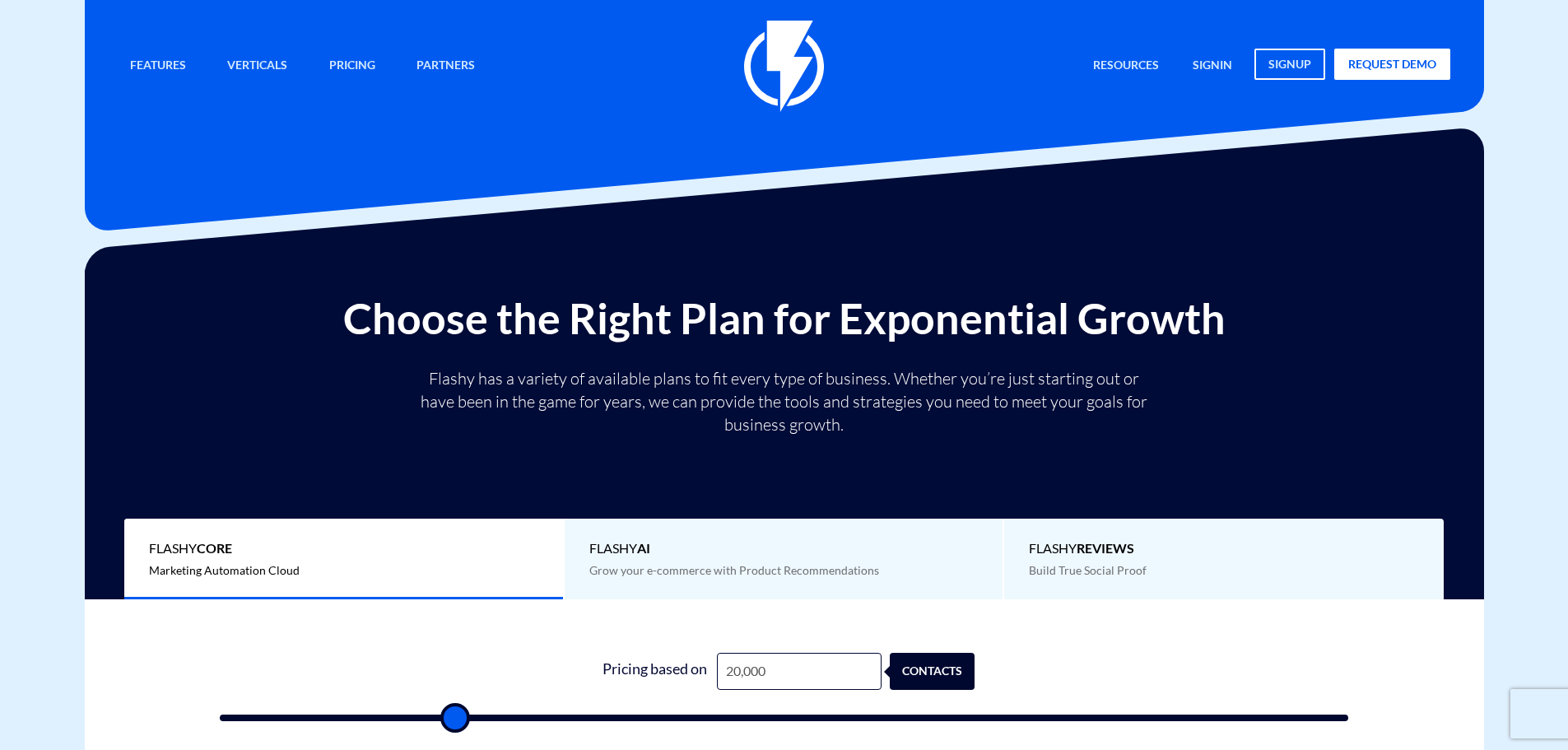 drag, startPoint x: 658, startPoint y: 555, endPoint x: 561, endPoint y: 564, distance: 97.41663 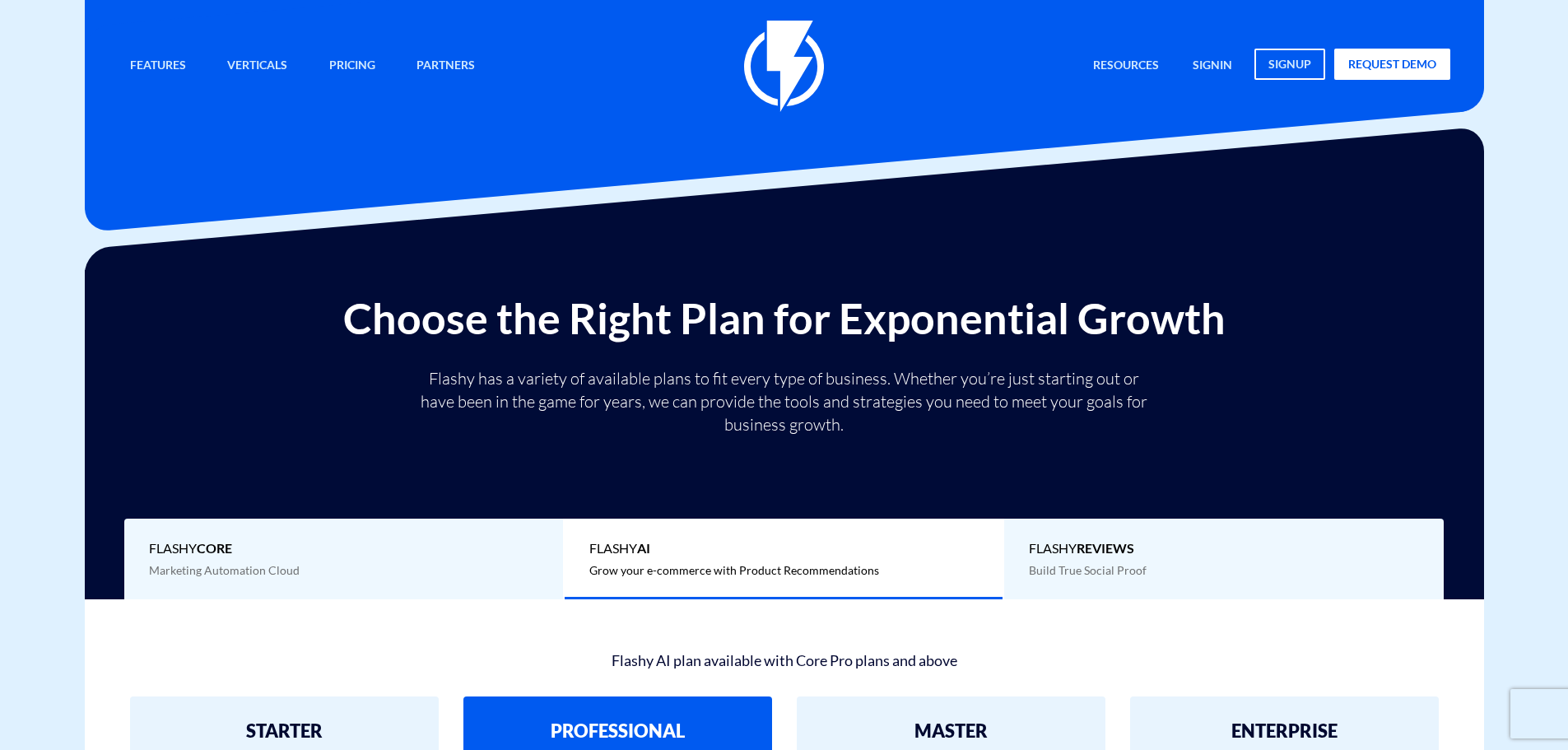 drag, startPoint x: 483, startPoint y: 564, endPoint x: 501, endPoint y: 570, distance: 18.973666 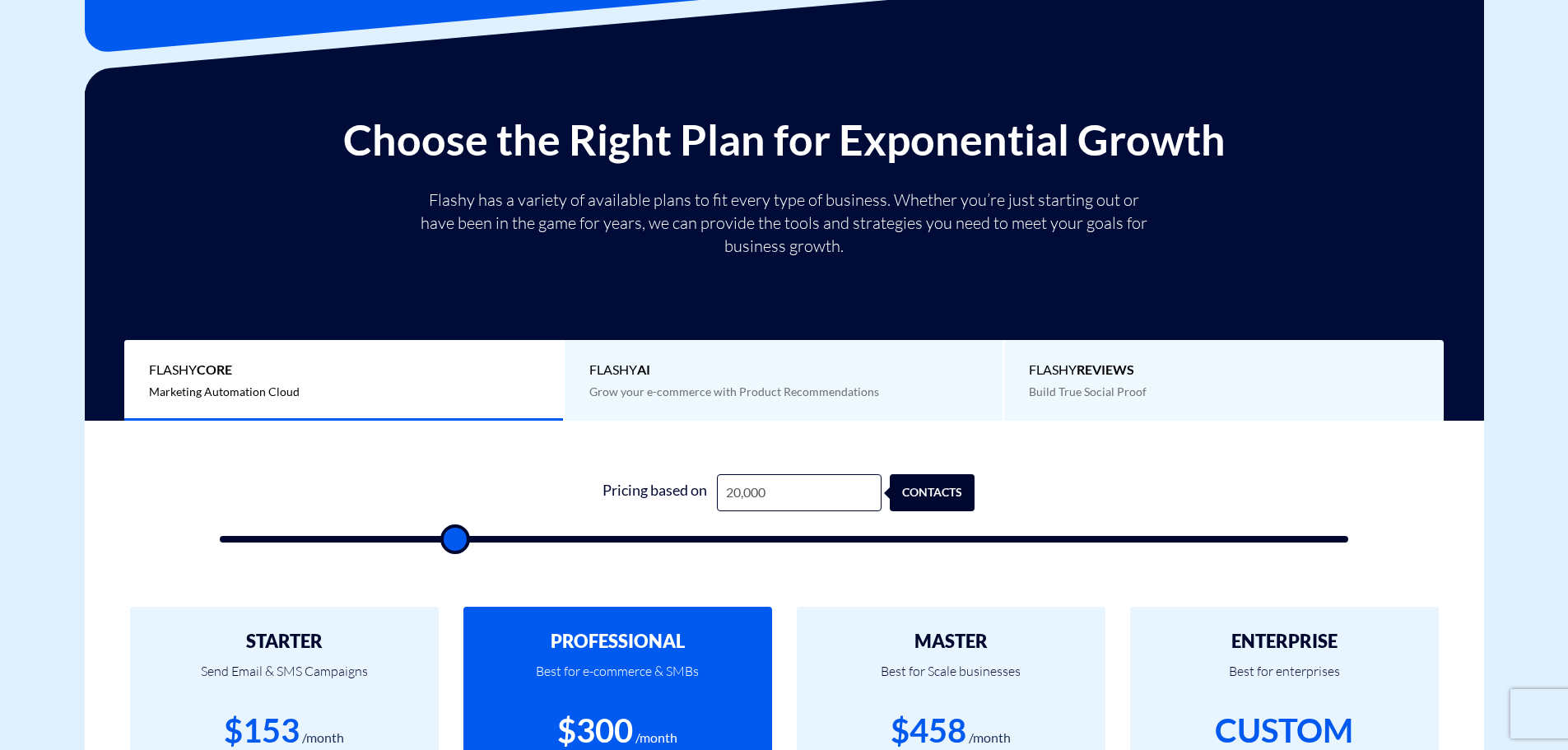 scroll, scrollTop: 329, scrollLeft: 0, axis: vertical 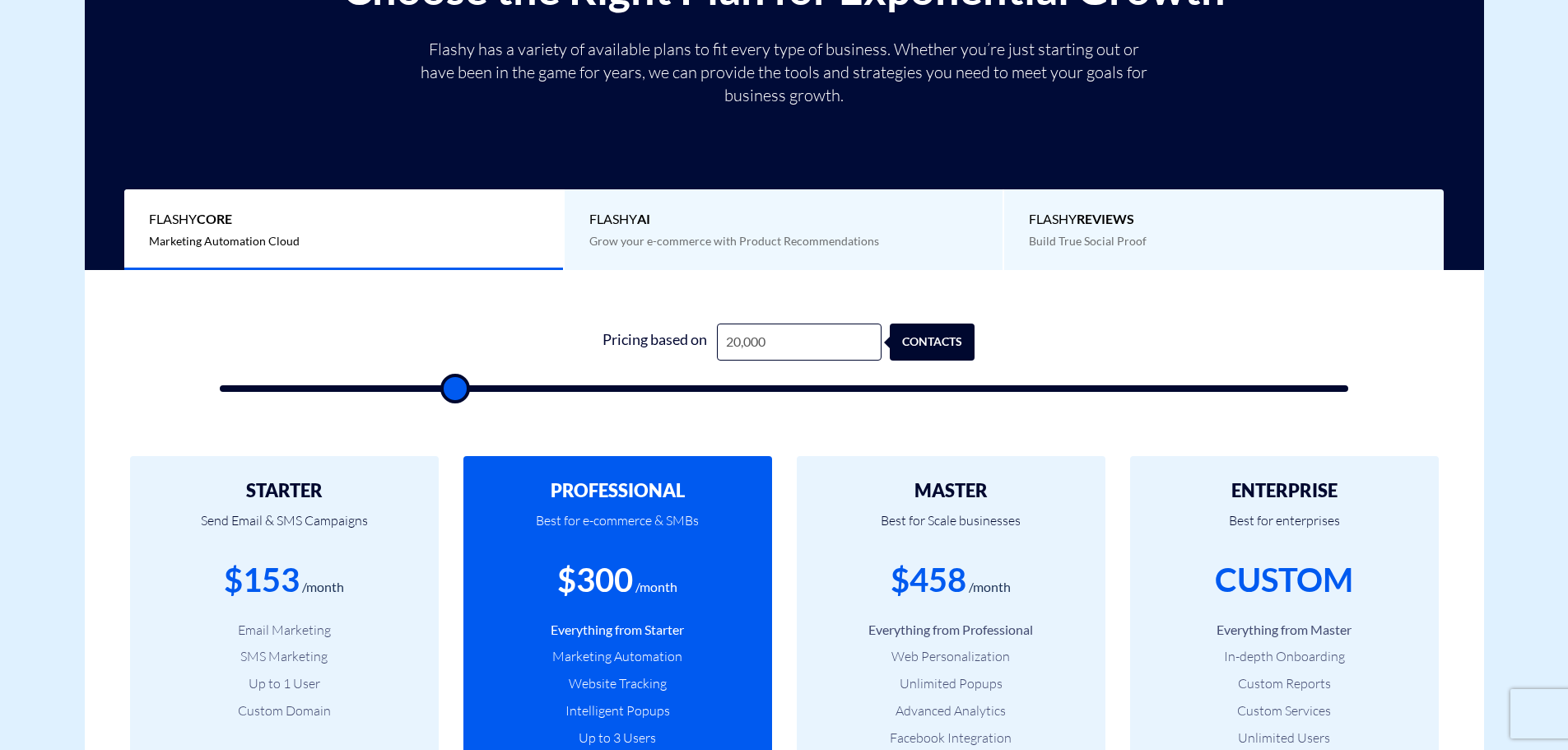 click on "0
Pricing based on
20,000
contacts" at bounding box center (784, 357) 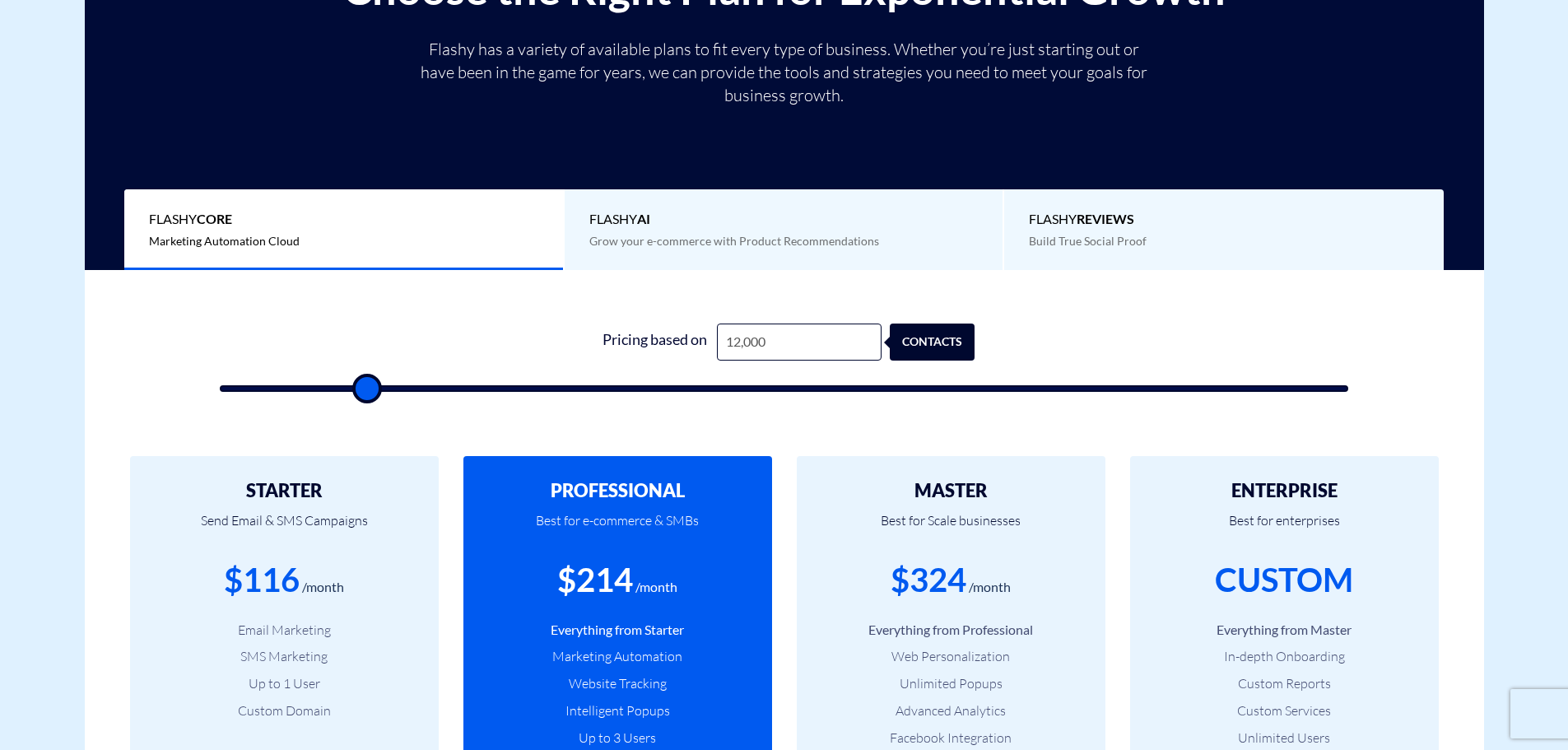 drag, startPoint x: 444, startPoint y: 390, endPoint x: 366, endPoint y: 389, distance: 78.00641 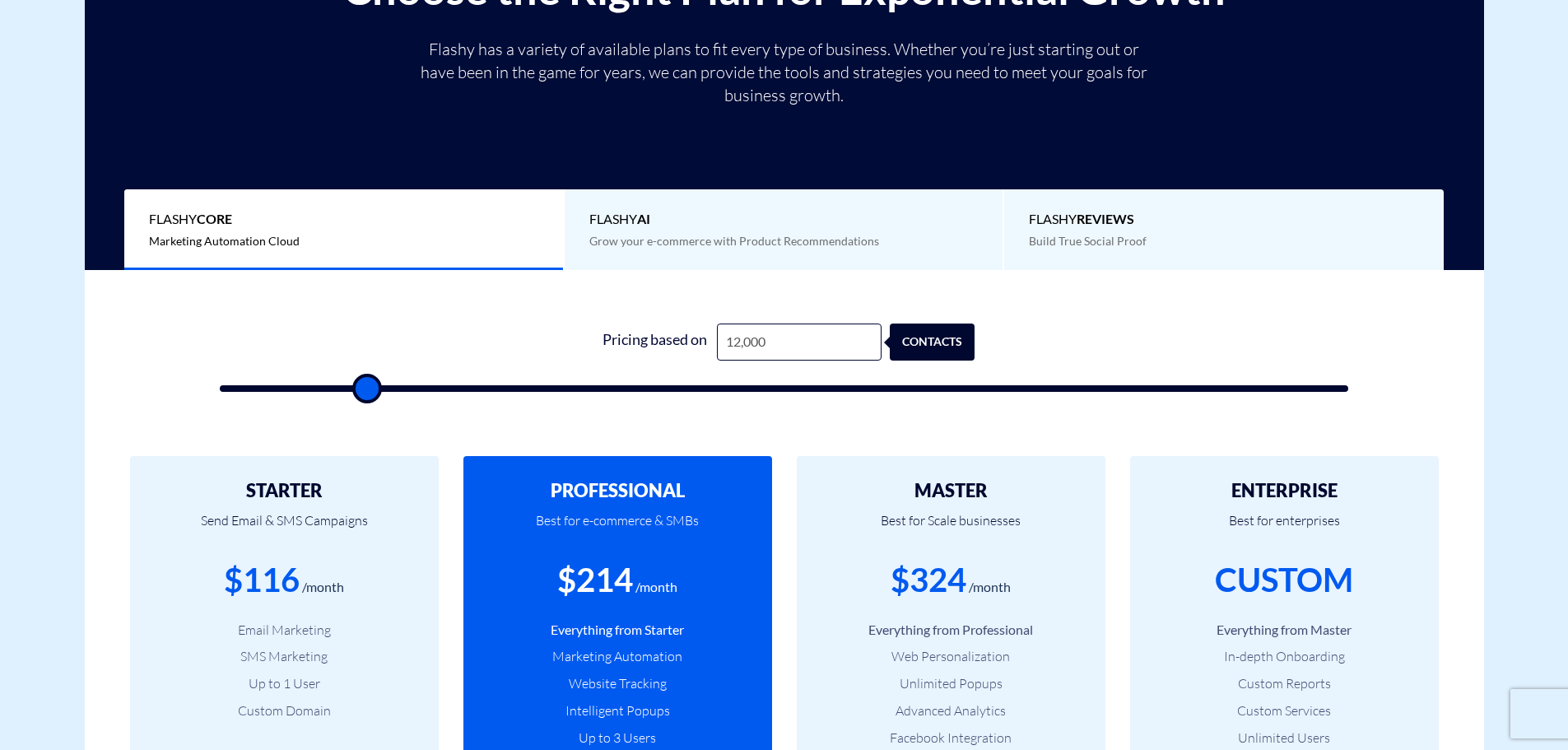 click on "1
Pricing based on
12,000
contacts" at bounding box center (784, 352) 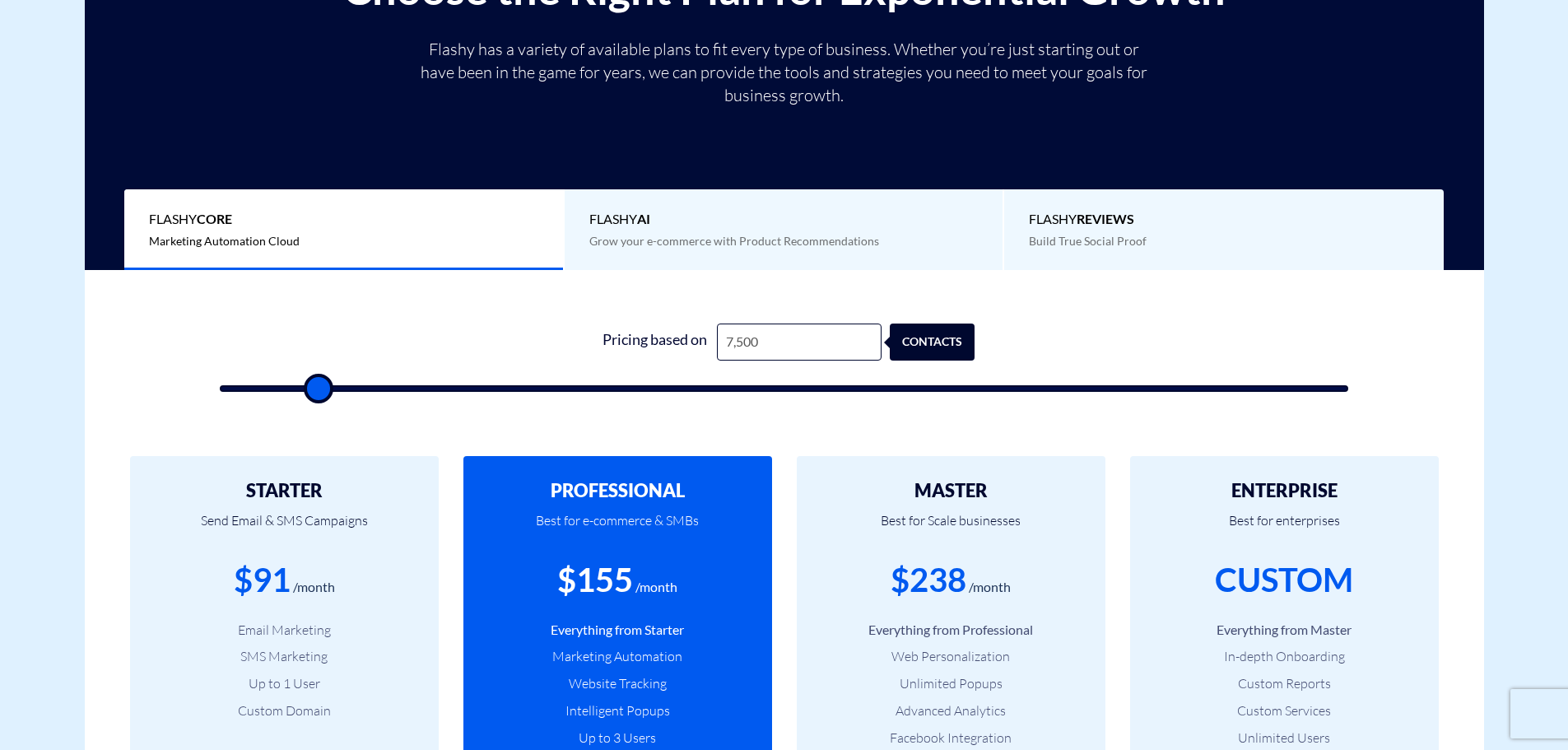 drag, startPoint x: 345, startPoint y: 384, endPoint x: 315, endPoint y: 389, distance: 30.413813 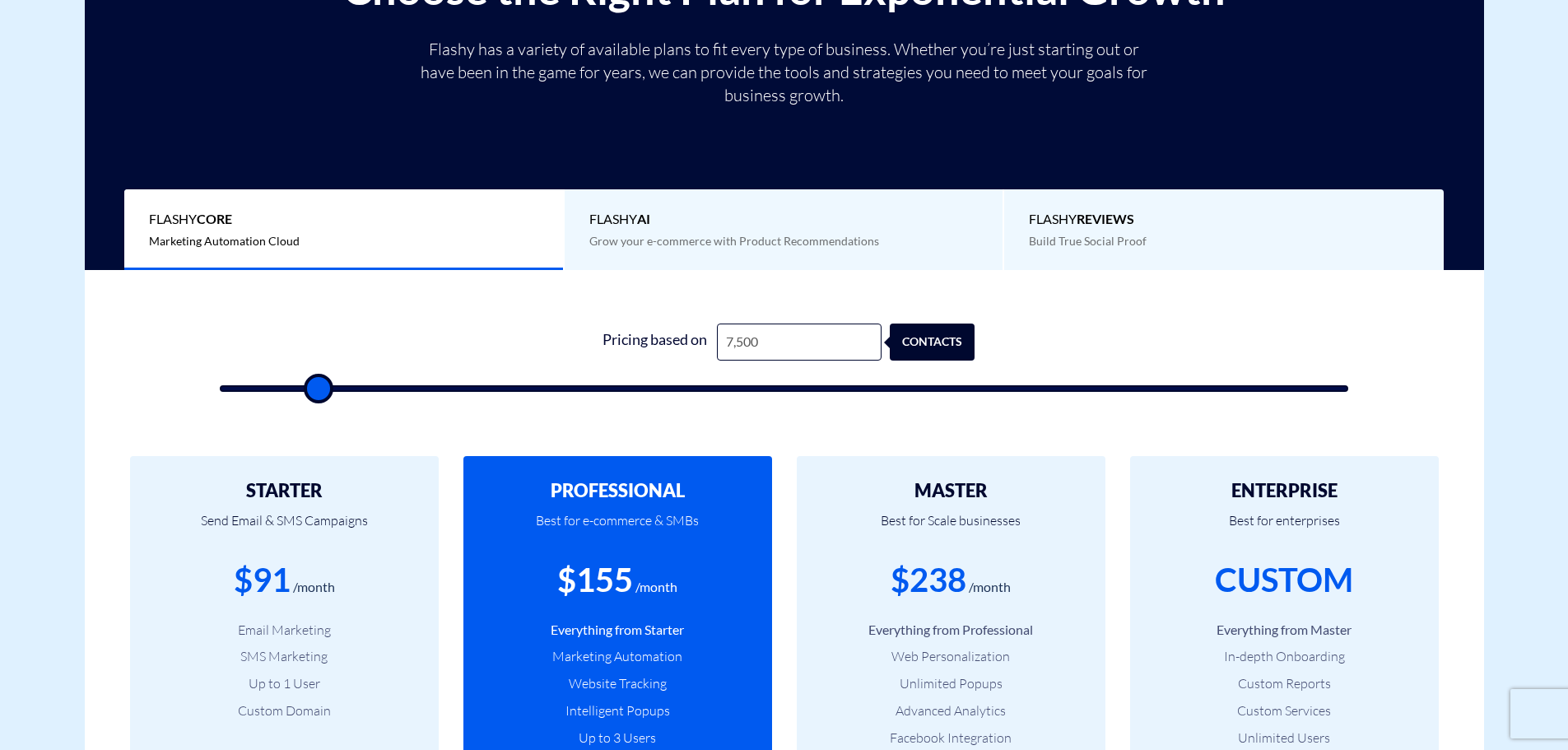 click at bounding box center [784, 389] 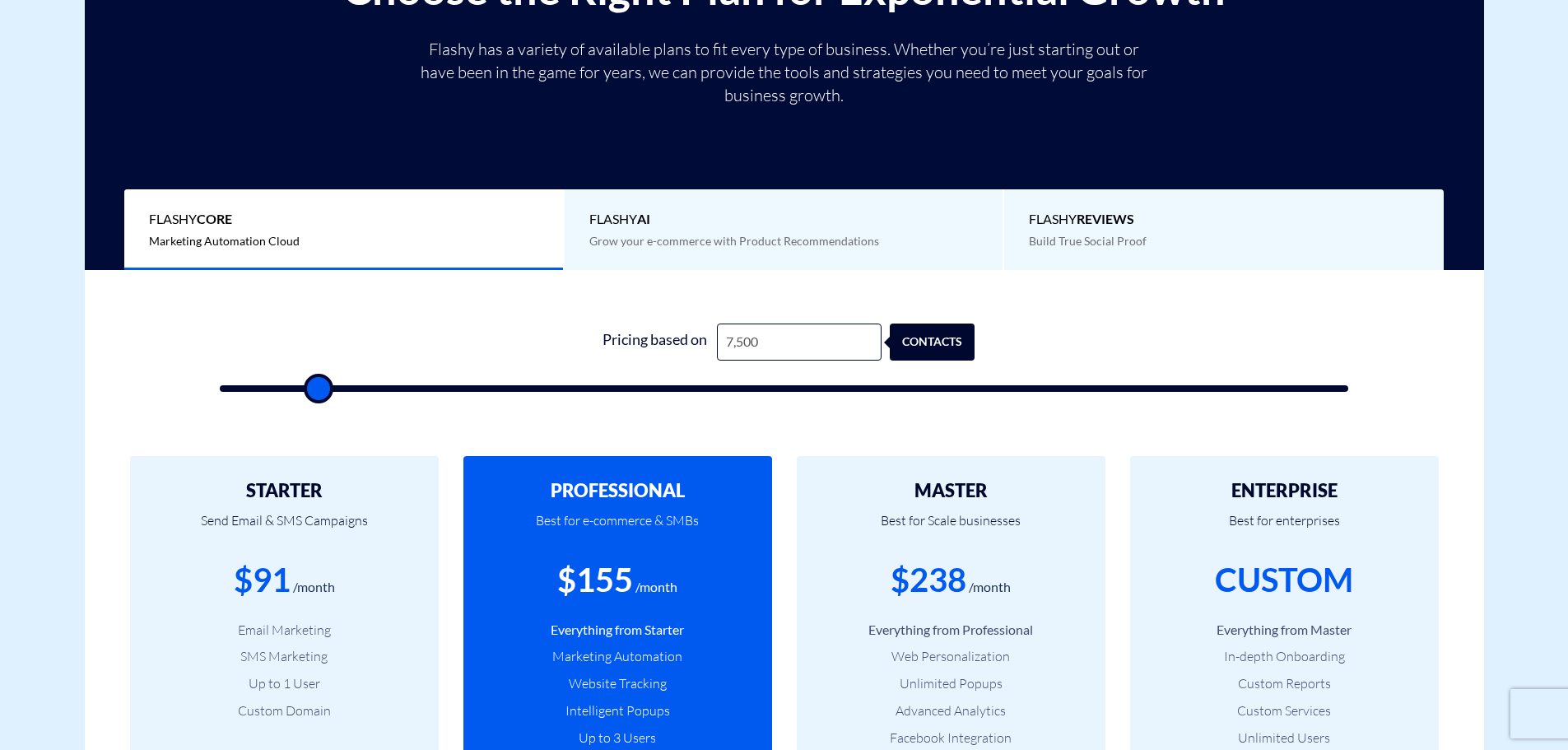 drag, startPoint x: 523, startPoint y: 441, endPoint x: 523, endPoint y: 450, distance: 9 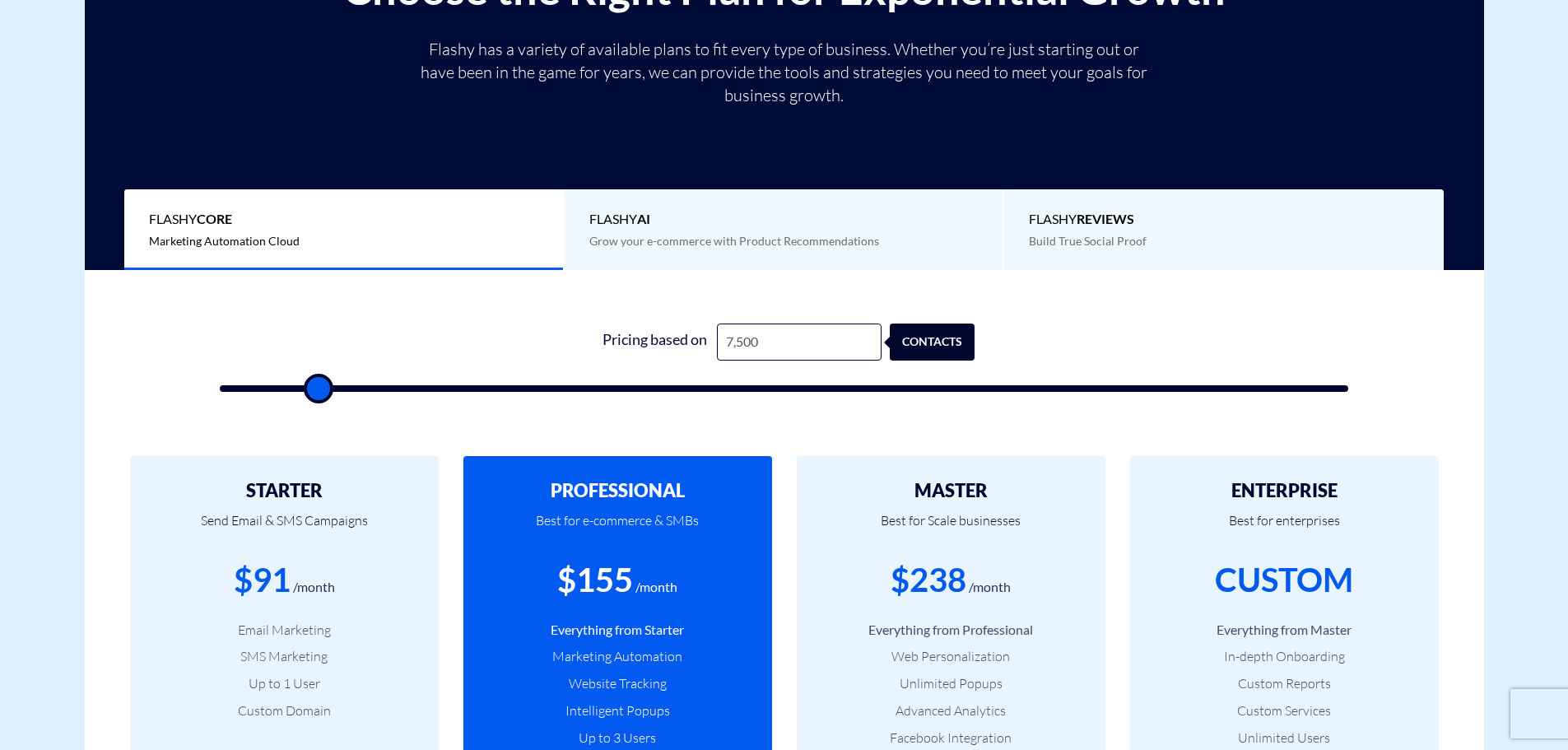 click on "STARTER
Send Email & SMS Campaigns
$[PRICE]
/month
Email Marketing
SMS Marketing
Up to 1 User
Custom Domain
Start Free
PROFESSIONAL
Best for e-commerce & SMBs
$[PRICE]
/month
Everything from Starter
Marketing Automation
Website Tracking
Intelligent Popups
Up to 3 Users
Start Free" at bounding box center [784, 670] 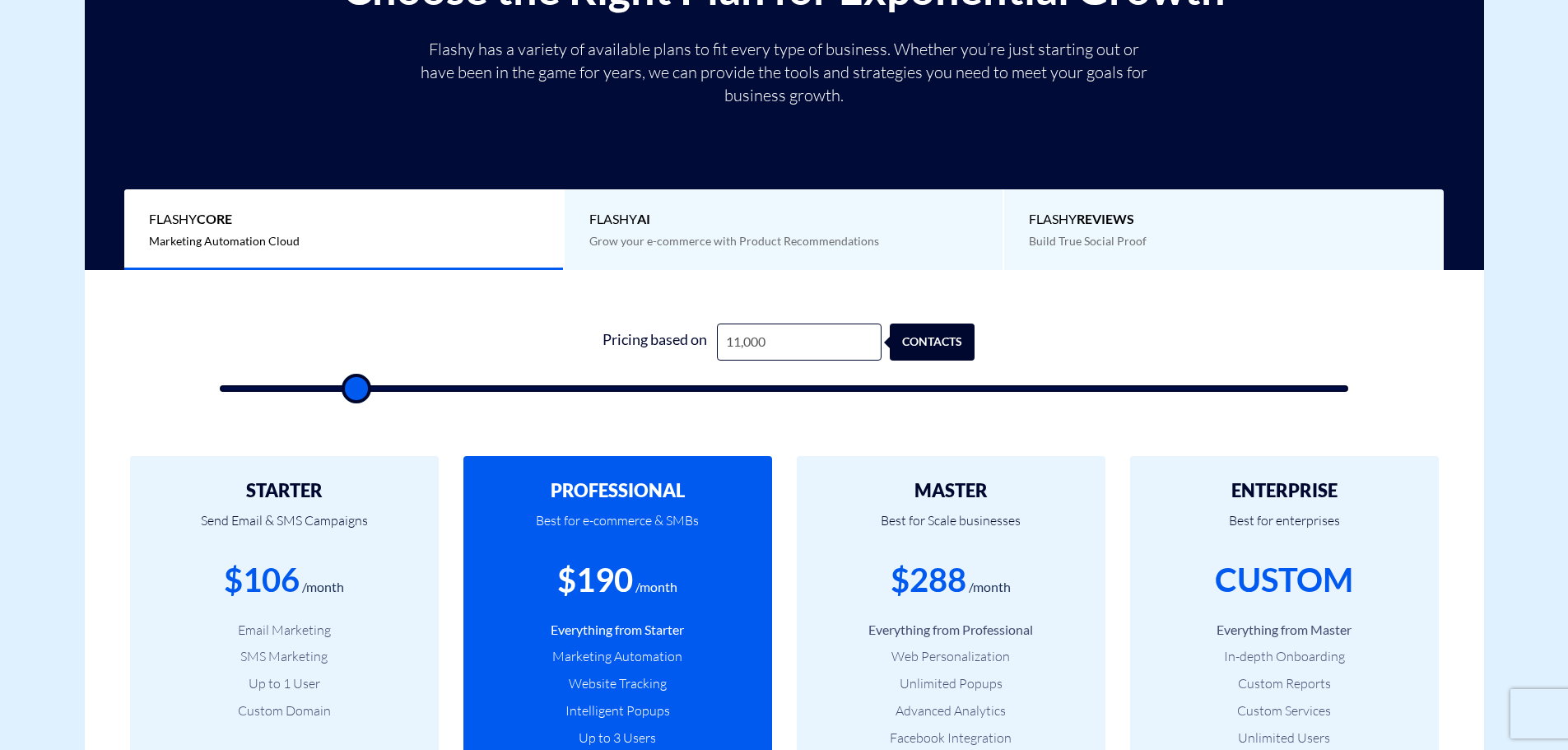 drag, startPoint x: 311, startPoint y: 384, endPoint x: 362, endPoint y: 402, distance: 54.083269 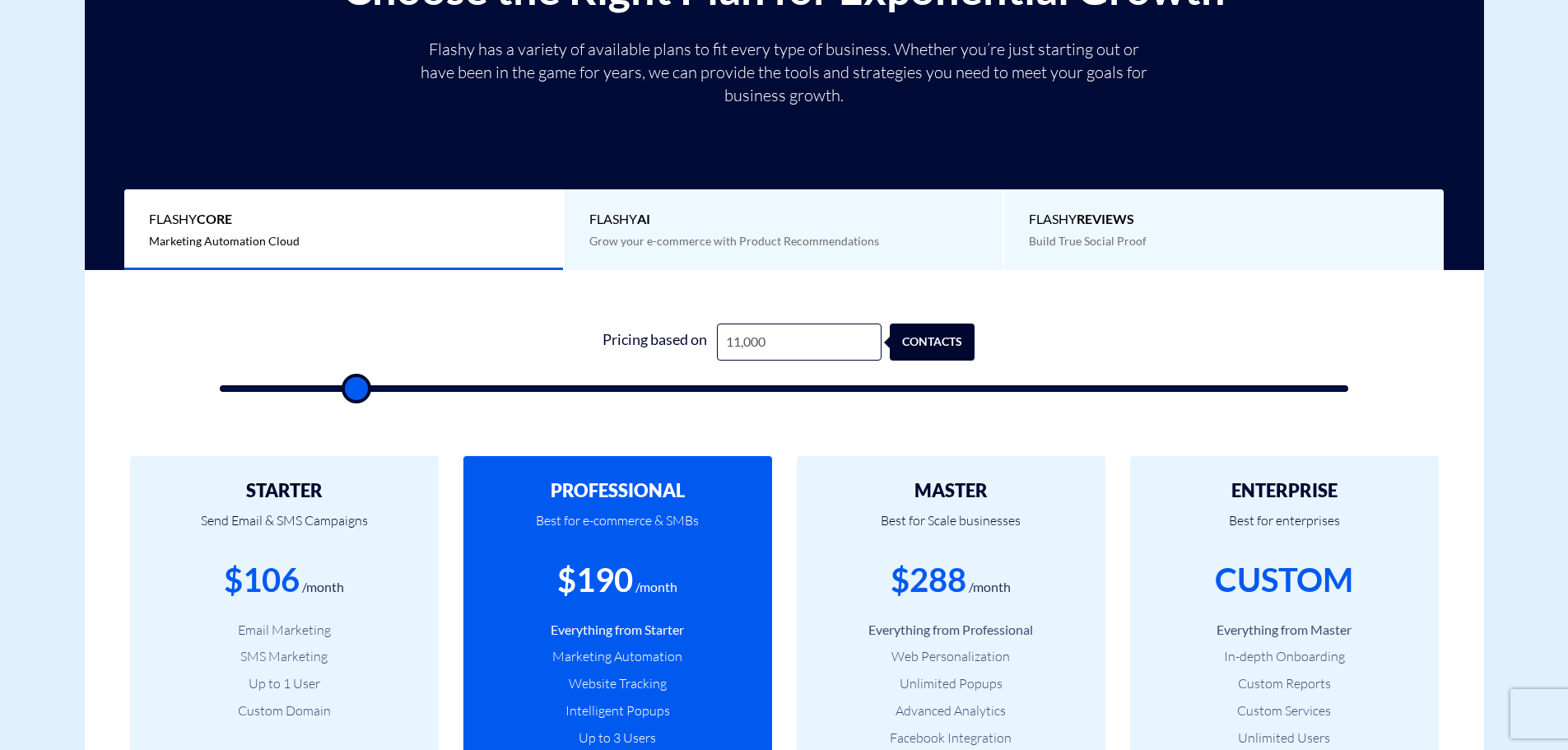 click at bounding box center [784, 389] 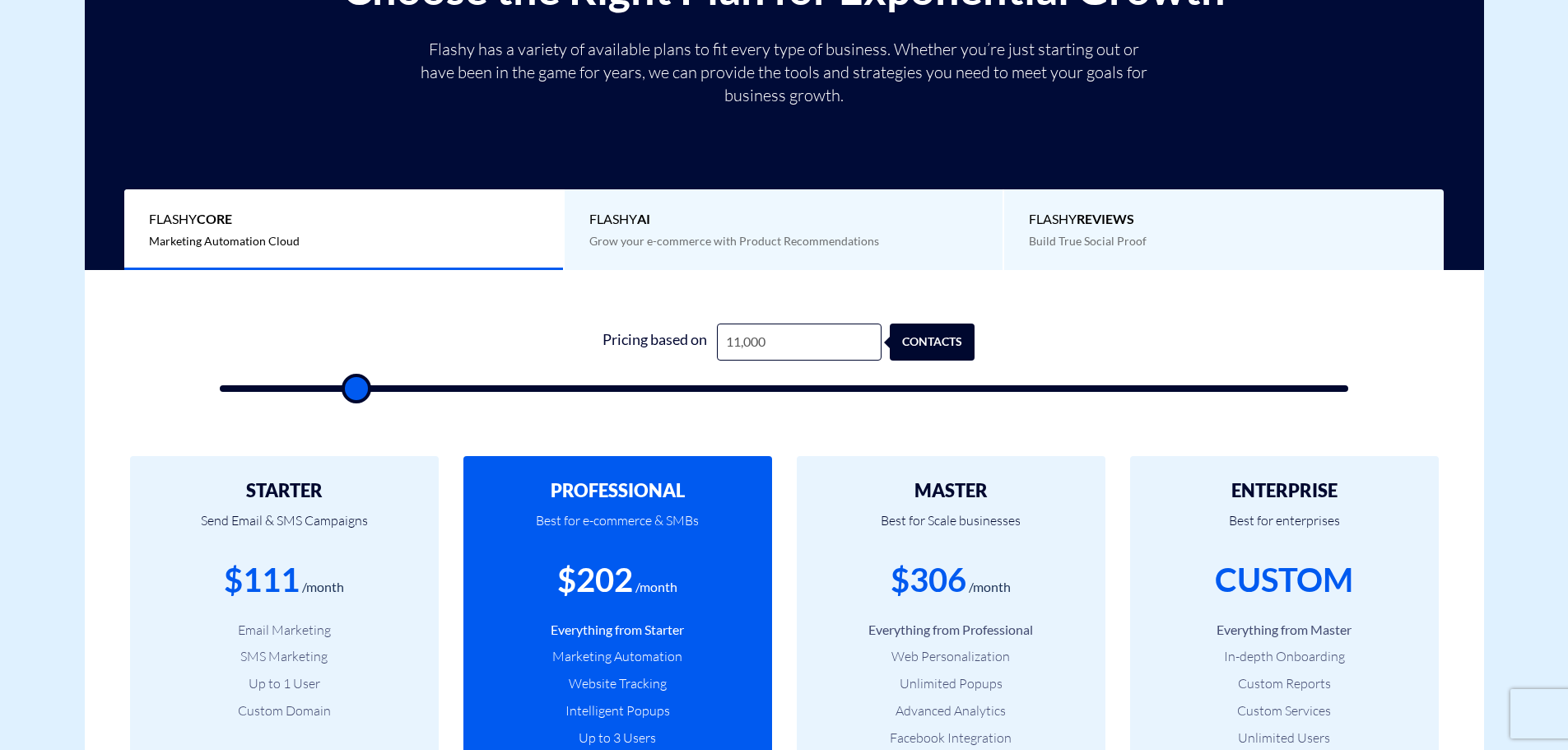 drag, startPoint x: 434, startPoint y: 444, endPoint x: 452, endPoint y: 447, distance: 18.24829 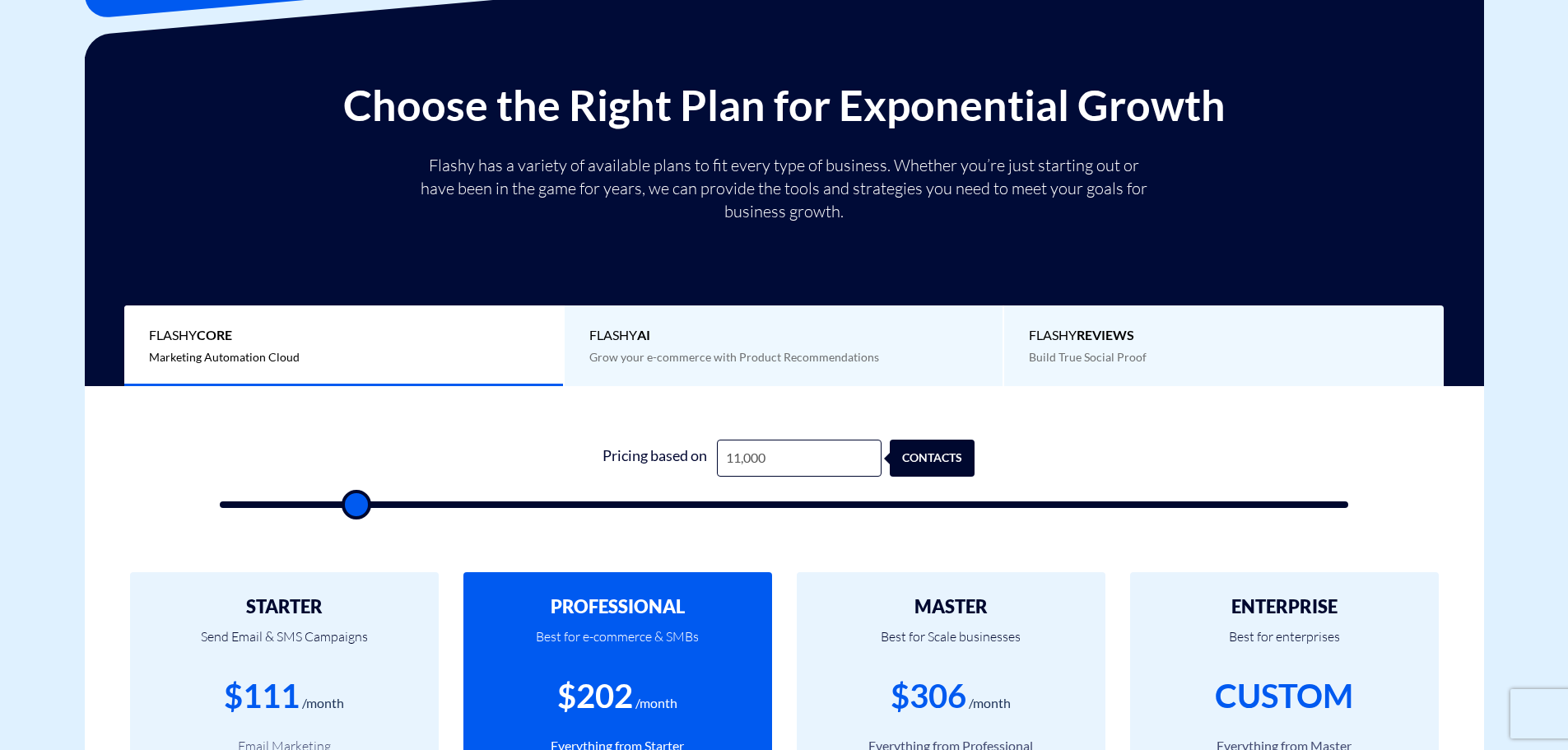 scroll, scrollTop: 329, scrollLeft: 0, axis: vertical 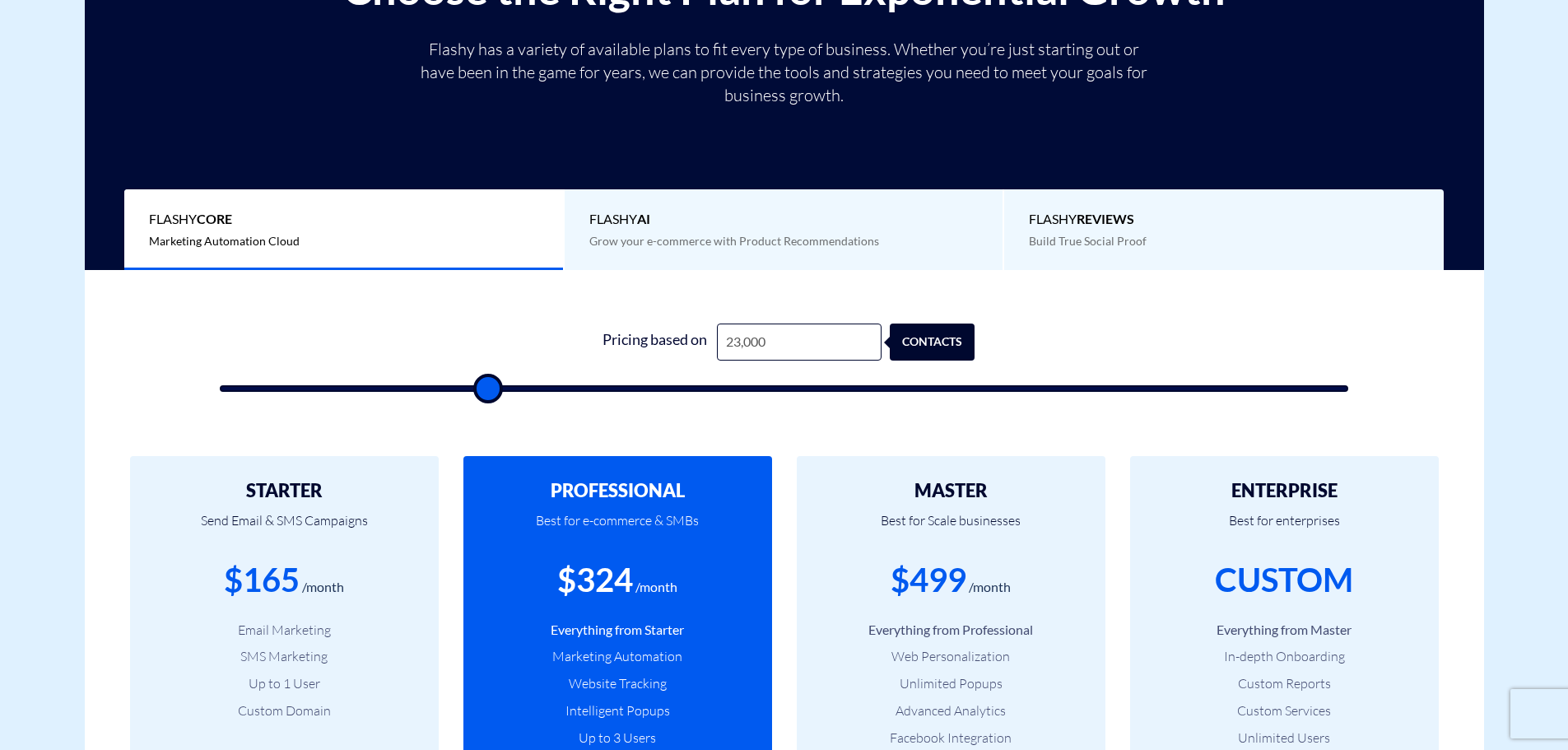 drag, startPoint x: 356, startPoint y: 382, endPoint x: 520, endPoint y: 403, distance: 165.33905 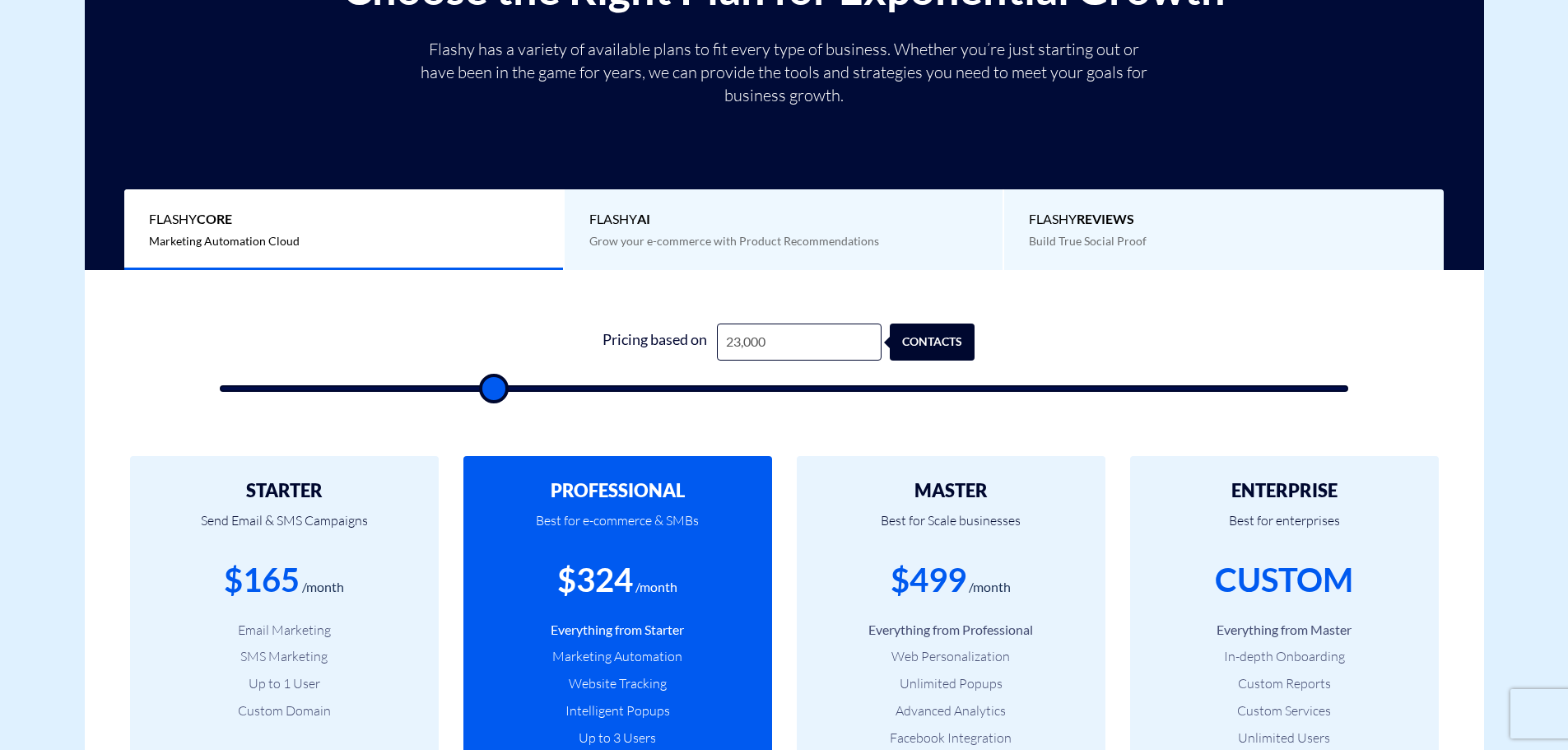 click at bounding box center (784, 389) 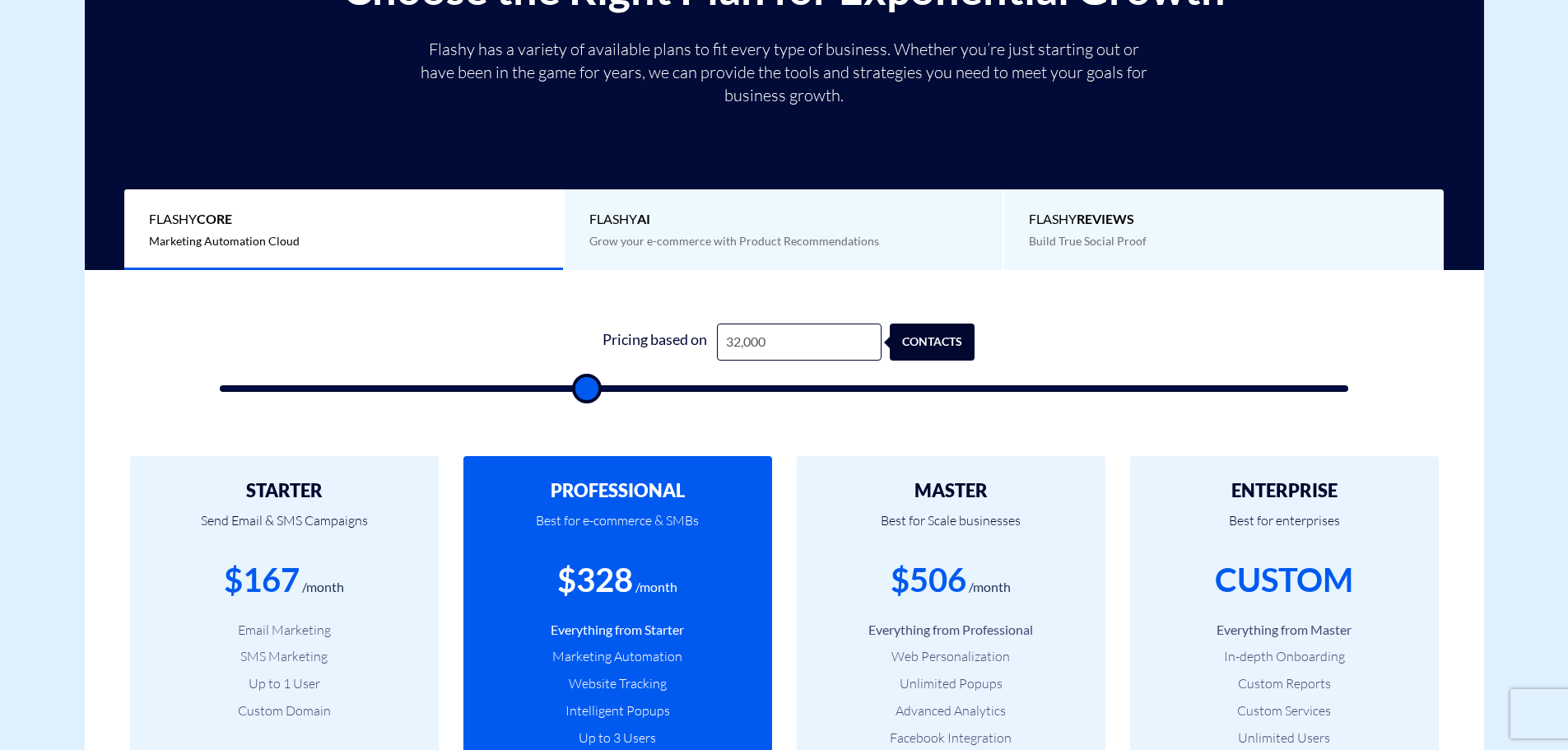 drag, startPoint x: 583, startPoint y: 392, endPoint x: 574, endPoint y: 390, distance: 9.21954 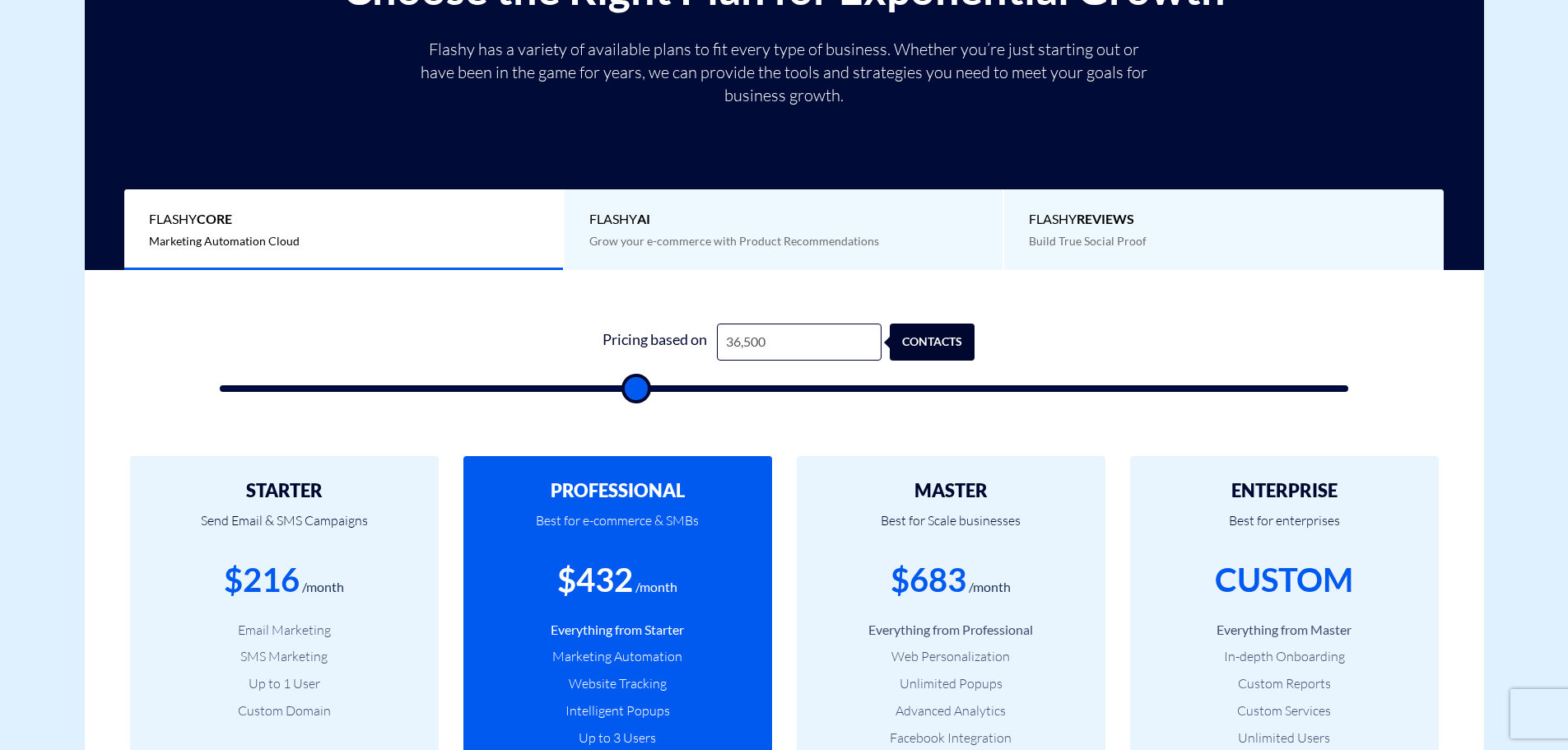 drag, startPoint x: 590, startPoint y: 391, endPoint x: 636, endPoint y: 398, distance: 46.52956 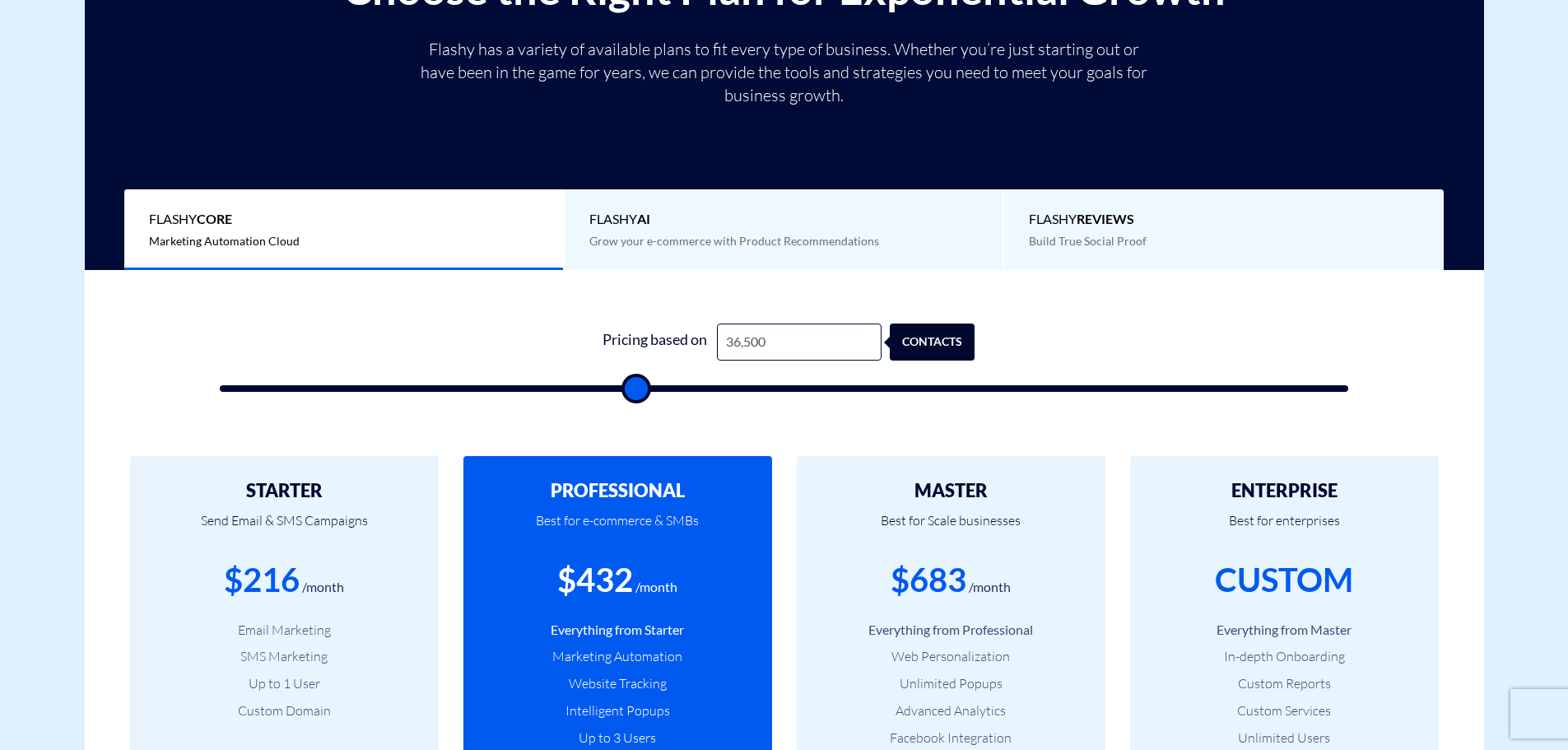 click on "Pricing based on
[NUMBER]
contacts" at bounding box center (784, 352) 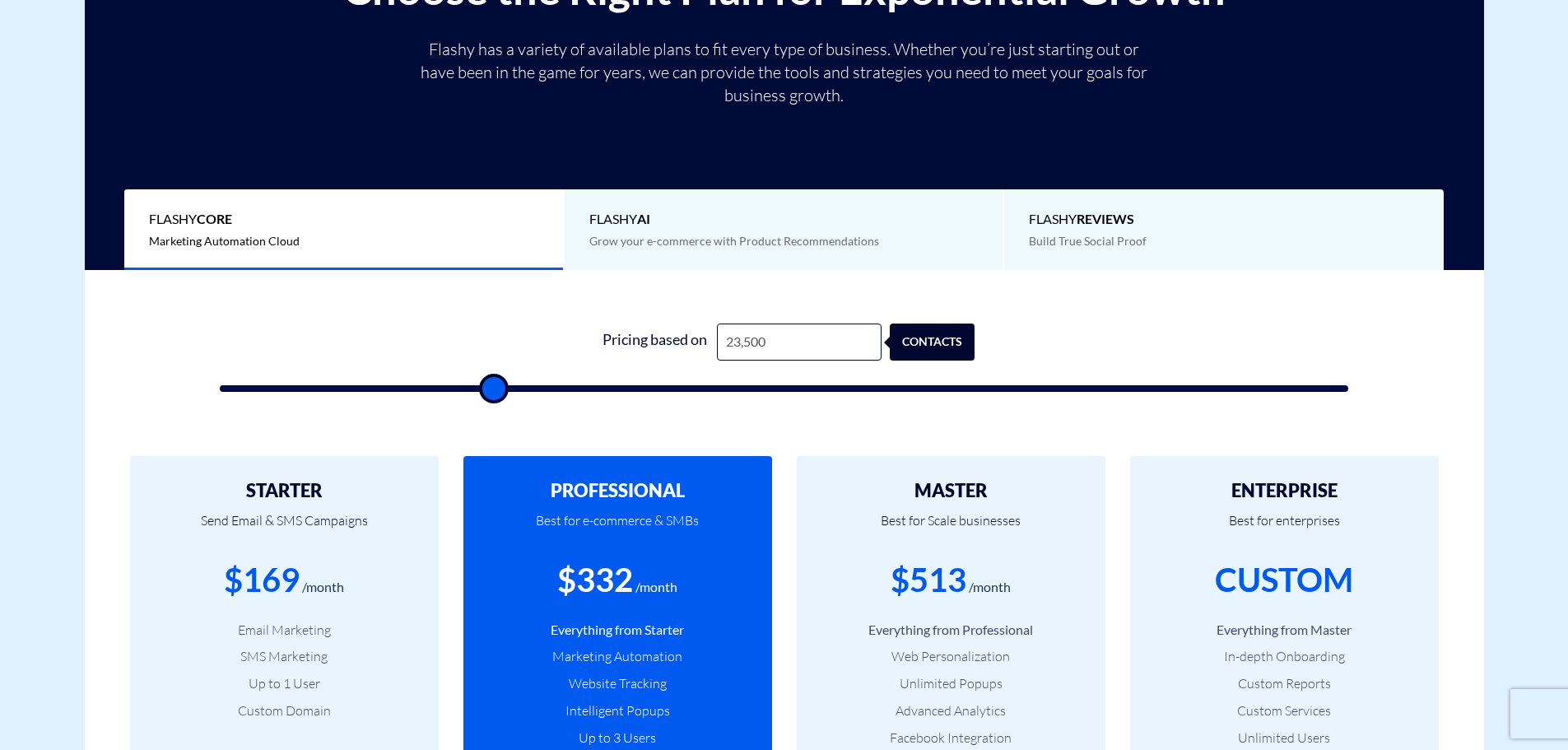 drag, startPoint x: 633, startPoint y: 386, endPoint x: 494, endPoint y: 433, distance: 146.73105 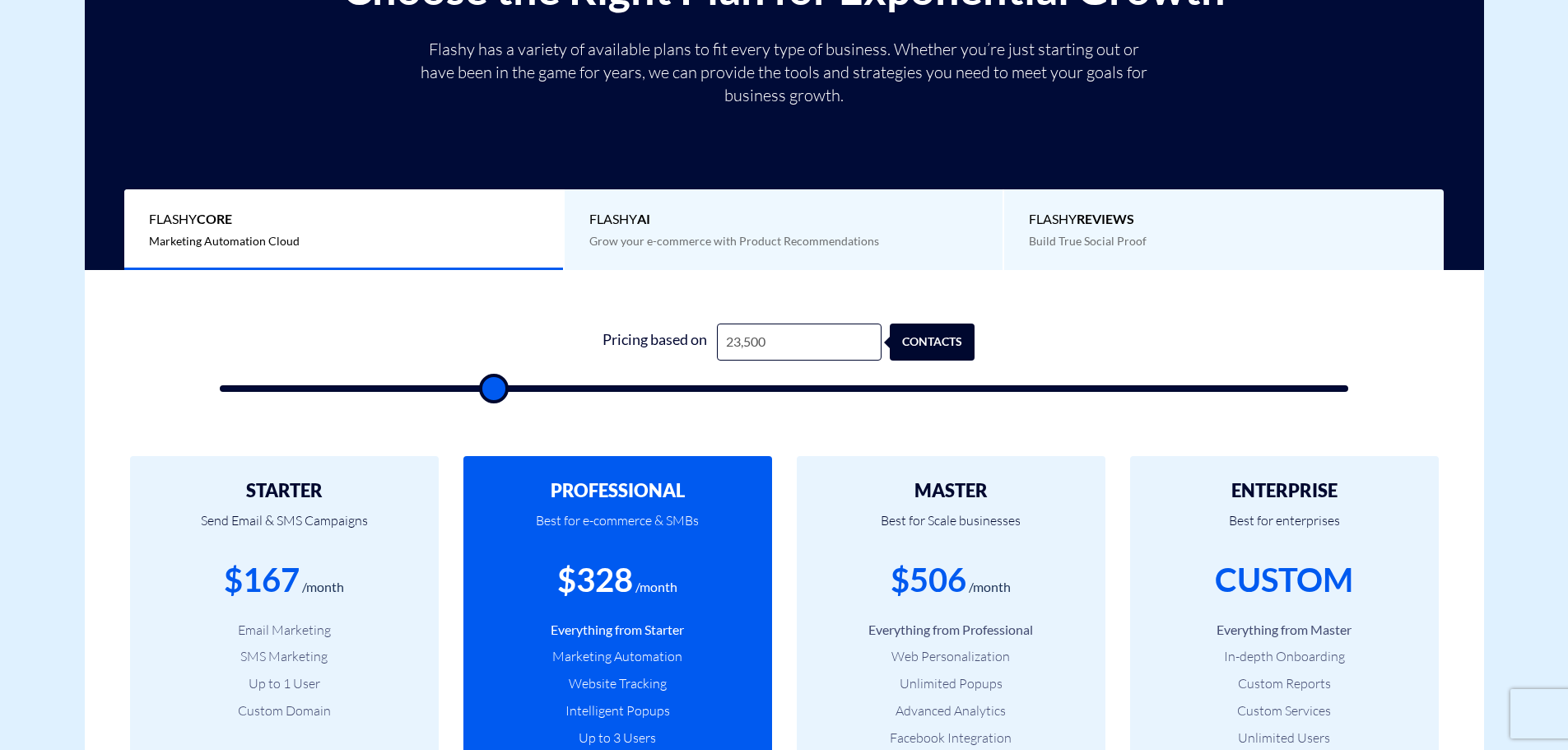 click on "STARTER
Send Email & SMS Campaigns
$[PRICE]
/month
Email Marketing
SMS Marketing
Up to 1 User
Custom Domain
Start Free
PROFESSIONAL
Best for e-commerce & SMBs
$[PRICE]
/month
Everything from Starter
Marketing Automation
Website Tracking
Intelligent Popups
Up to 3 Users
MASTER $[PRICE]" at bounding box center [784, 670] 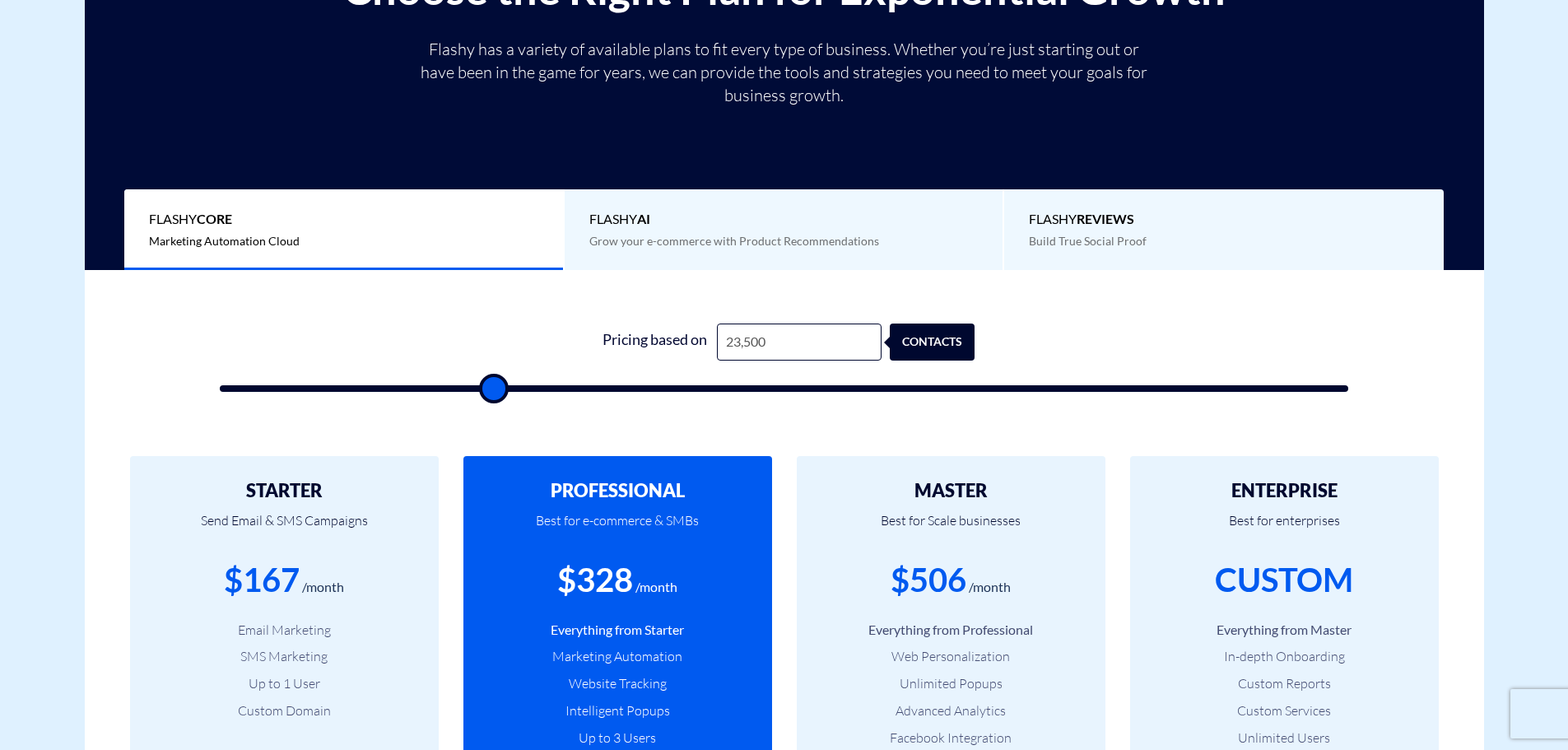 click on "Pricing based on
[NUMBER]
contacts" at bounding box center [784, 357] 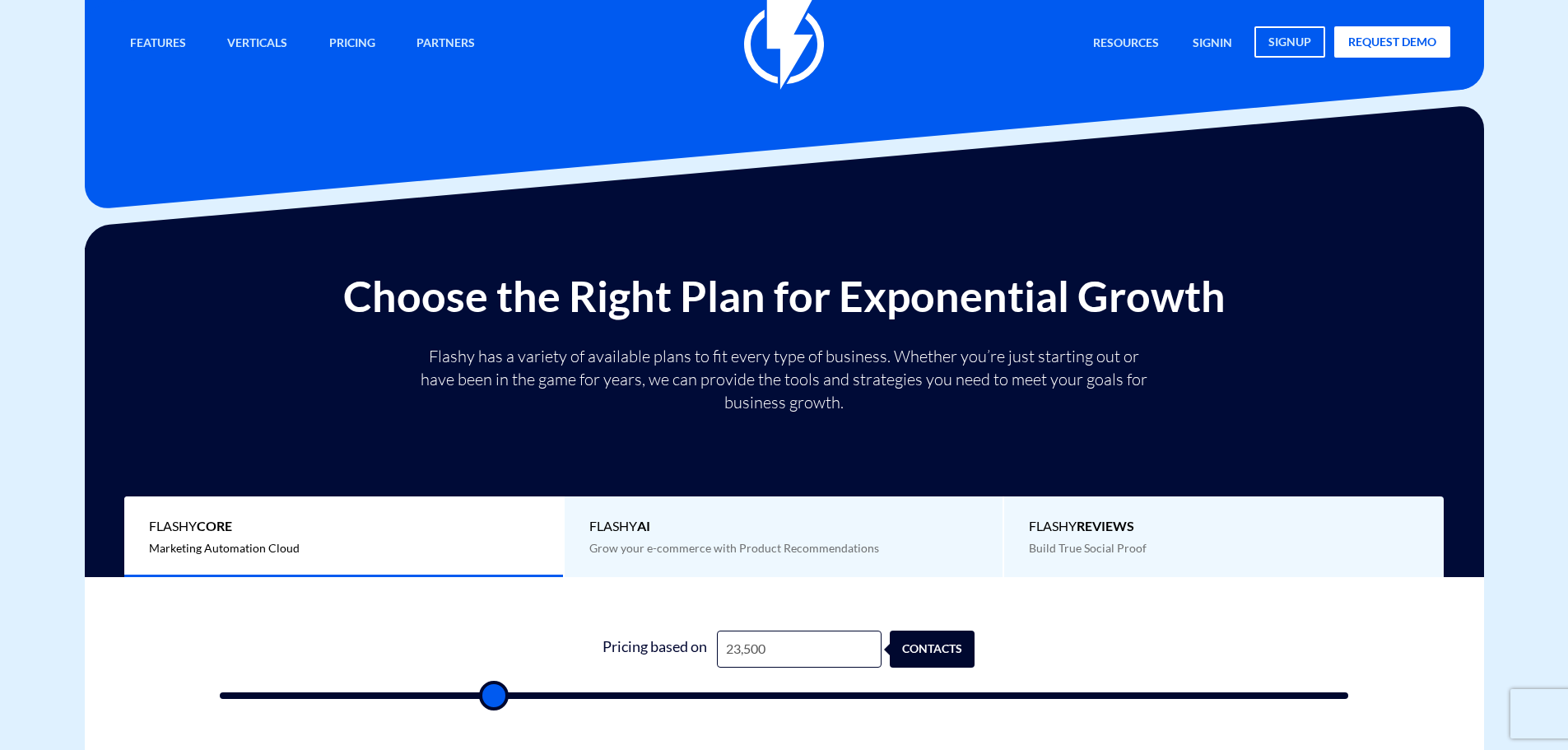 scroll, scrollTop: 0, scrollLeft: 0, axis: both 